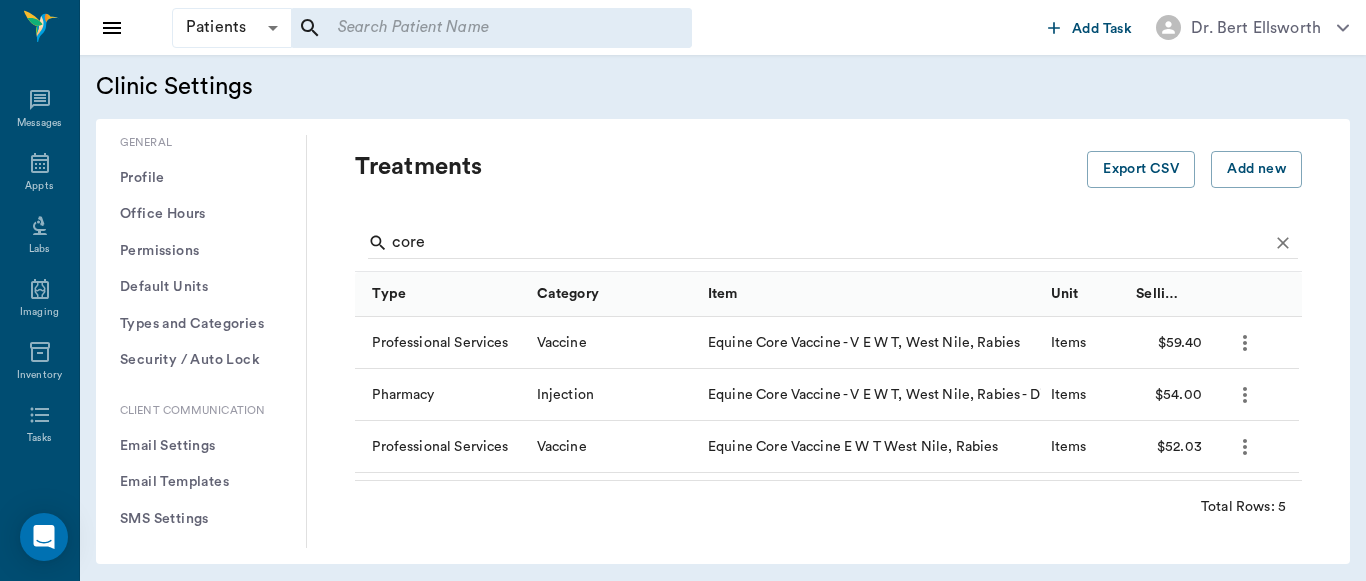 scroll, scrollTop: 0, scrollLeft: 0, axis: both 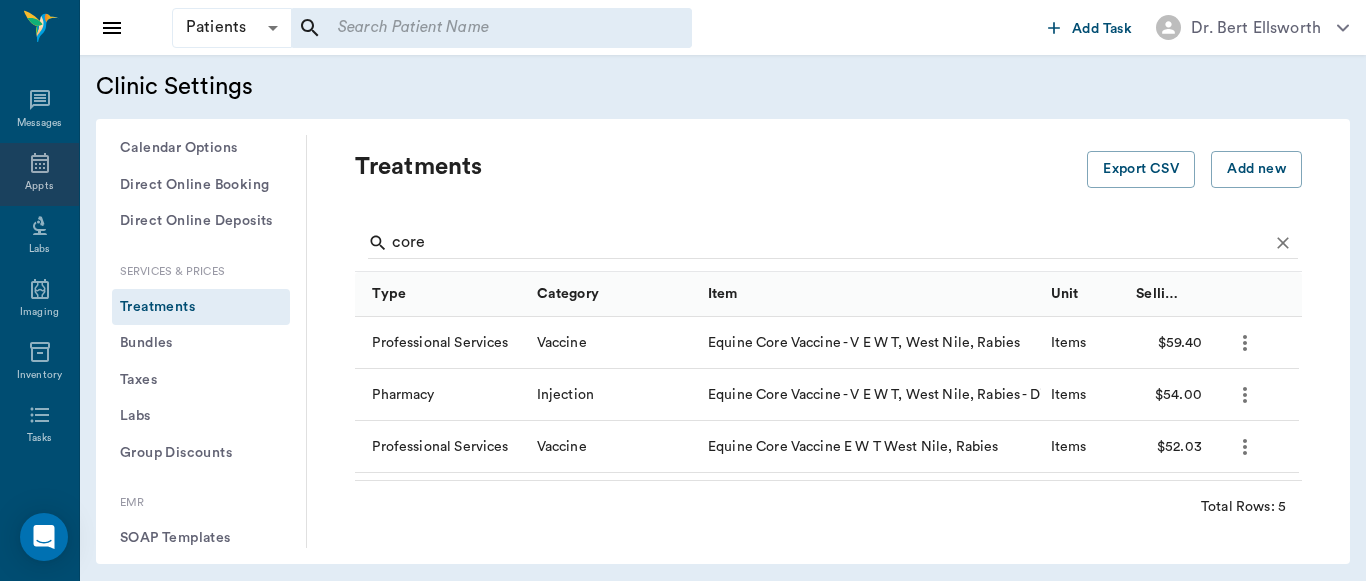 click on "Appts" at bounding box center (39, 174) 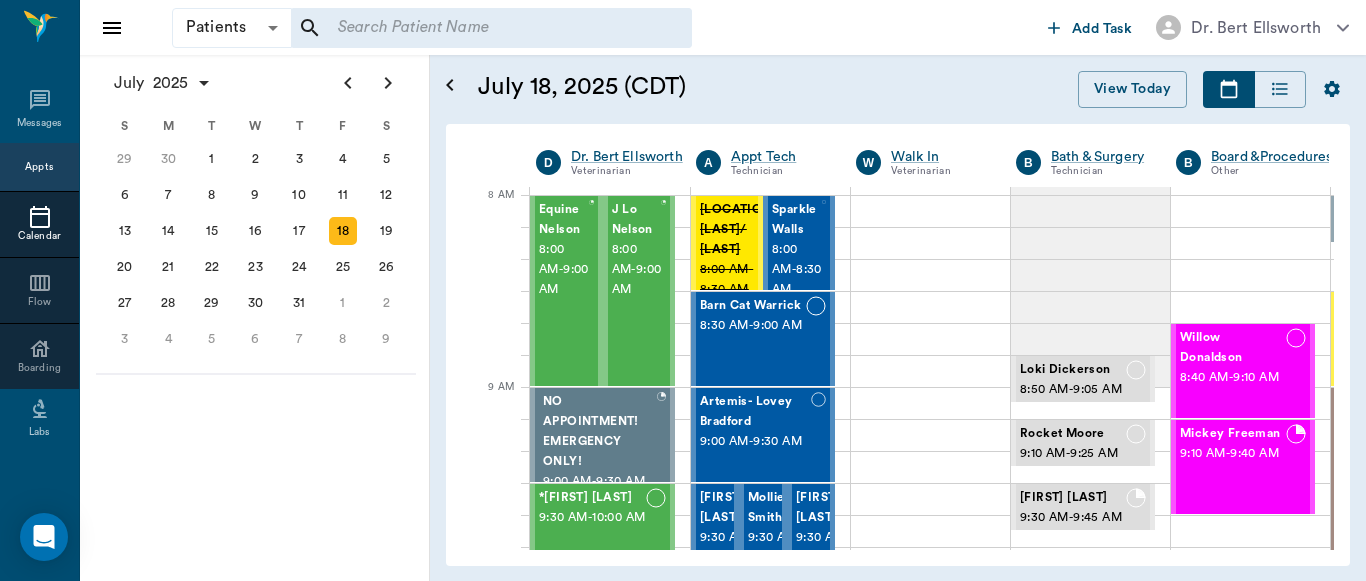 scroll, scrollTop: 0, scrollLeft: 1, axis: horizontal 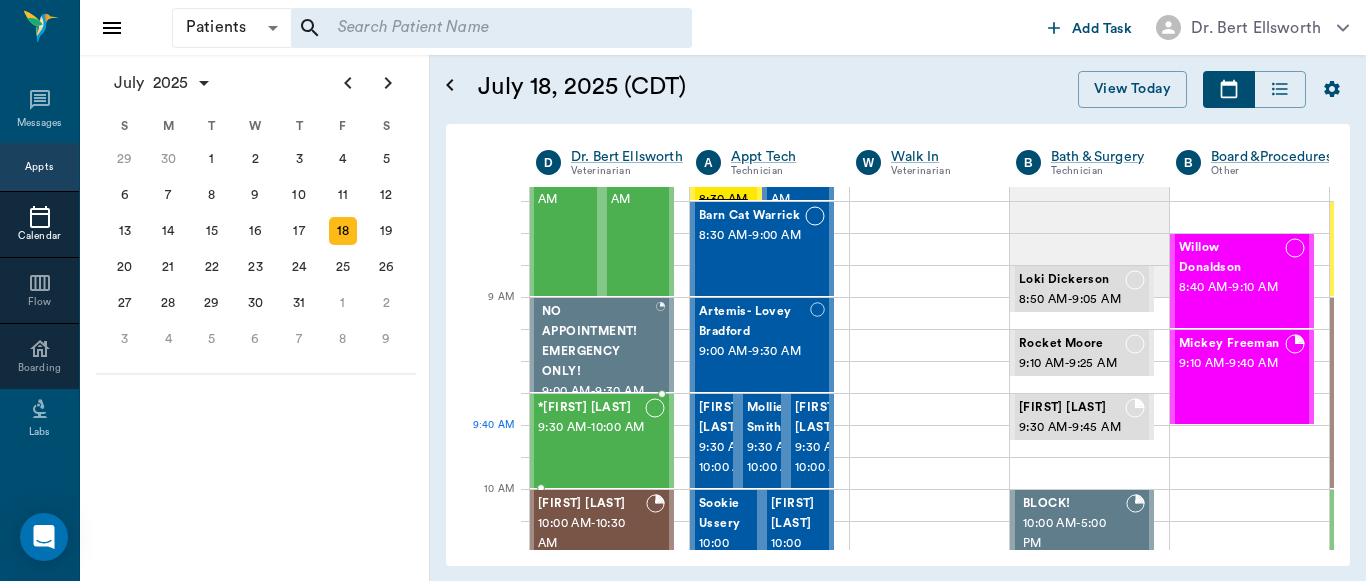 click on "9:30 AM  -  10:00 AM" at bounding box center (591, 428) 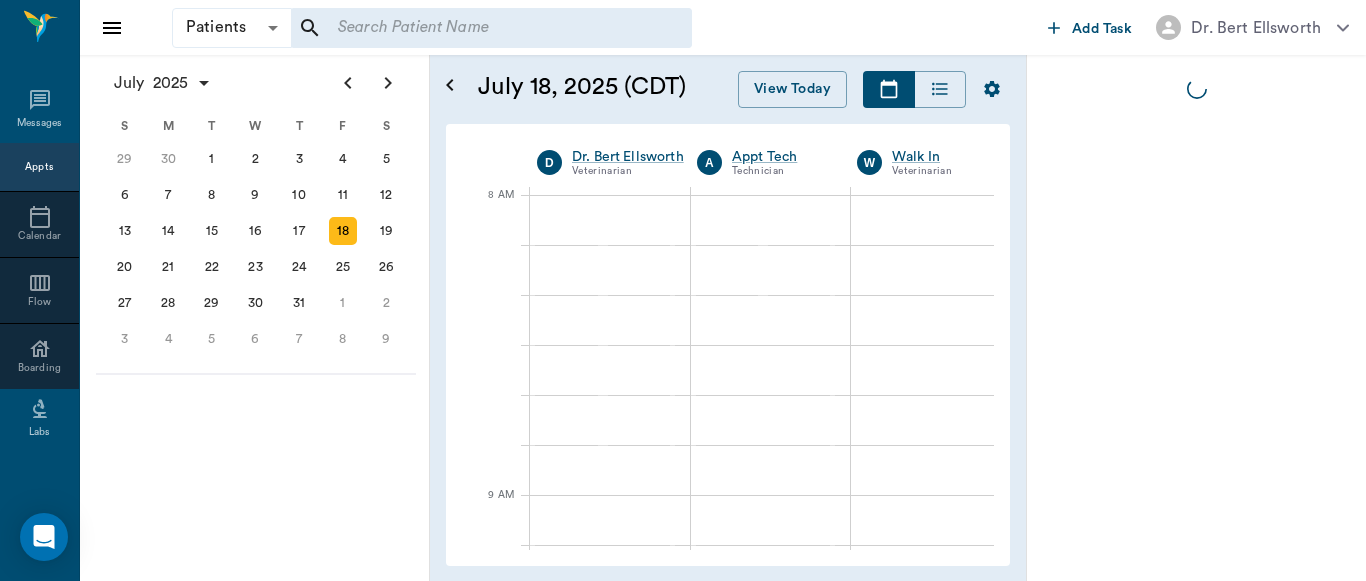 scroll, scrollTop: 0, scrollLeft: 0, axis: both 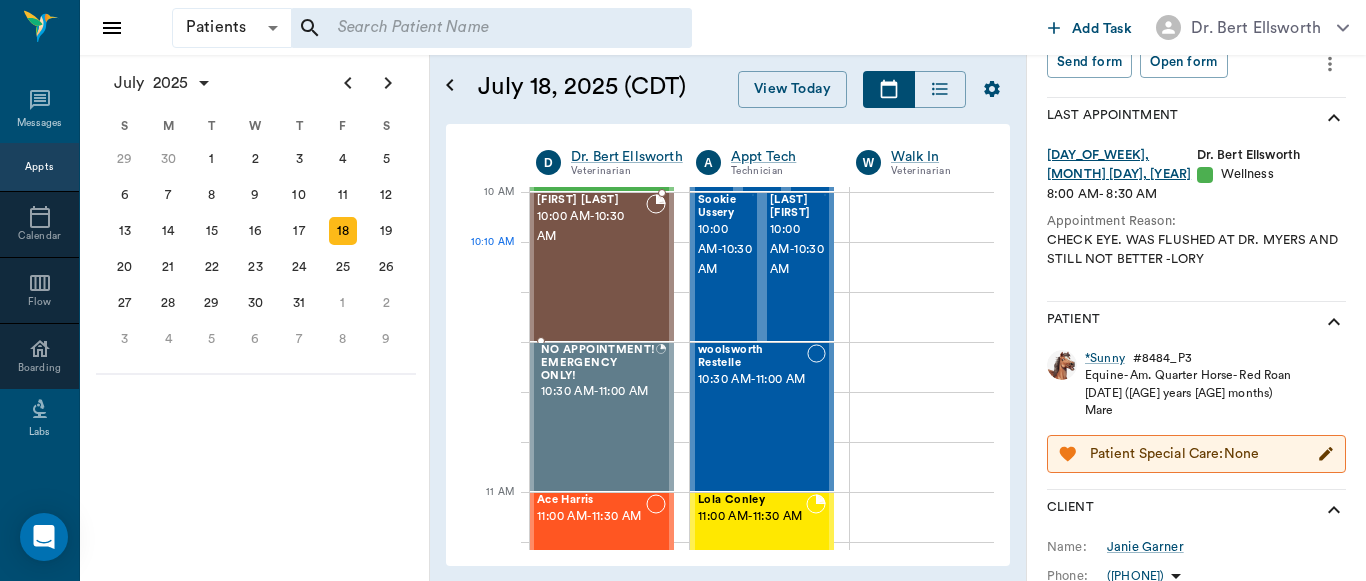 click on "[FIRST] [LAST] 10:00 AM - 10:30 AM" at bounding box center [591, 267] 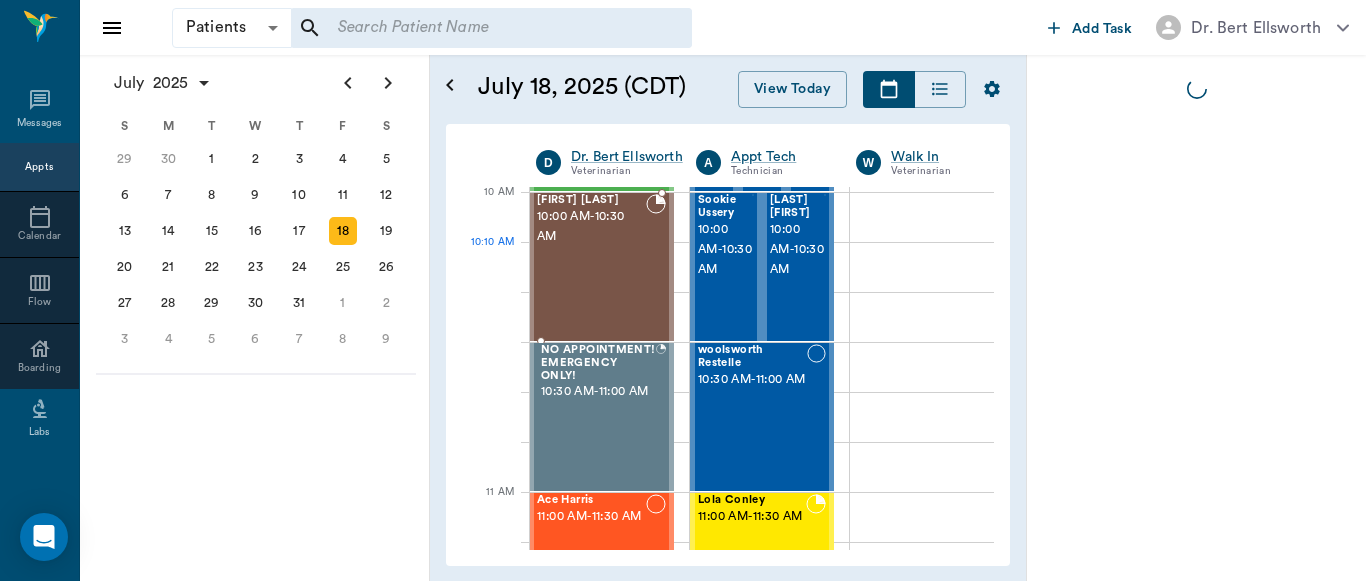 scroll, scrollTop: 0, scrollLeft: 0, axis: both 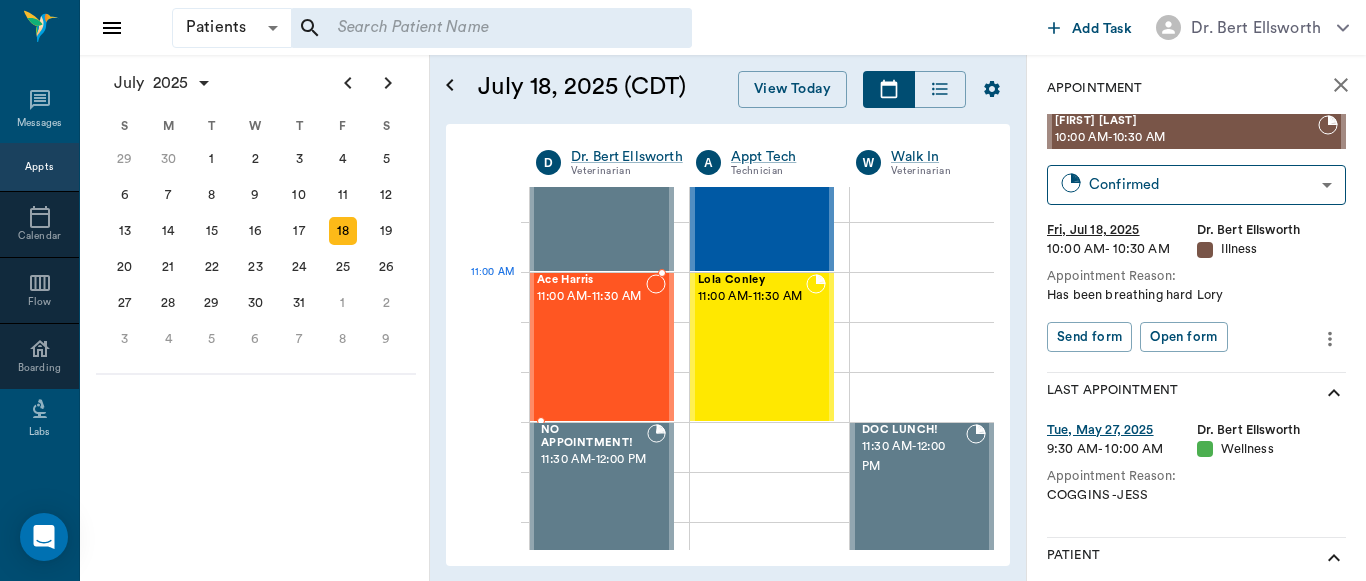 click on "11:00 AM  -  11:30 AM" at bounding box center [591, 297] 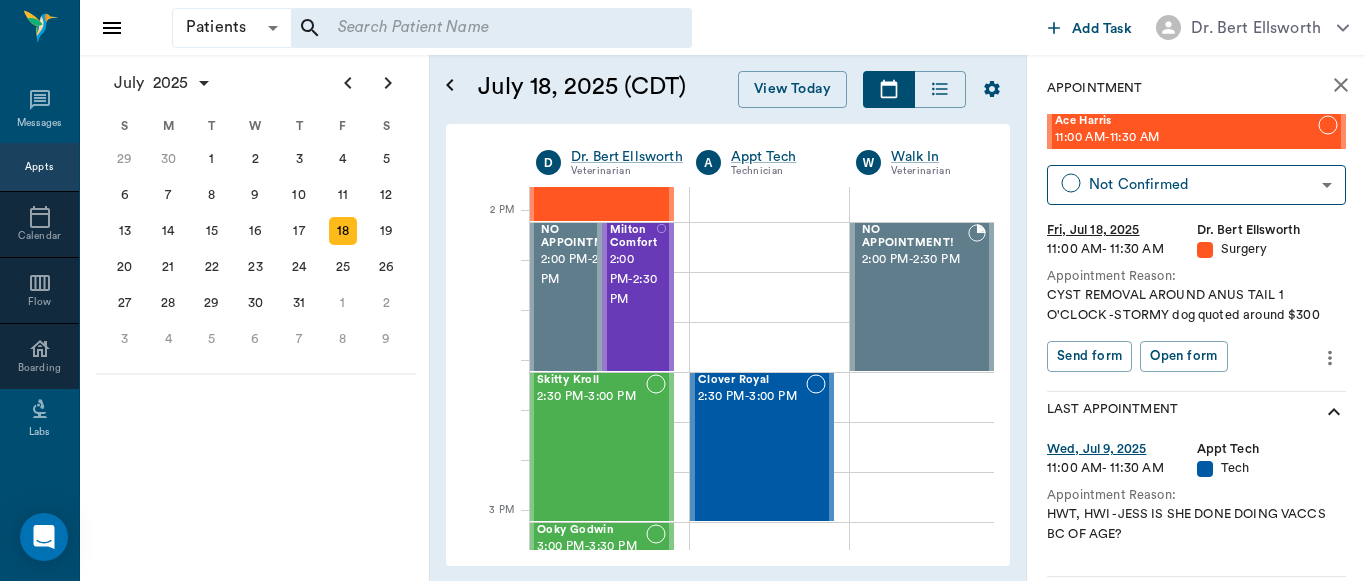 scroll, scrollTop: 1785, scrollLeft: 1, axis: both 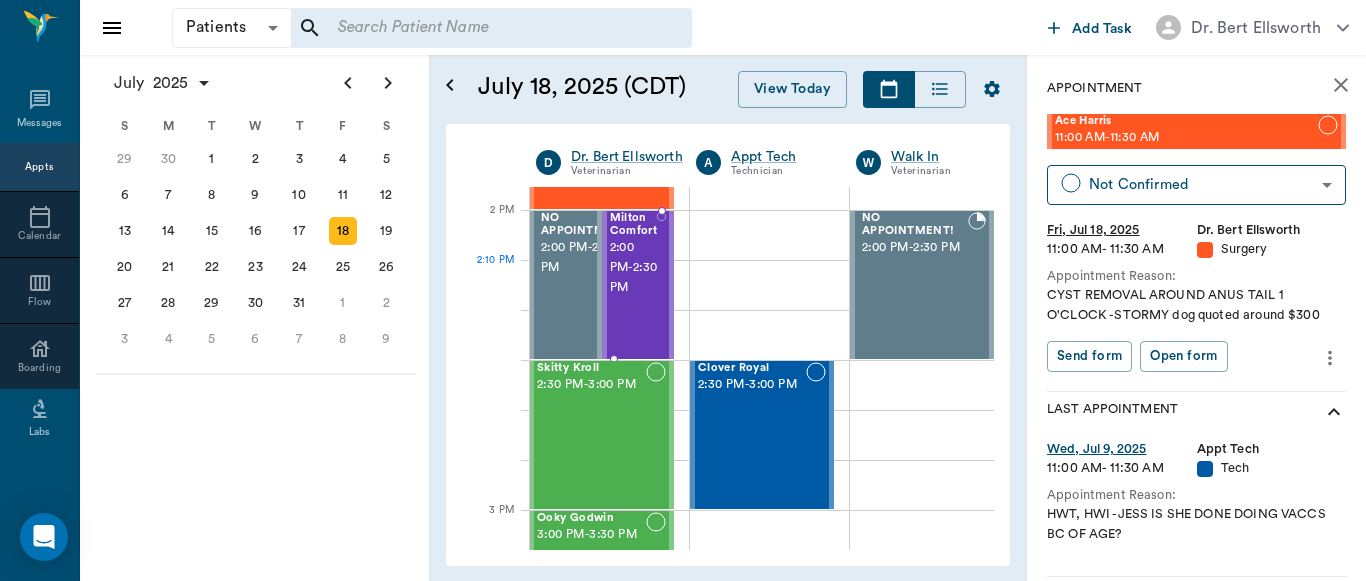 click on "2:00 PM  -  2:30 PM" at bounding box center [634, 268] 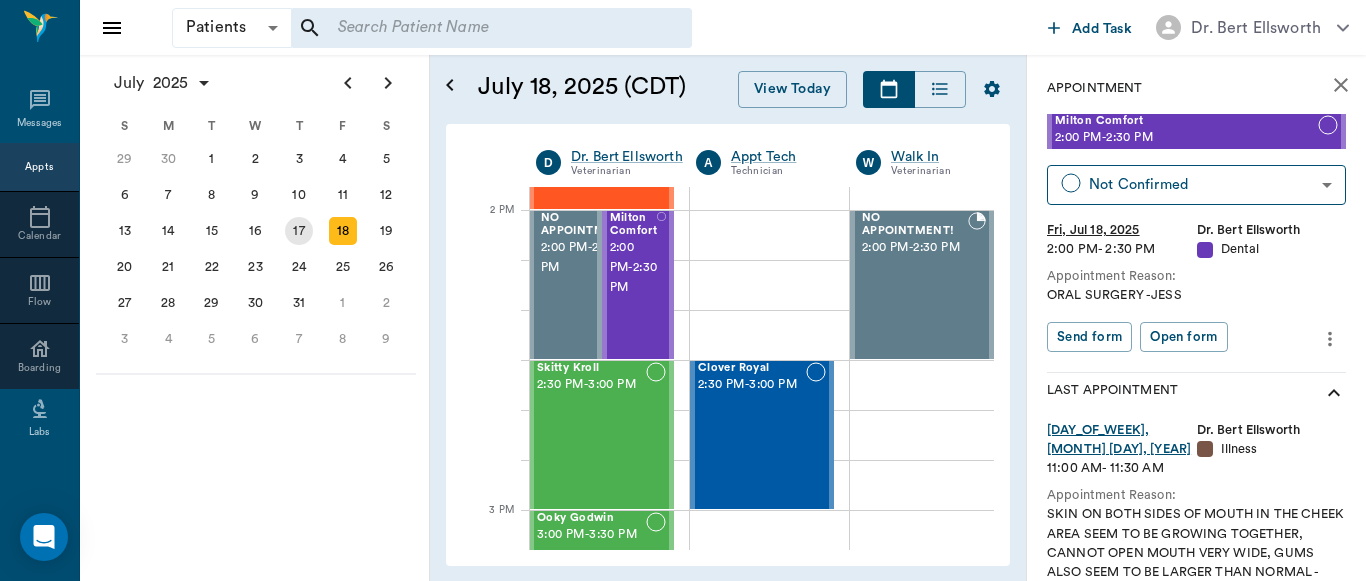 click on "17" at bounding box center (299, 231) 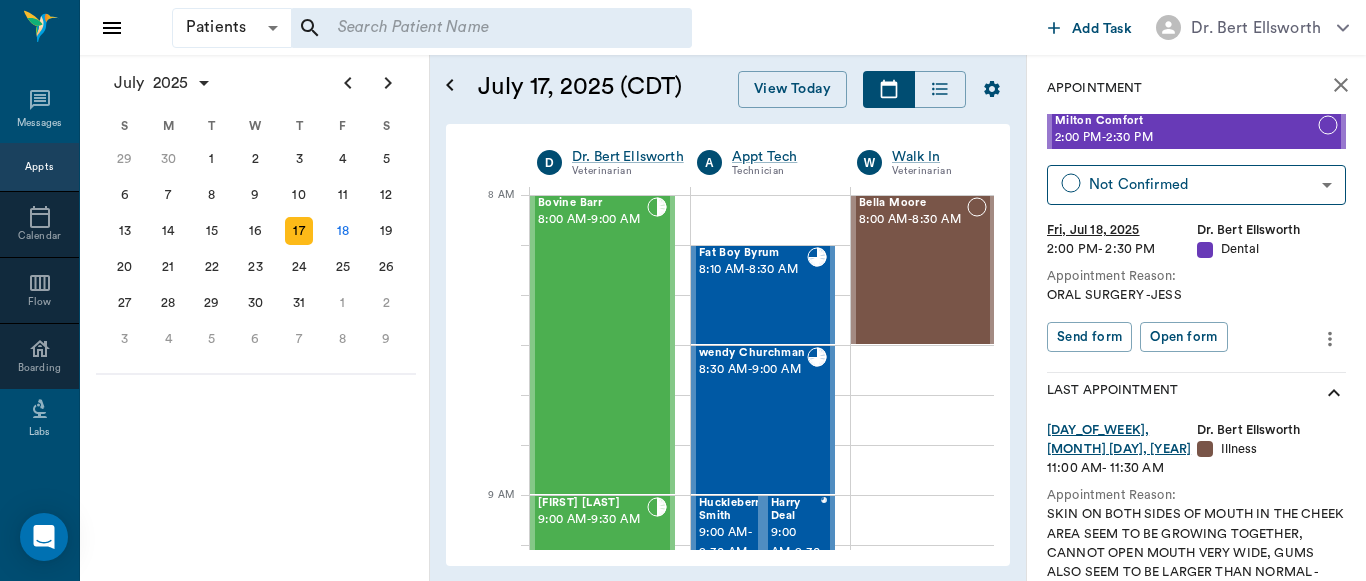 scroll, scrollTop: 0, scrollLeft: 1, axis: horizontal 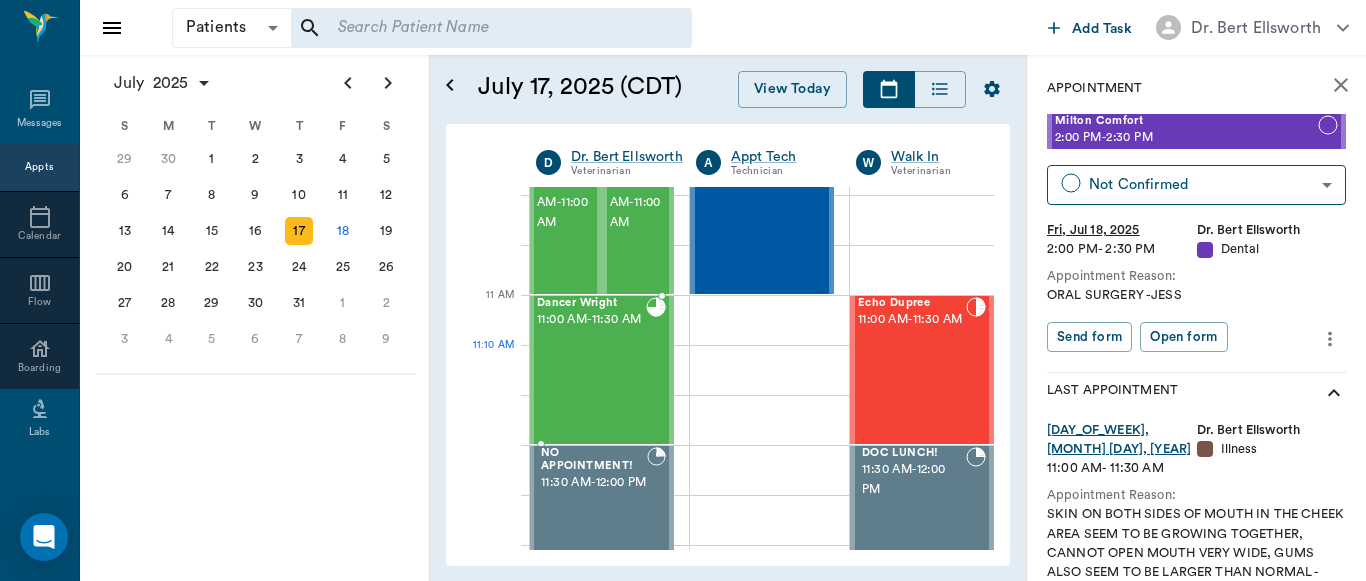 click on "[FIRST] [LAST] [TIME] - [TIME]" at bounding box center (591, 370) 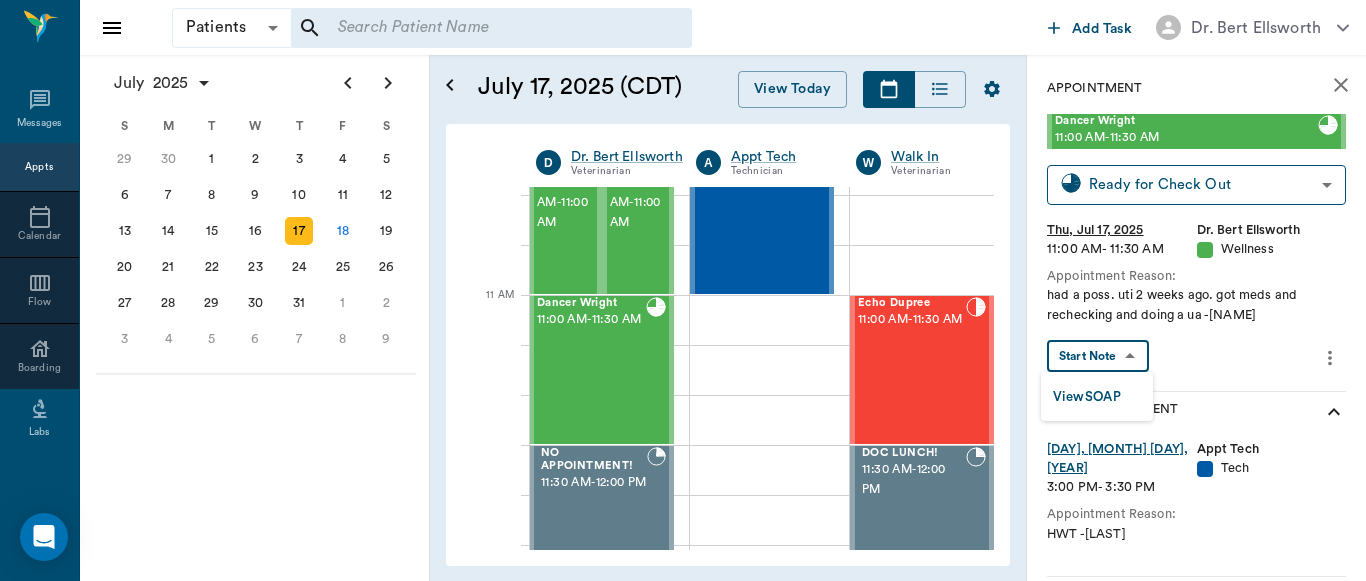 click on "Patients Patients <0> <0> Add Task Dr. [LAST] [FIRST] Nectar Messages Appts Calendar Flow Boarding Labs Imaging Tasks Forms Staff Reports Lookup Settings July 2025 S M T W T F S Jun 1 2 3 4 5 6 7 8 9 10 11 12 13 14 15 16 17 18 19 20 21 22 23 24 25 26 27 28 29 30 Jul 1 2 3 4 5 6 7 8 9 10 11 12 S M T W T F S 29 30 Jul 1 2 3 4 5 6 7 8 9 10 11 12 13 14 15 16 17 18 19 20 21 22 23 24 25 26 27 28 29 30 31 Aug 1 2 3 4 5 6 7 8 9 S M T W T F S 27 28 29 30 31 Aug 1 2 3 4 5 6 7 8 9 10 11 12 13 14 15 16 17 18 19 20 21 22 23 24 25 26 27 28 29 30 31 Sep 1 2 3 4 5 6 July 17, 2025 (CDT) View Today July 2025 Today 17 Thu Jul 2025 D Dr. [LAST] [FIRST] Veterinarian A Appt Tech Technician W Walk In Veterinarian B Bath & Surgery Technician B Board &Procedures Other D Dr. [LAST] [FIRST] Veterinarian 8 AM 9 AM 10 AM 11 AM 12 PM 1 PM 2 PM 3 PM 4 PM 5 PM 6 PM 7 PM 8 PM 10:50 AM Bovine Barr 8:00 AM - 9:00 AM Racey Smith 9:00 AM - 9:30 AM puppy Kilgore 9:30 AM - 10:00 AM Trooper Neff 10:00 AM - 10:30 AM Bootsie Deese -" at bounding box center (683, 290) 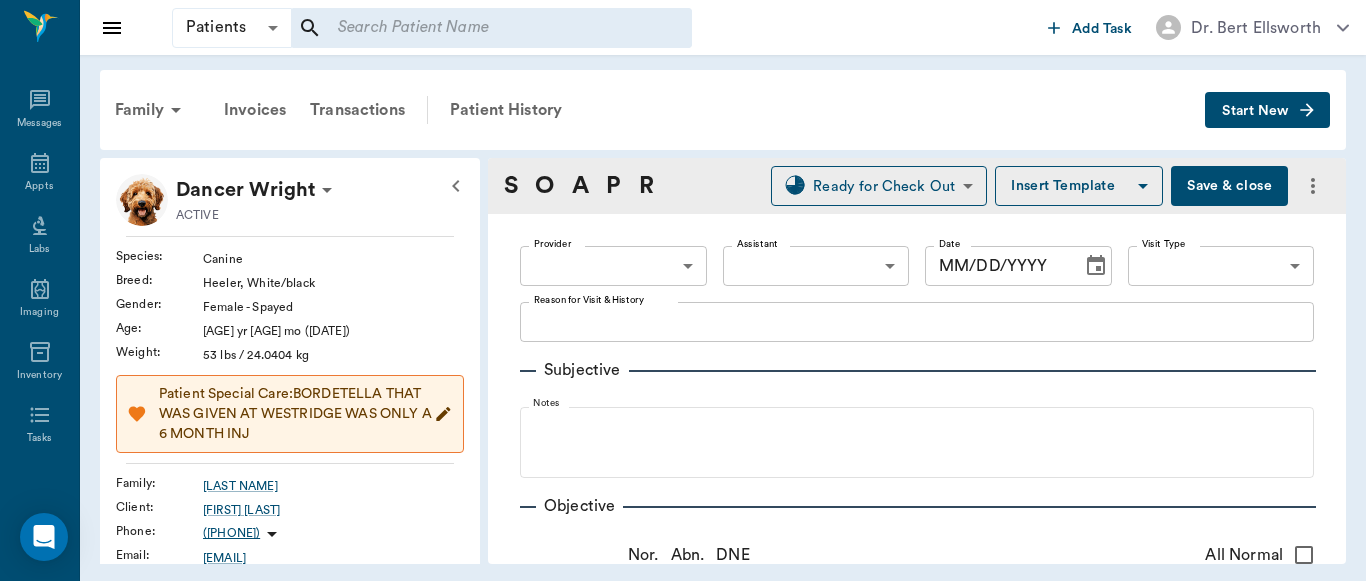 type on "63ec2f075fda476ae8351a4d" 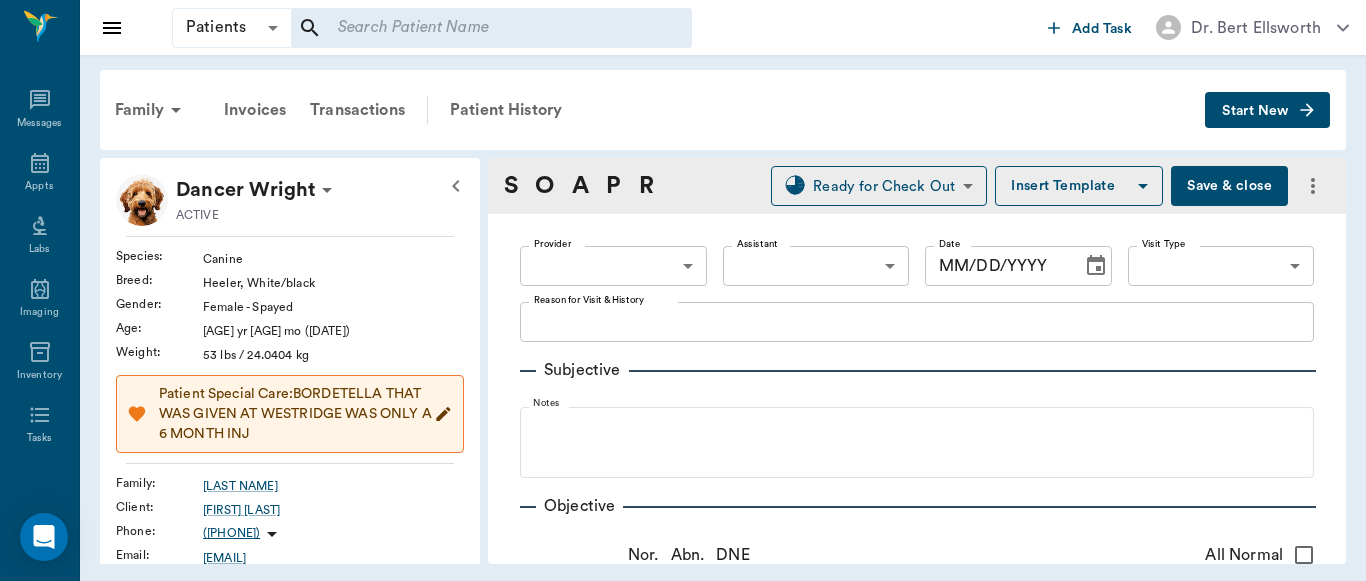type on "63ec2e7e52e12b0ba117b124" 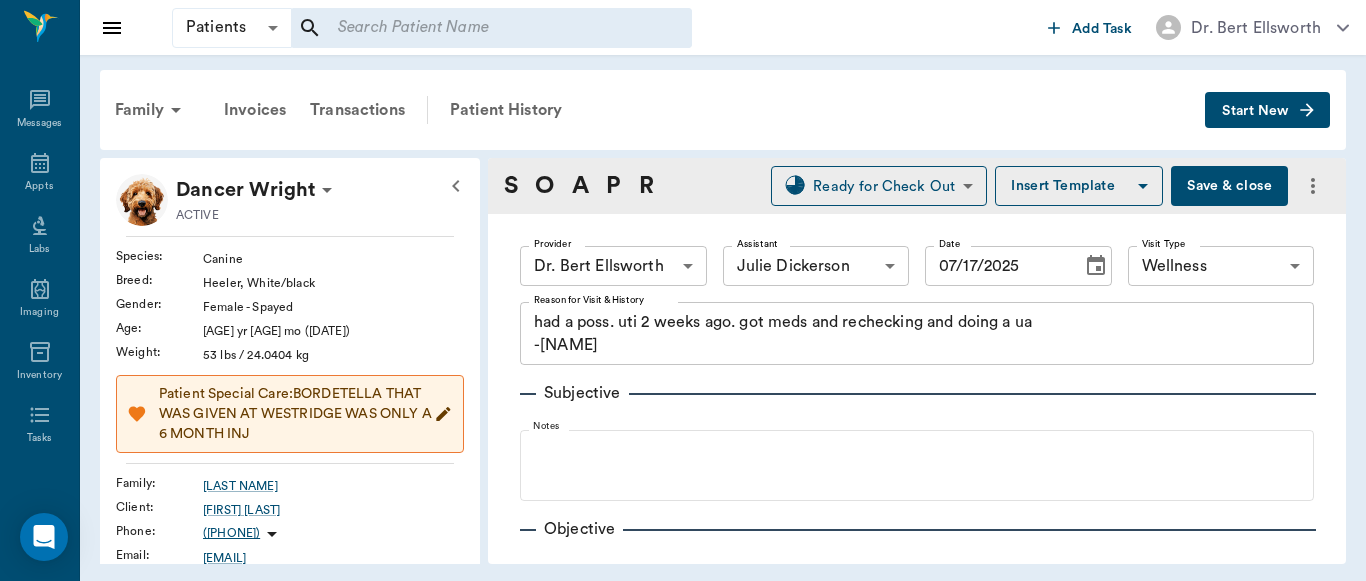 type on "07/17/2025" 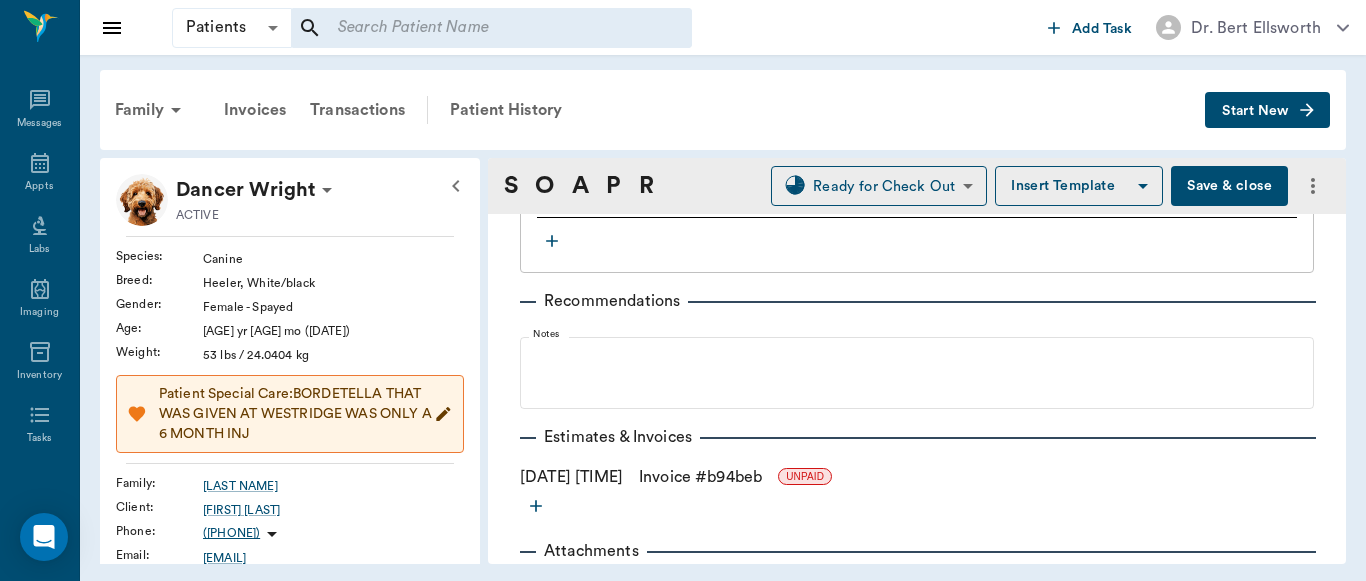 scroll, scrollTop: 1988, scrollLeft: 0, axis: vertical 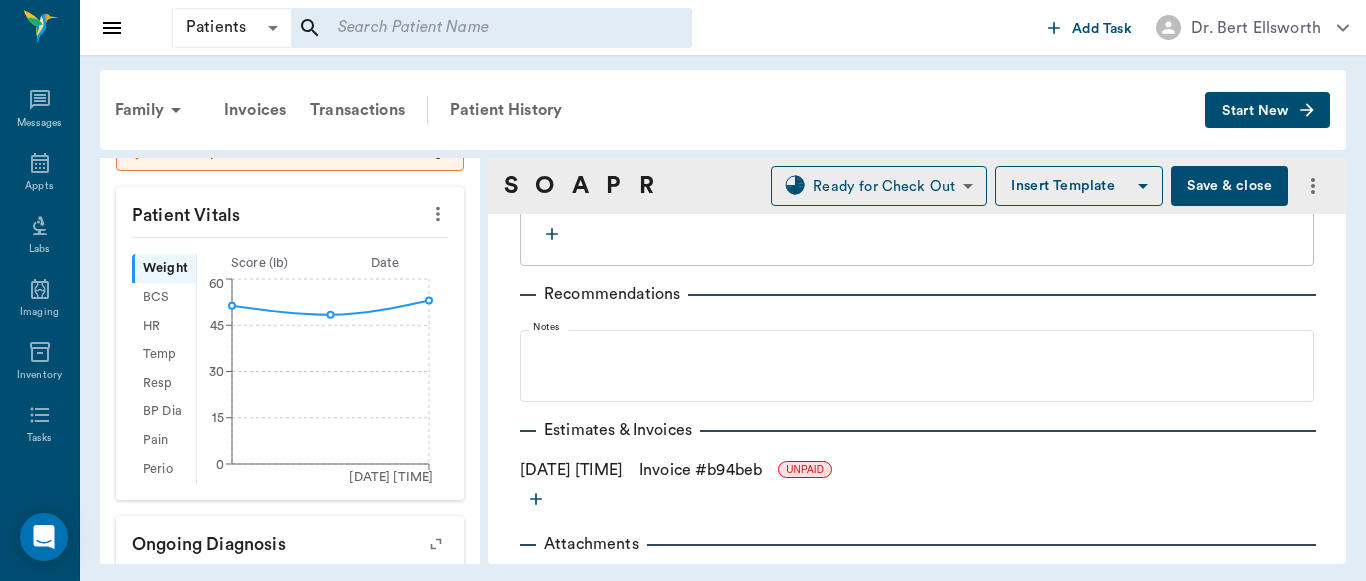 click 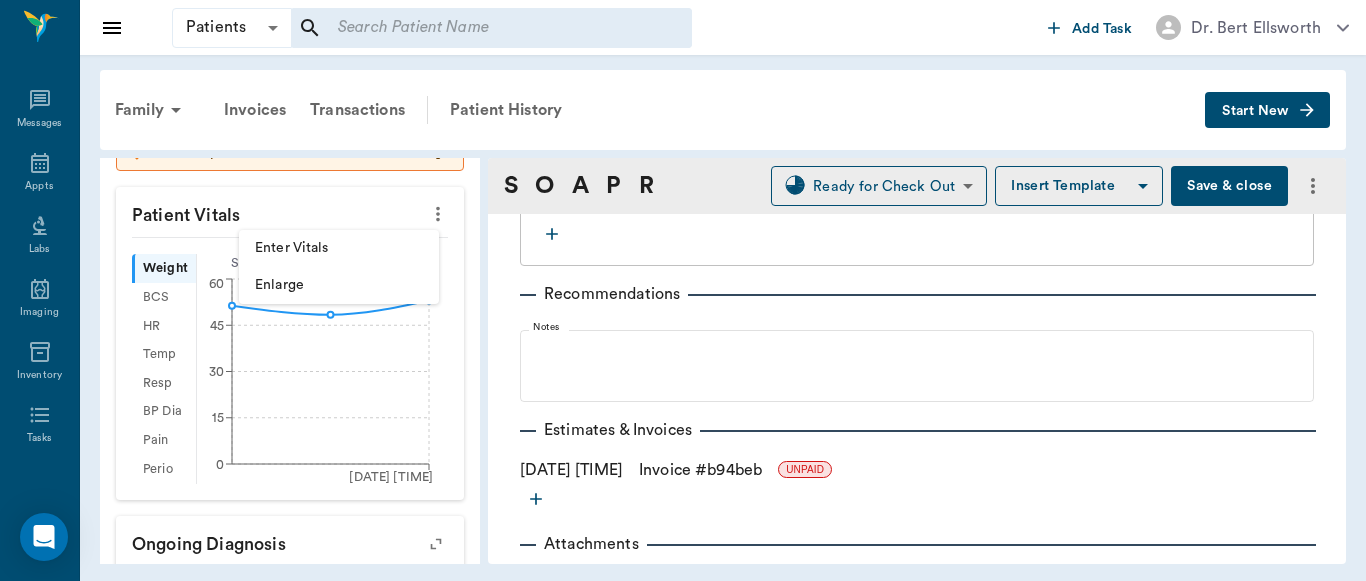 click on "Enter Vitals" at bounding box center (339, 248) 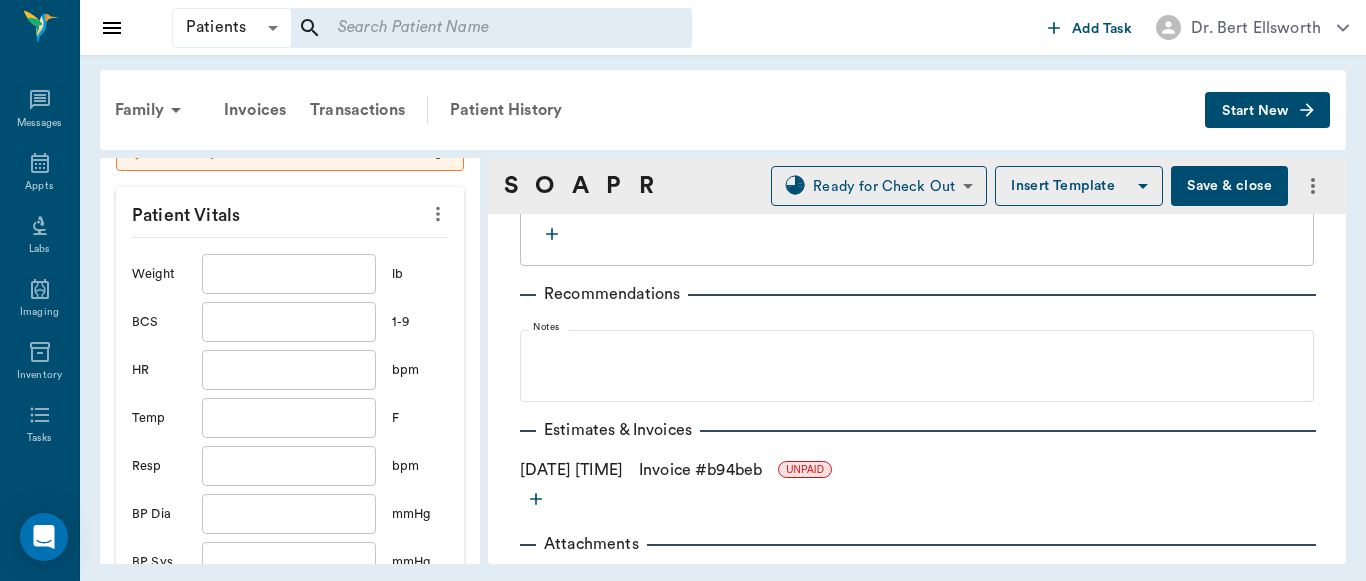 click at bounding box center [289, 274] 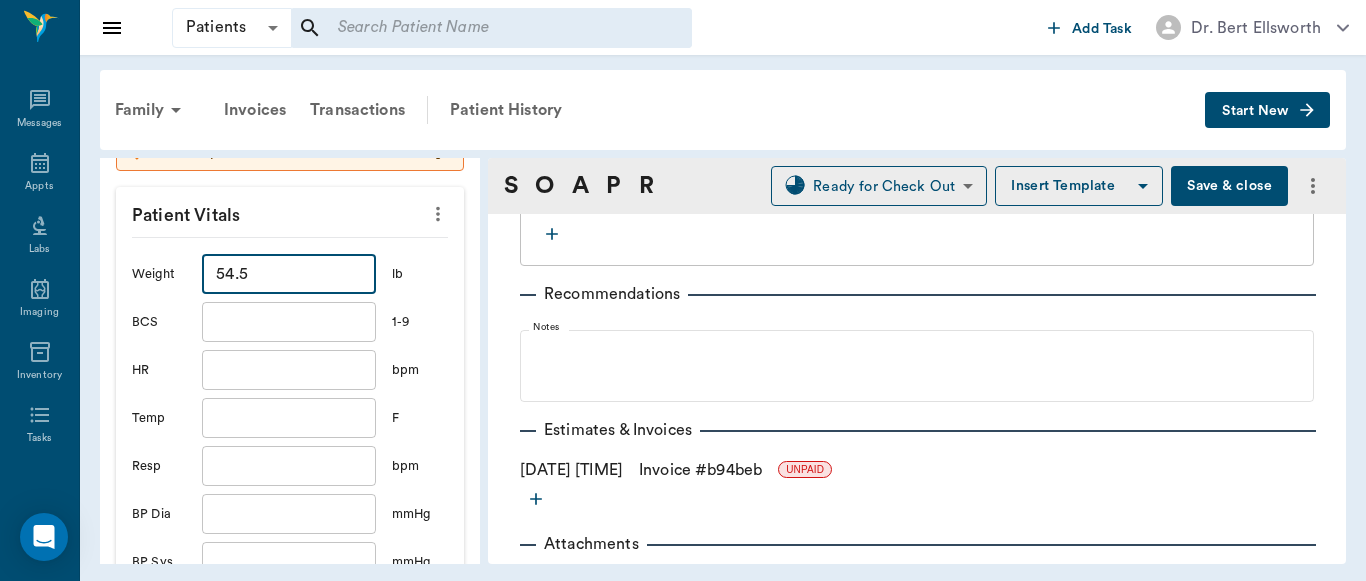 type on "54.5" 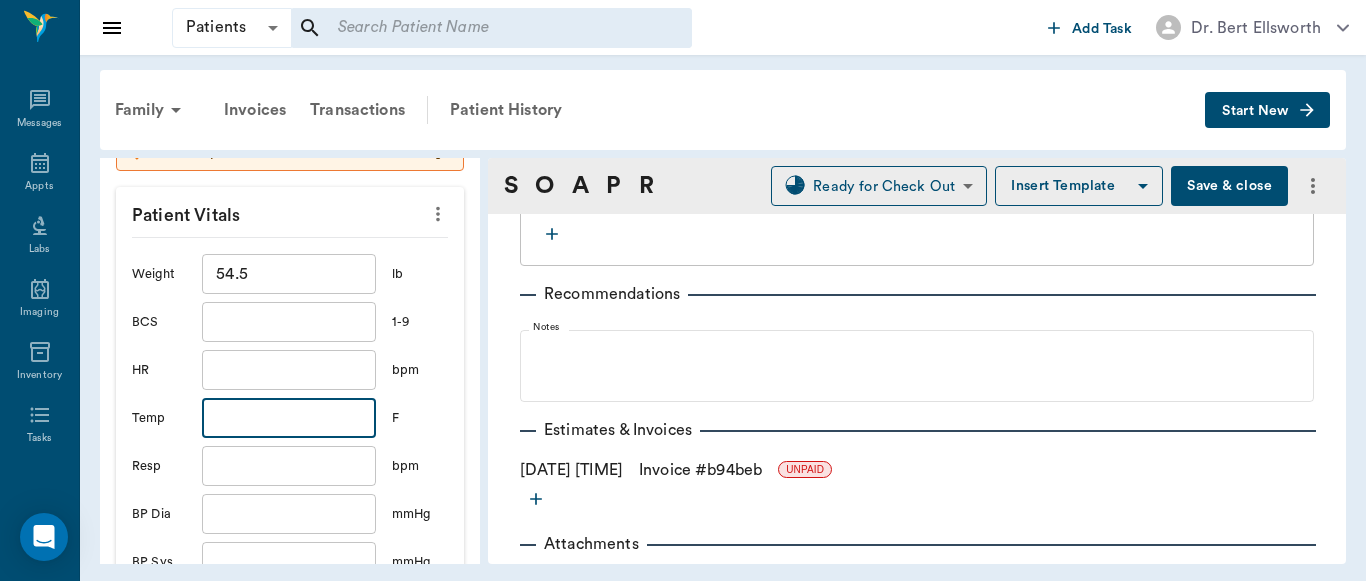 click at bounding box center [289, 418] 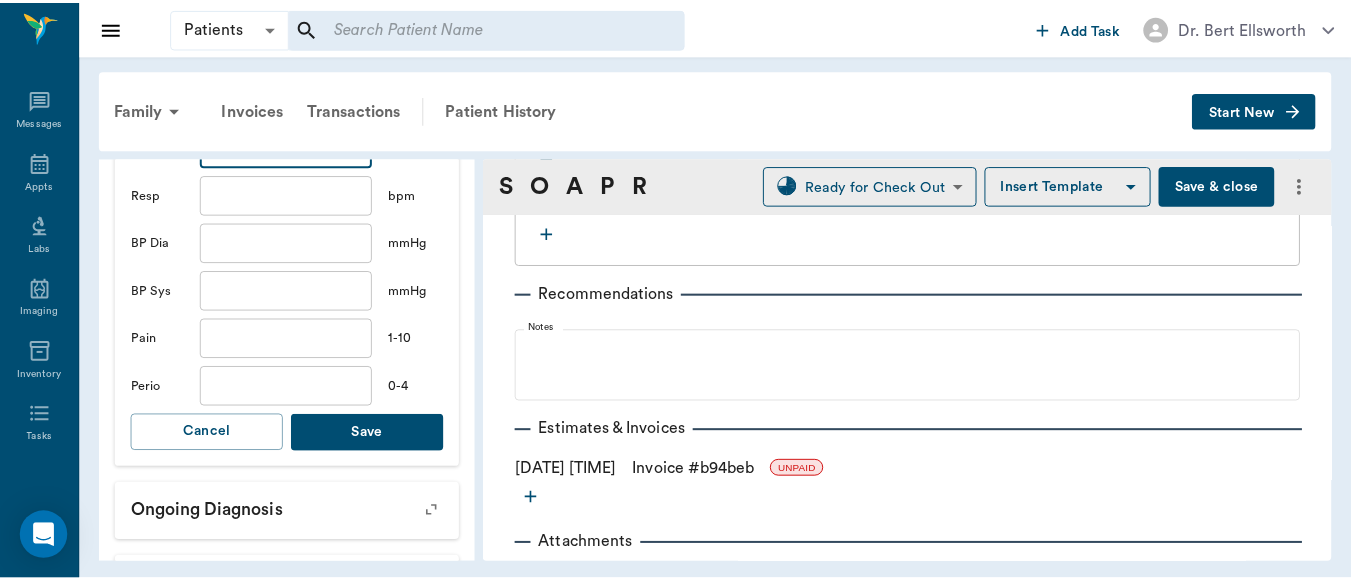 scroll, scrollTop: 765, scrollLeft: 0, axis: vertical 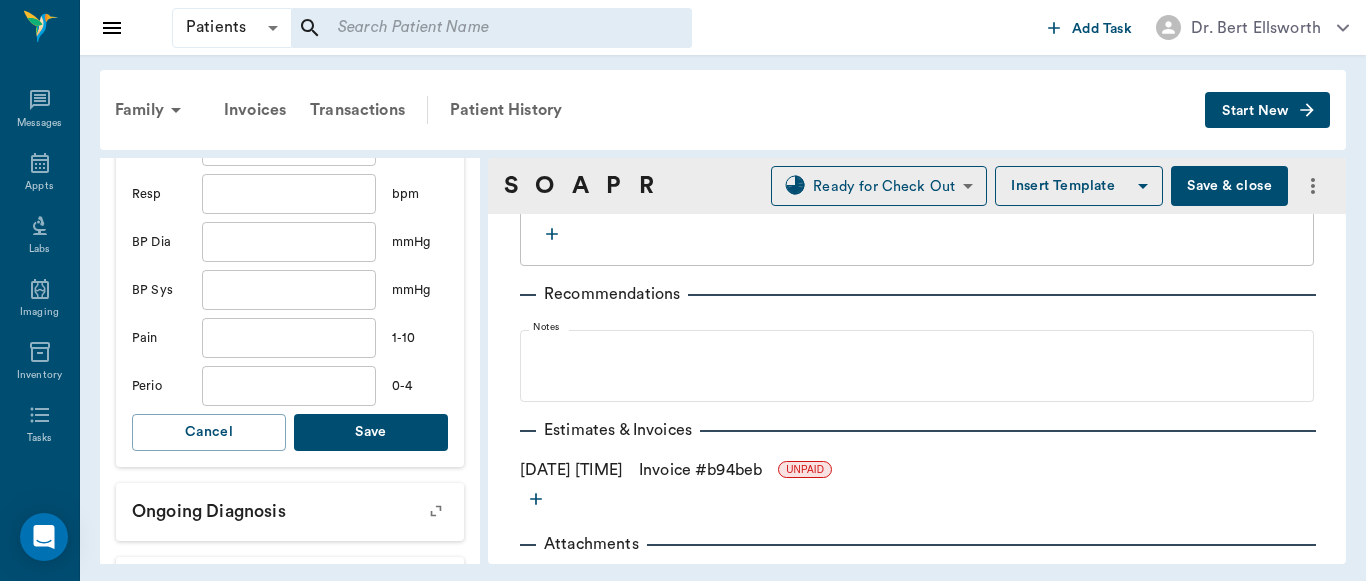 click on "Save" at bounding box center (371, 432) 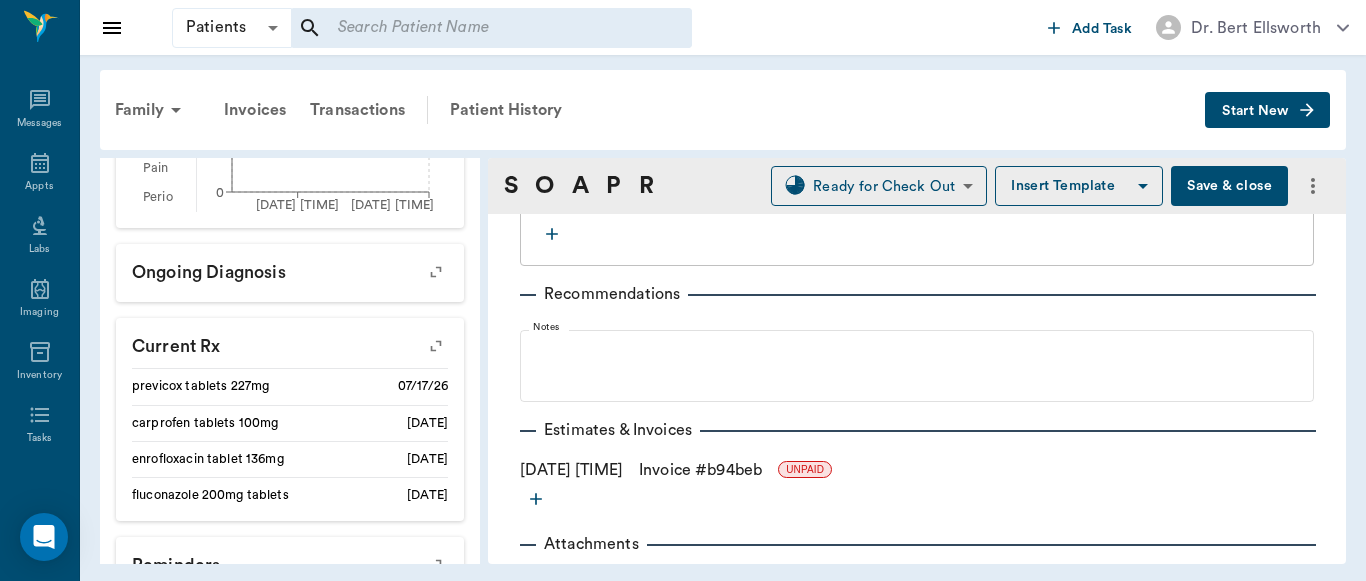 click on "Save & close" at bounding box center [1229, 186] 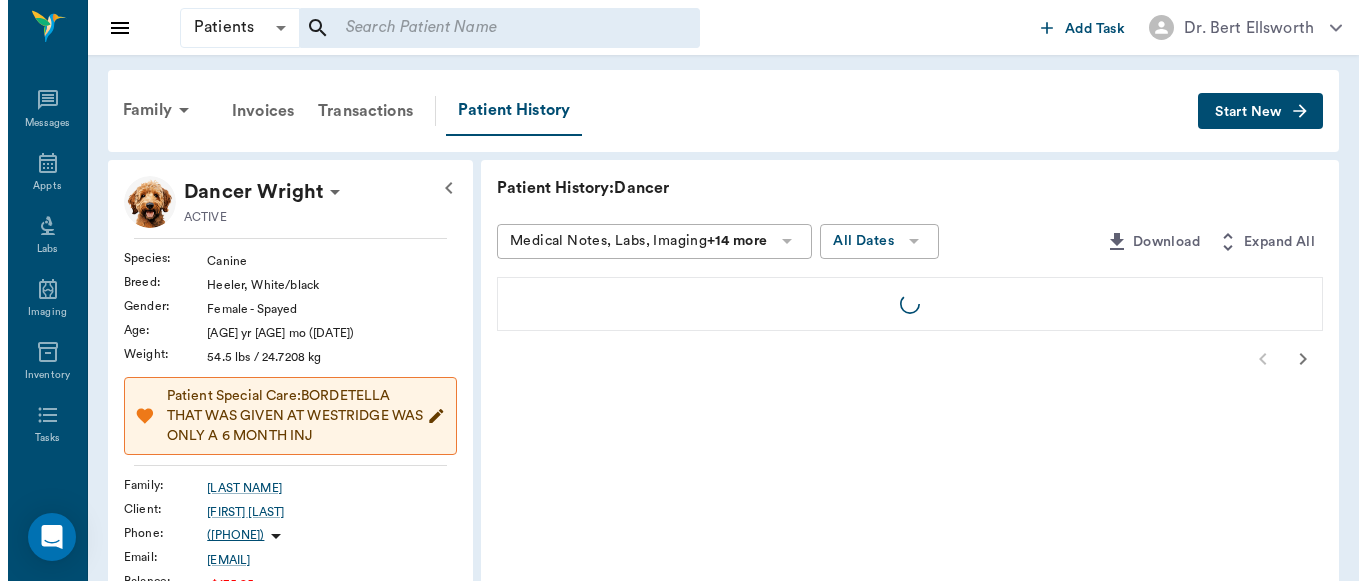 scroll, scrollTop: 0, scrollLeft: 0, axis: both 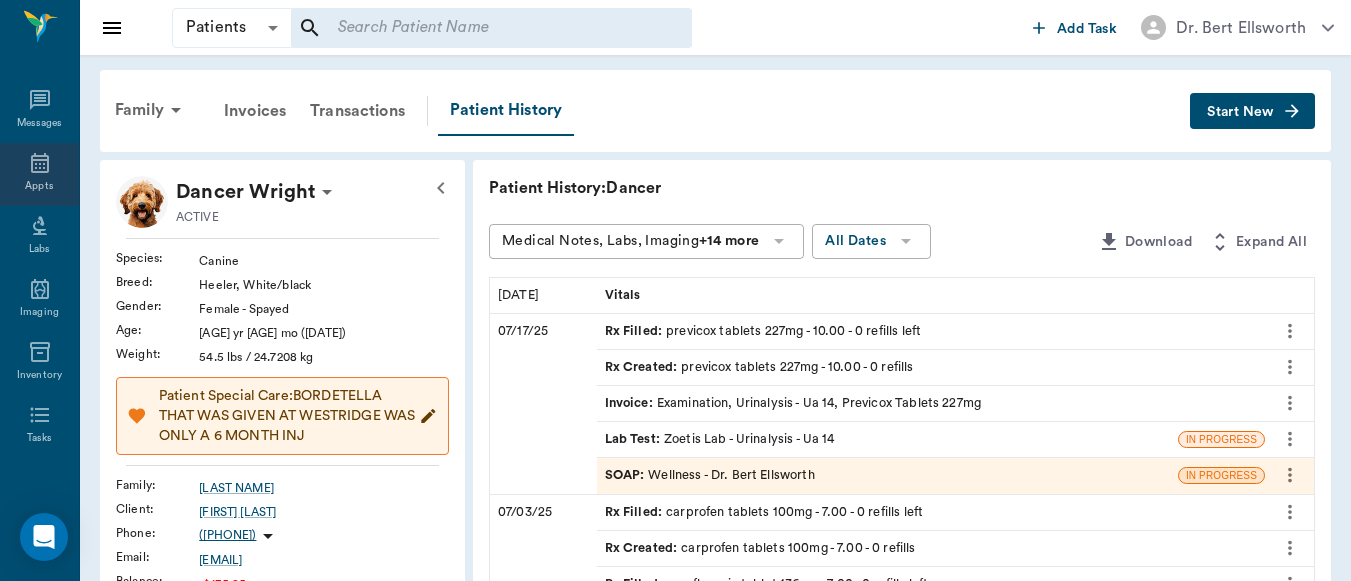 click 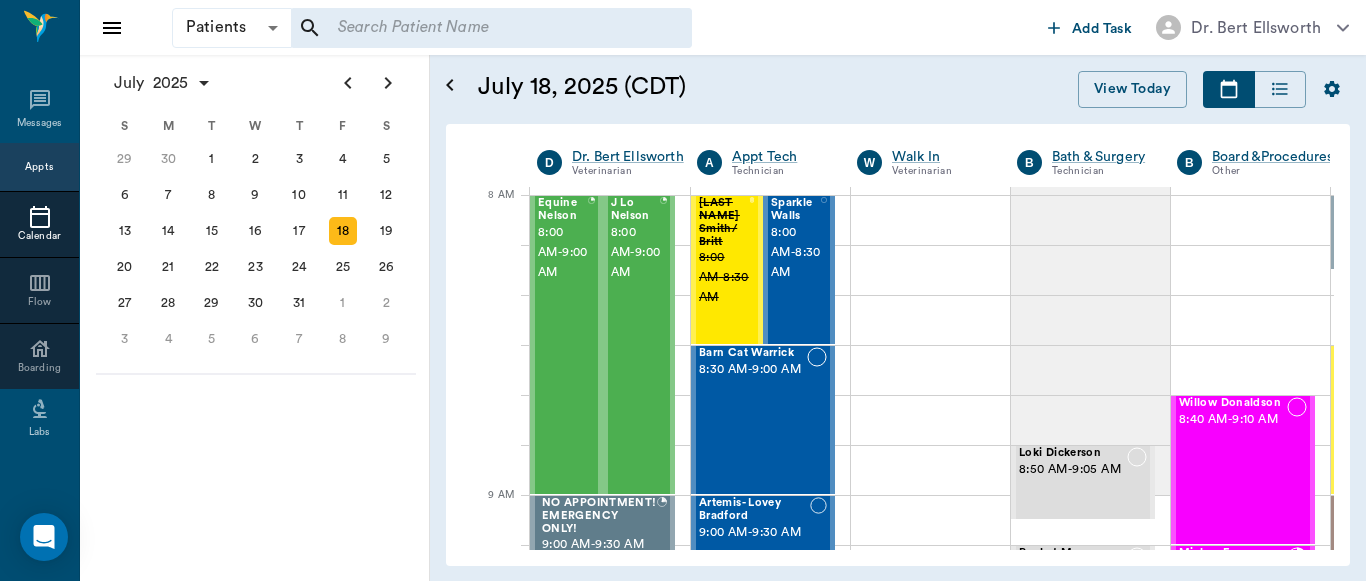 scroll, scrollTop: 0, scrollLeft: 1, axis: horizontal 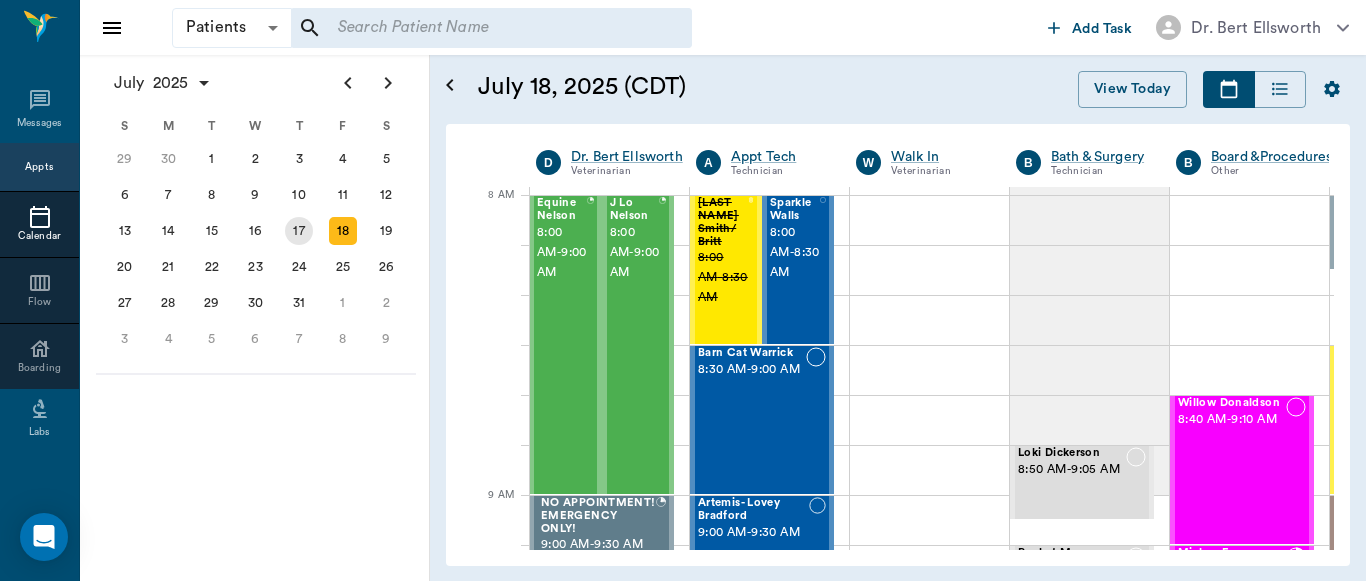 click on "17" at bounding box center (299, 231) 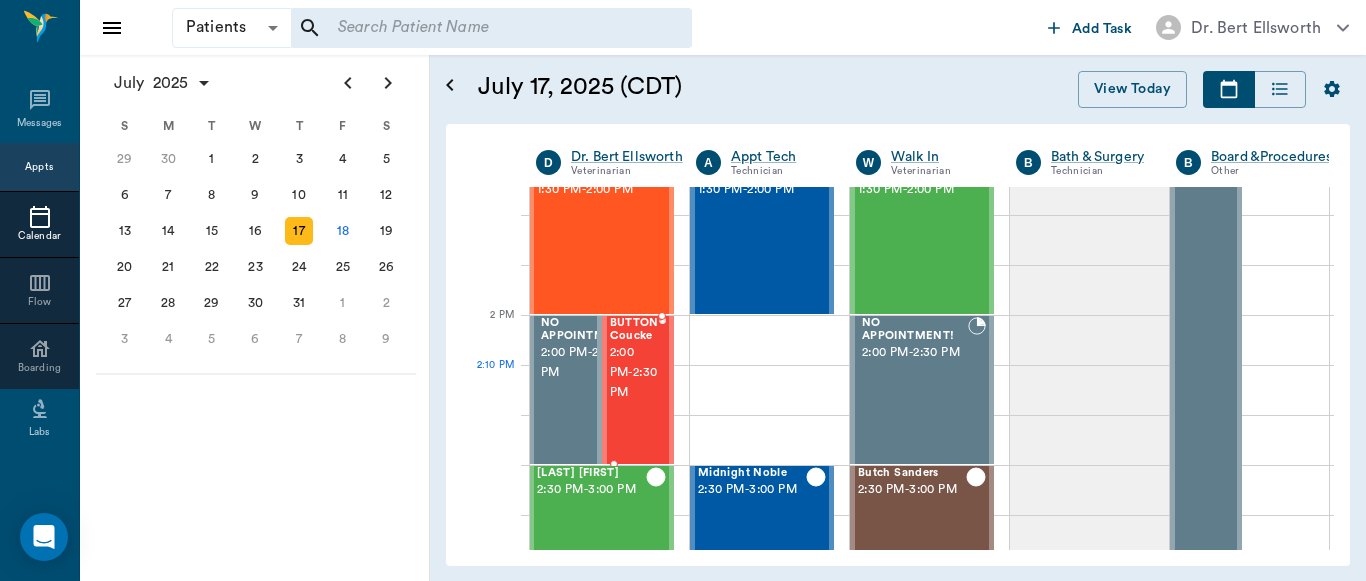 scroll, scrollTop: 1681, scrollLeft: 1, axis: both 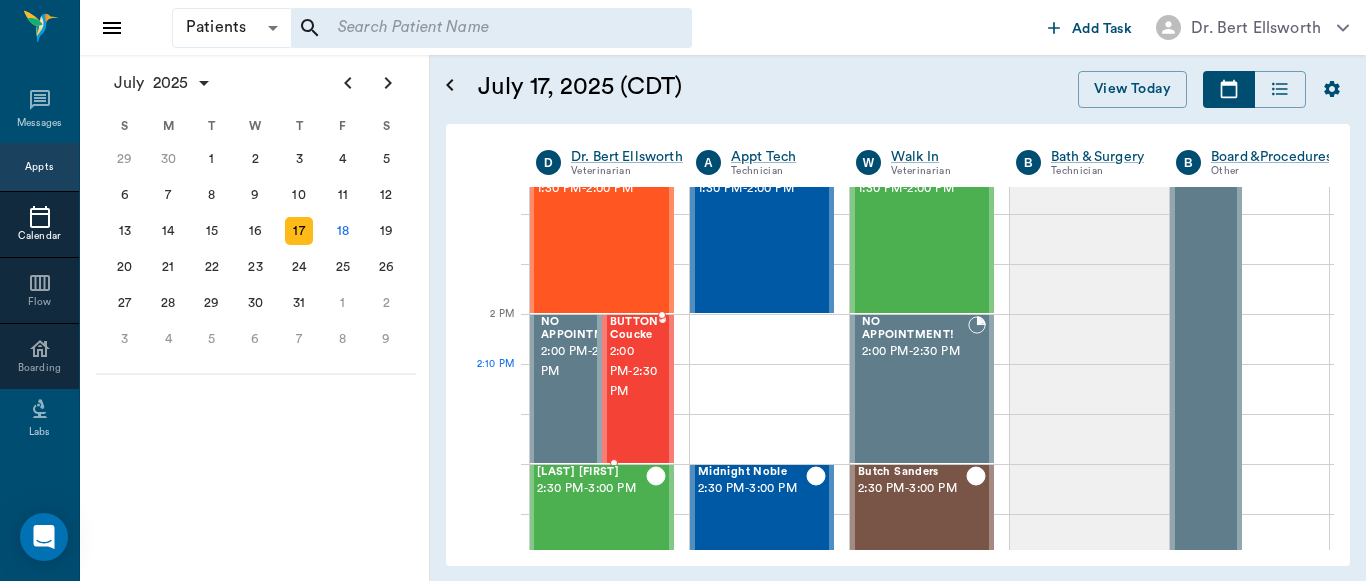 click on "2:00 PM  -  2:30 PM" at bounding box center (634, 372) 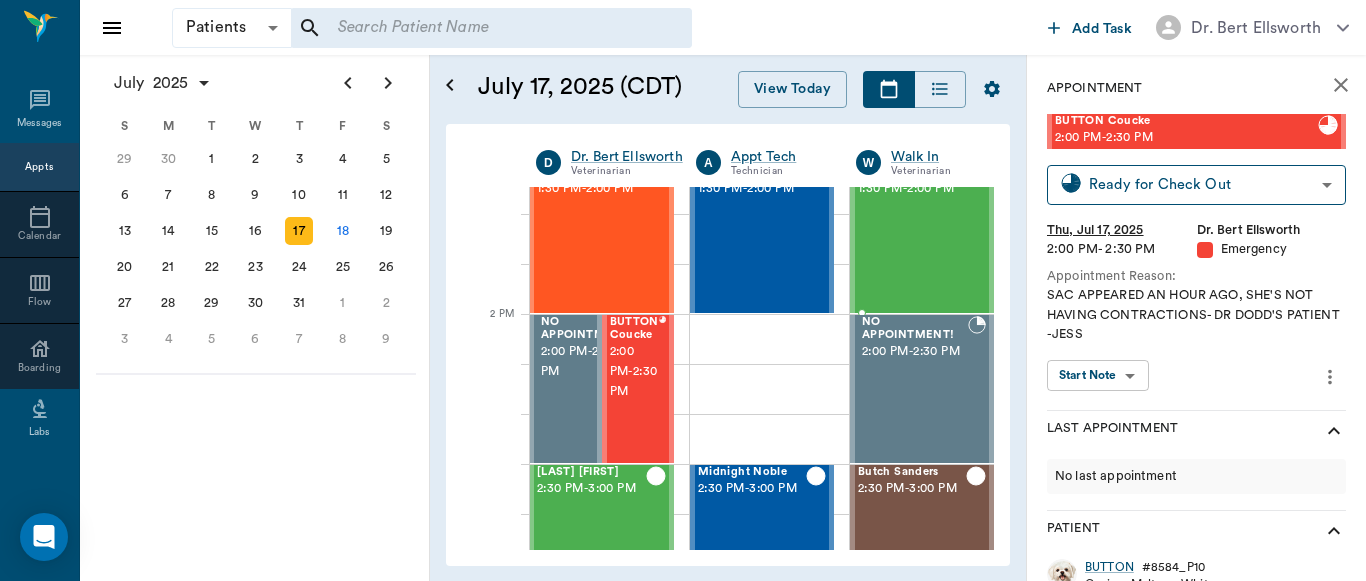 click on "[NAME] [TIME]  -  [TIME]" at bounding box center [912, 239] 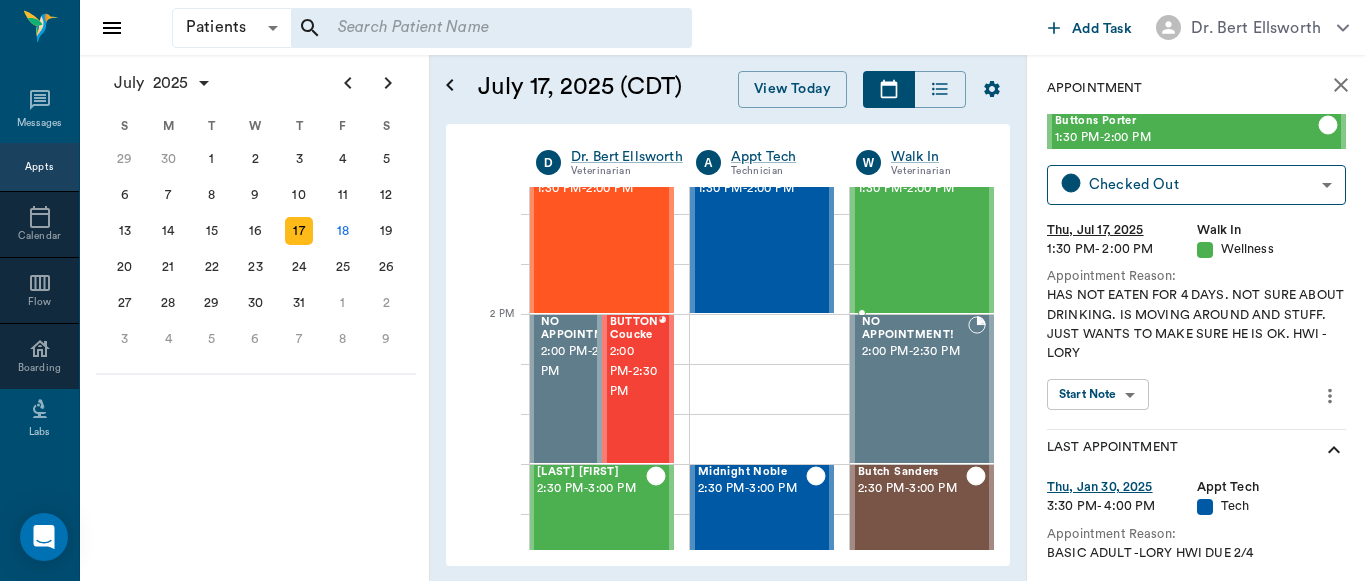 click on "[NAME] [TIME]  -  [TIME]" at bounding box center (912, 239) 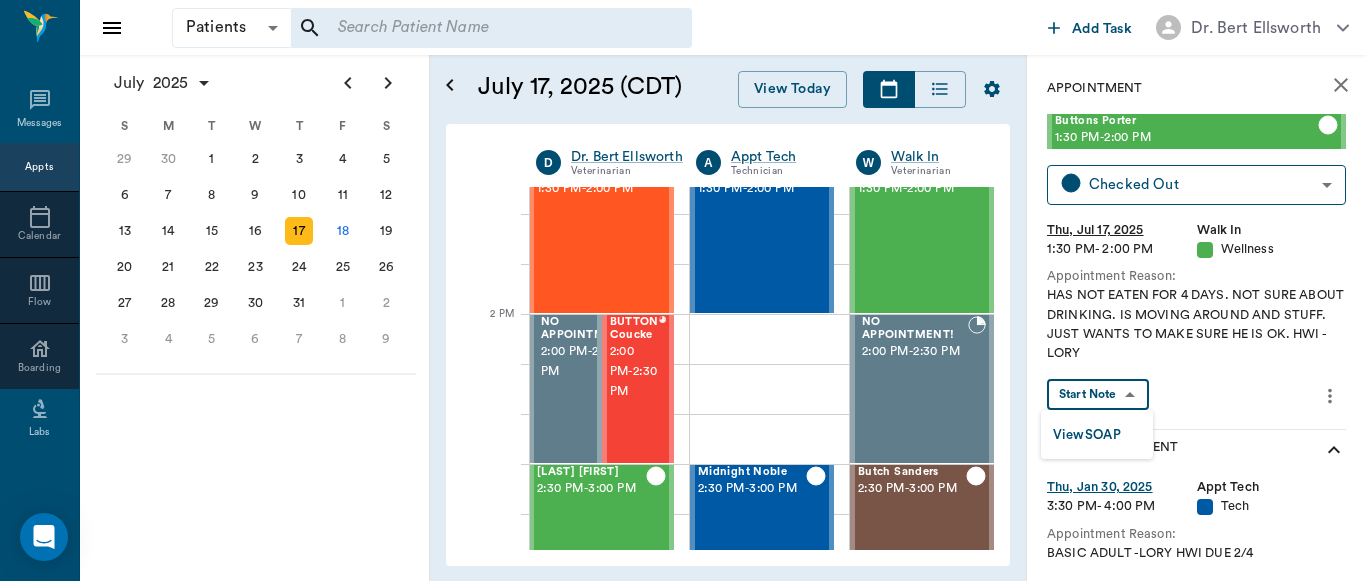 click on "Patients Patients ​ ​ Add Task Dr. [LAST NAME] [LAST NAME] Nectar Messages Appts Calendar Flow Boarding Labs Imaging Inventory Tasks Forms Reports Lookup Settings July [YEAR] S M T W T F S Jun 1 2 3 4 5 6 7 8 9 10 11 12 13 14 15 16 17 18 19 20 21 22 23 24 25 26 27 28 29 30 Jul 1 2 3 4 5 6 7 8 9 10 11 12 S M T W T F S 29 30 Jul 1 2 3 4 5 6 7 8 9 10 11 12 13 14 15 16 17 18 19 20 21 22 23 24 25 26 27 28 29 30 31 Aug 1 2 3 4 5 6 7 8 9 S M T W T F S 27 28 29 30 31 Aug 1 2 3 4 5 6 7 8 9 10 11 12 13 14 15 16 17 18 19 20 21 22 23 24 25 26 27 28 29 30 31 Sep 1 2 3 4 5 6 July 17, [YEAR] (CDT) View Today July [YEAR] Today 17 Thu Jul [YEAR] D Dr. [LAST NAME] [LAST NAME] Veterinarian A Appt Tech Technician W Walk In Veterinarian B Bath & Surgery Technician B Board &Procedures Other D Dr. [LAST NAME] [LAST NAME] Veterinarian 8 AM 9 AM 10 AM 11 AM 12 PM 1 PM 2 PM 3 PM 4 PM 5 PM 6 PM 7 PM 8 PM 1:40 PM Bovine Barr 8:00 AM - 9:00 AM Racey [LAST NAME] 9:00 AM - 9:30 AM puppy Kilgore 9:30 AM - 10:00 AM Trooper Neff 10:00 AM - 10:30 AM Bootsie Deese -" at bounding box center (683, 290) 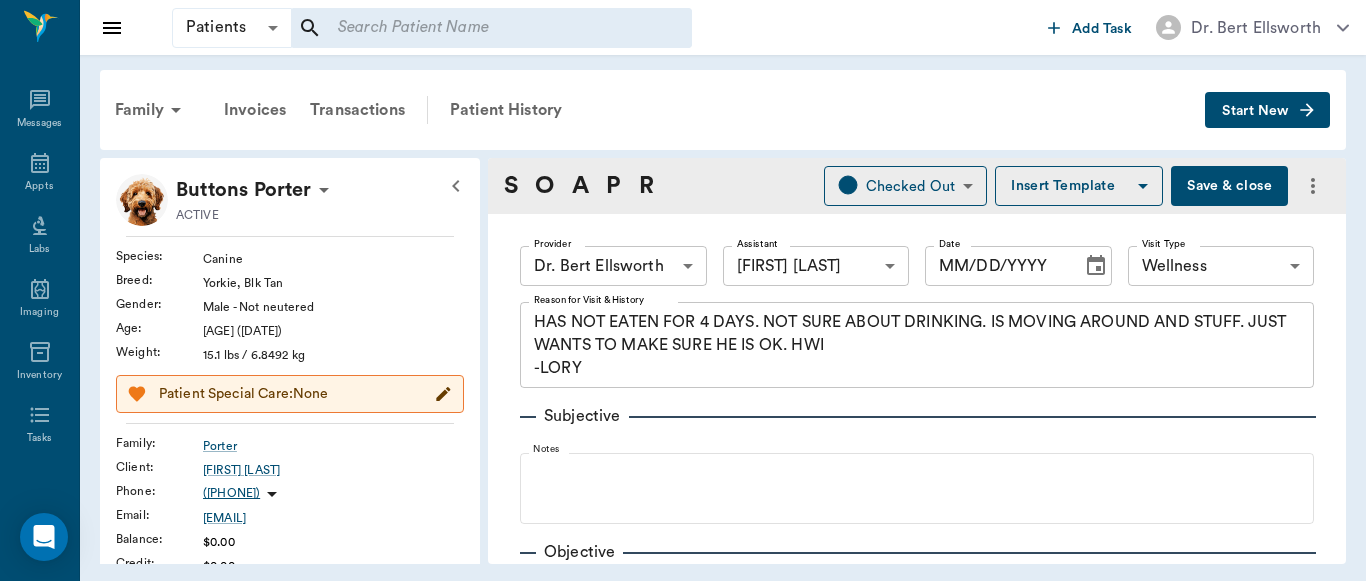 type on "63ec2f075fda476ae8351a4d" 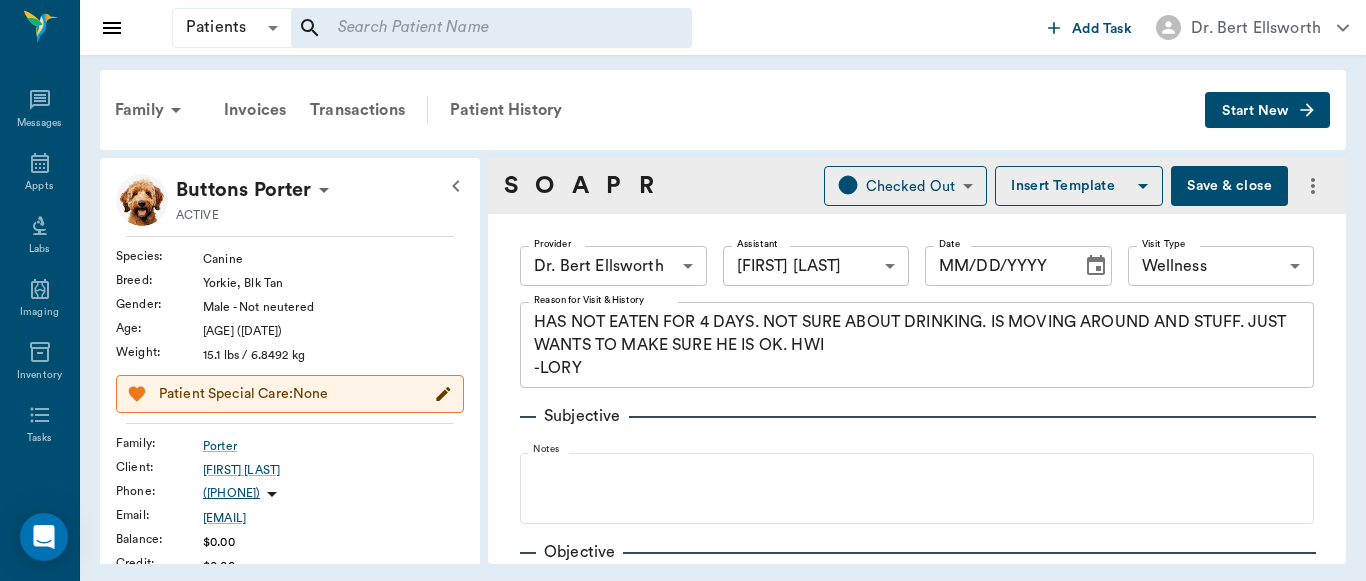 type on "682b670d8bdc6f7f8feef3db" 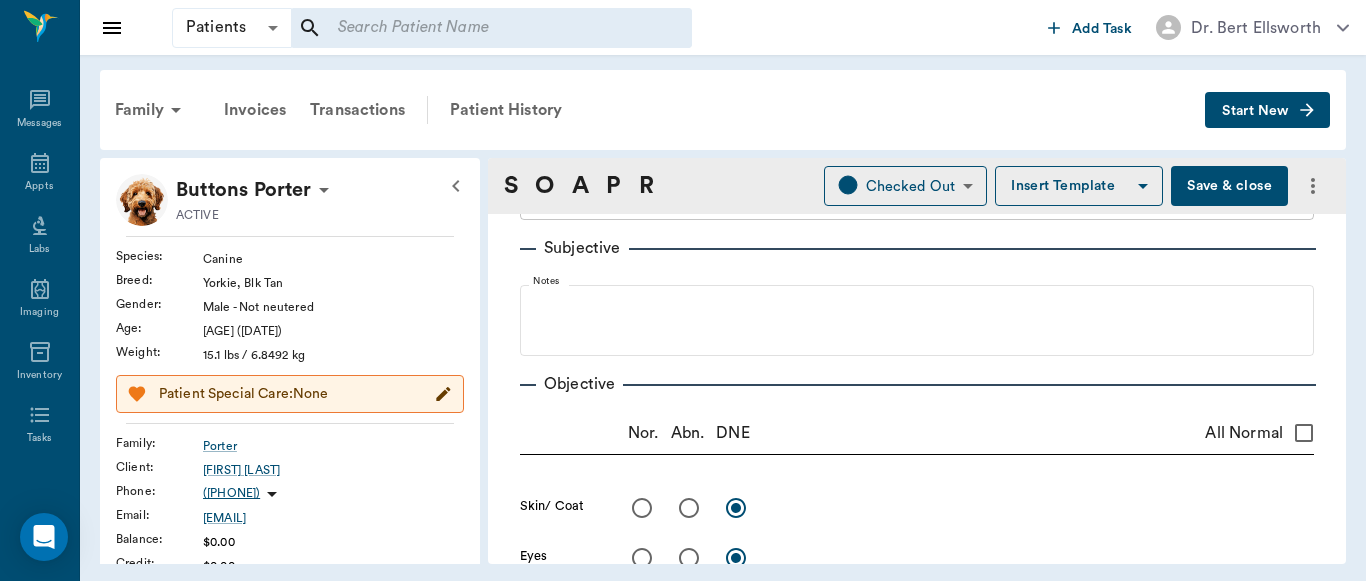scroll, scrollTop: 176, scrollLeft: 0, axis: vertical 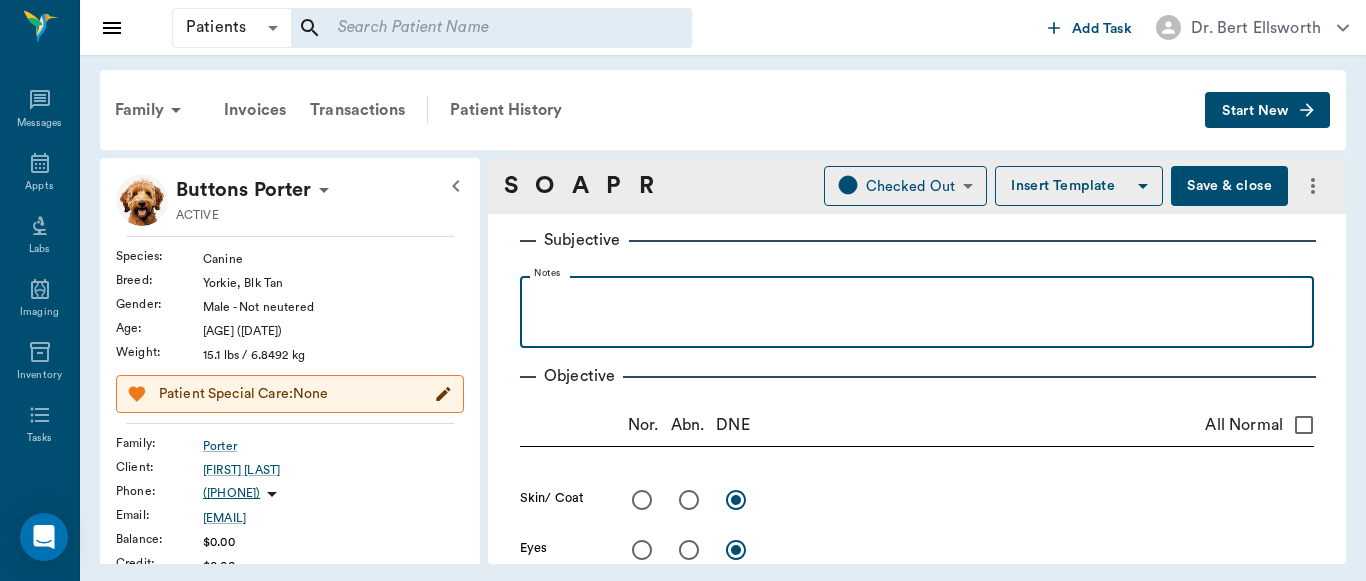click at bounding box center [917, 298] 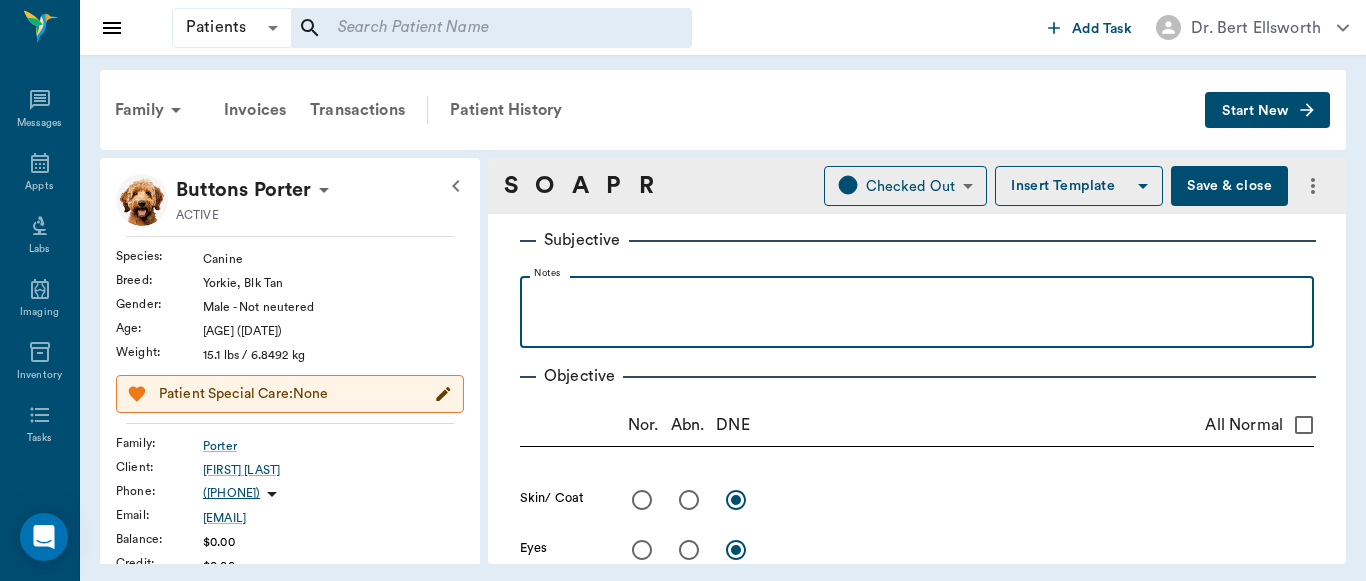 type 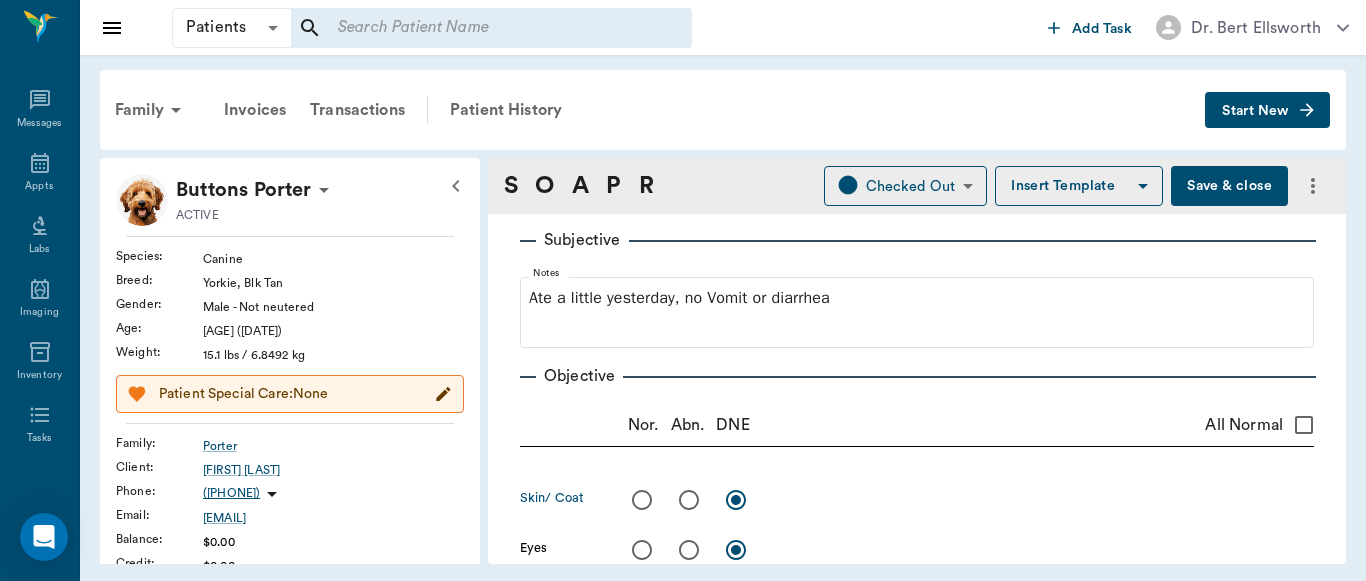 click at bounding box center [689, 500] 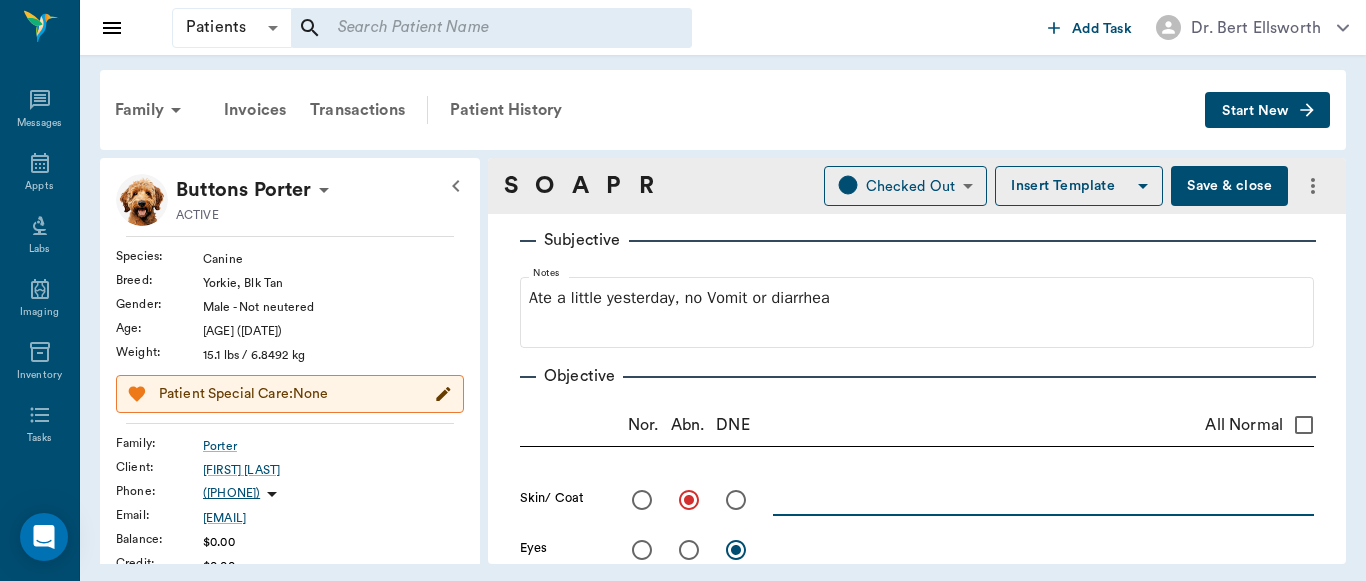 click at bounding box center [1043, 499] 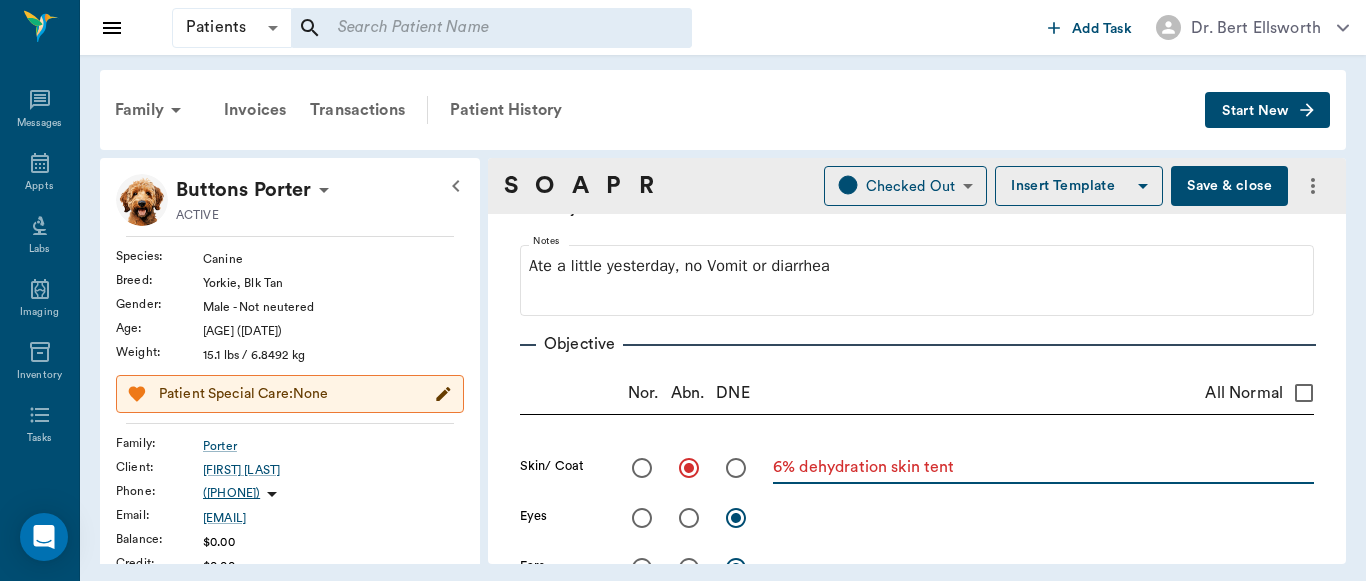 scroll, scrollTop: 216, scrollLeft: 0, axis: vertical 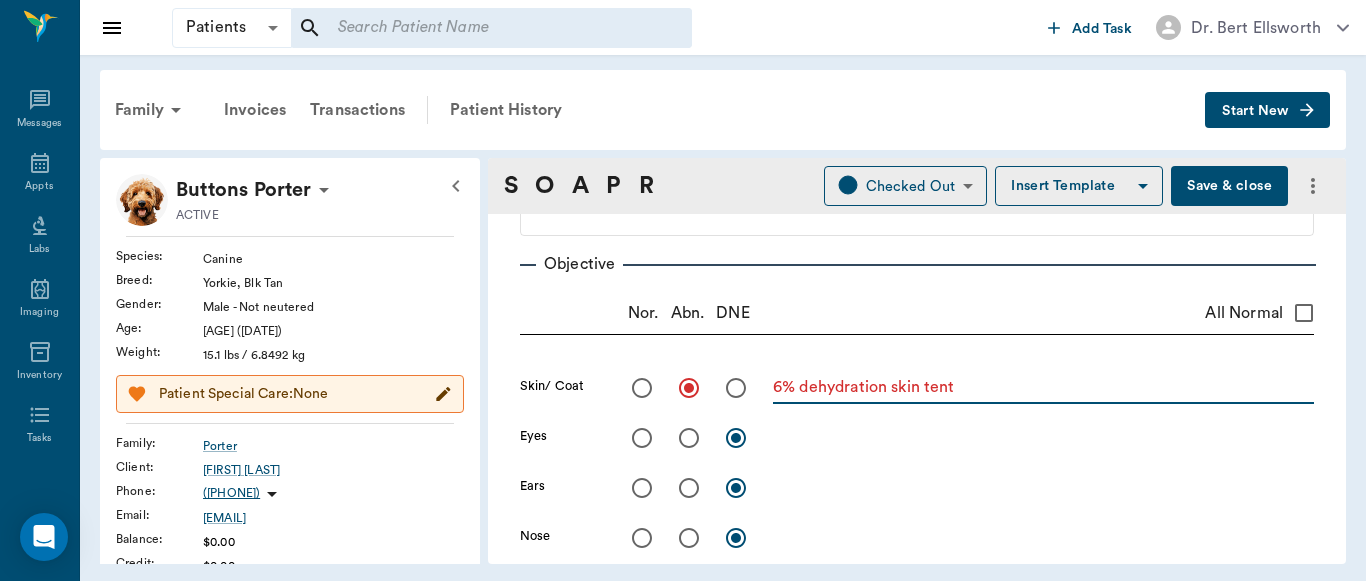 type on "6% dehydration skin tent" 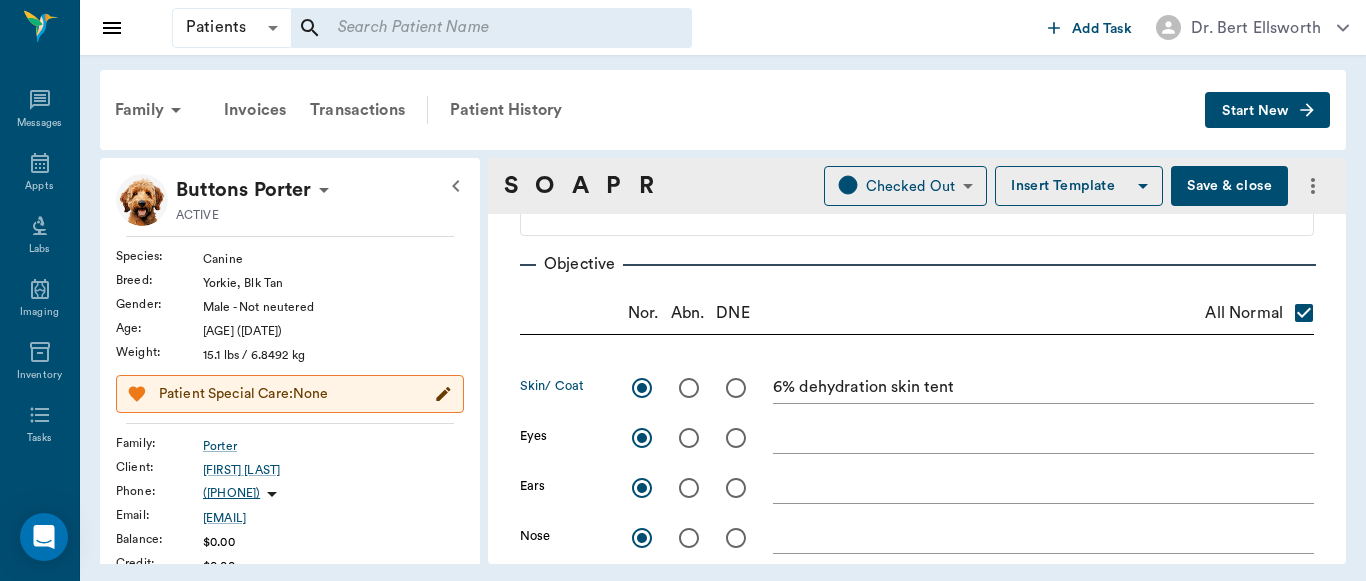 click at bounding box center (689, 388) 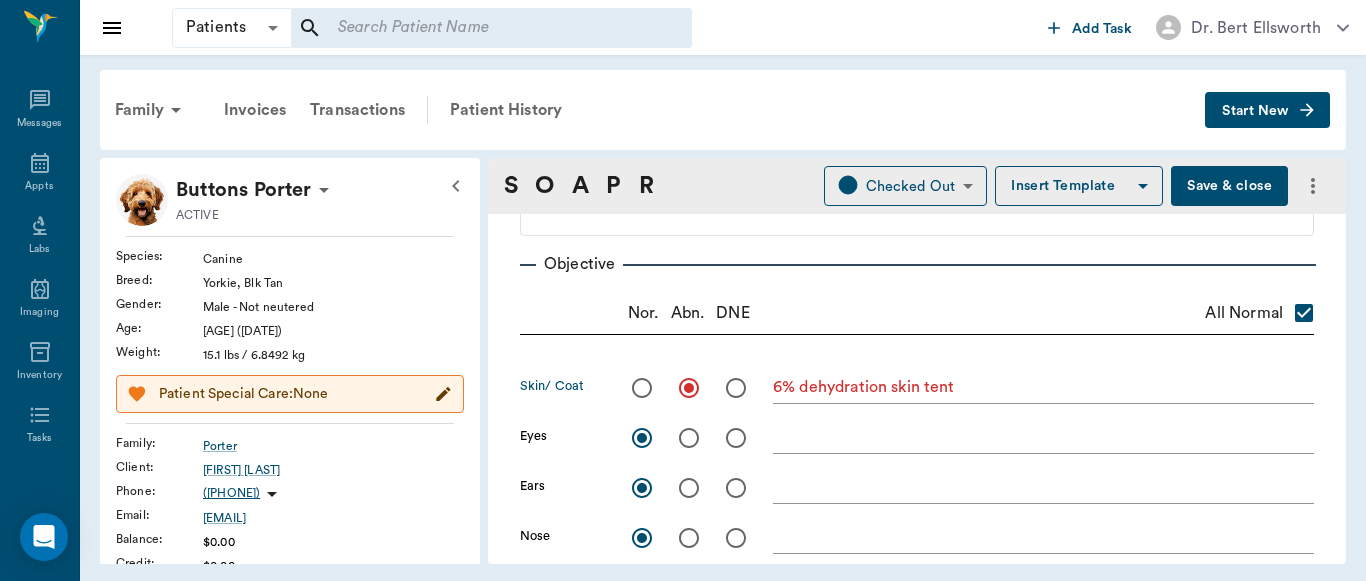 checkbox on "false" 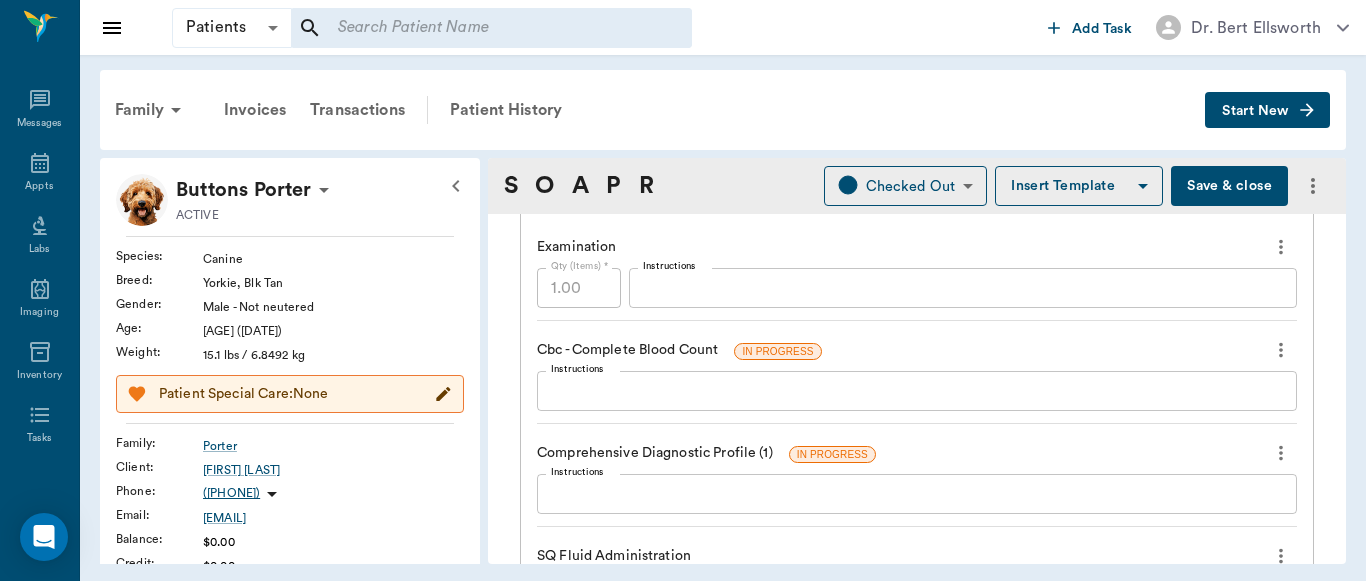 scroll, scrollTop: 1479, scrollLeft: 0, axis: vertical 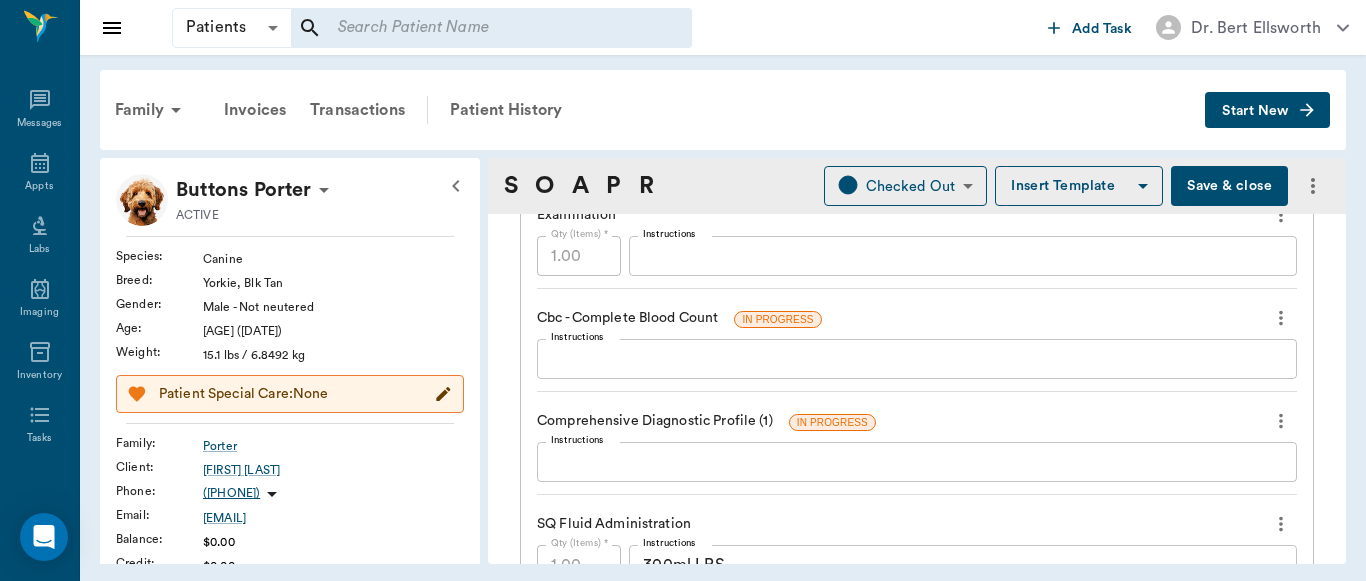 click on "Instructions" at bounding box center [917, 359] 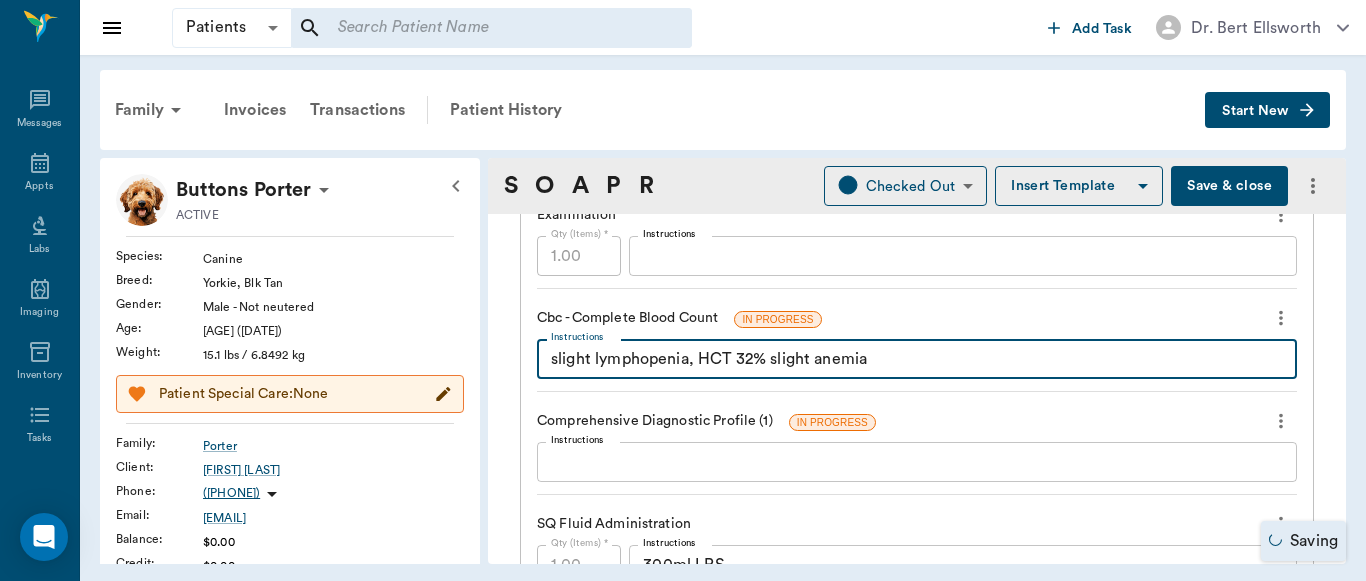 type on "slight lymphopenia, HCT 32% slight anemia" 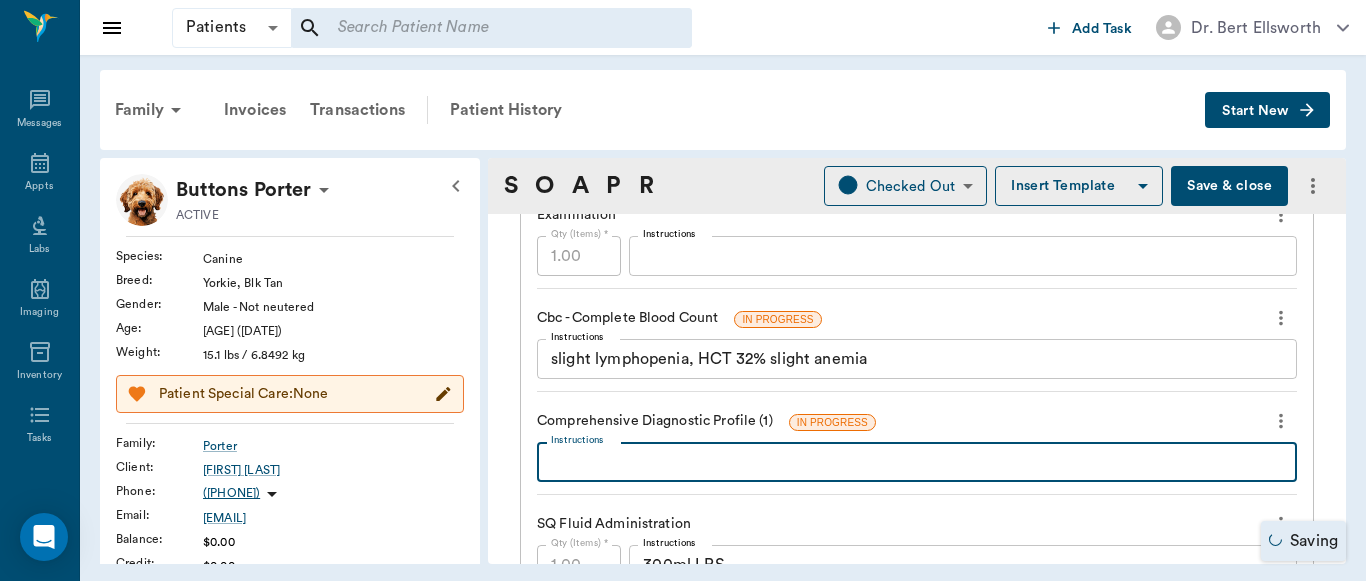 click on "Instructions" at bounding box center [917, 462] 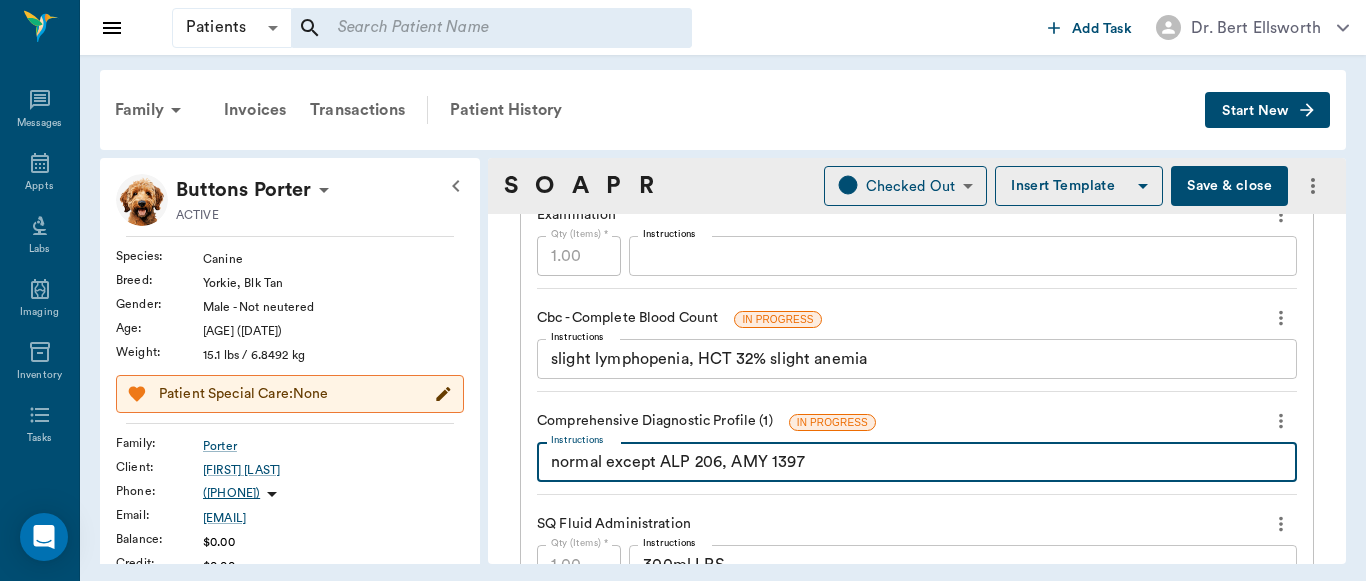 drag, startPoint x: 608, startPoint y: 469, endPoint x: 831, endPoint y: 409, distance: 230.93073 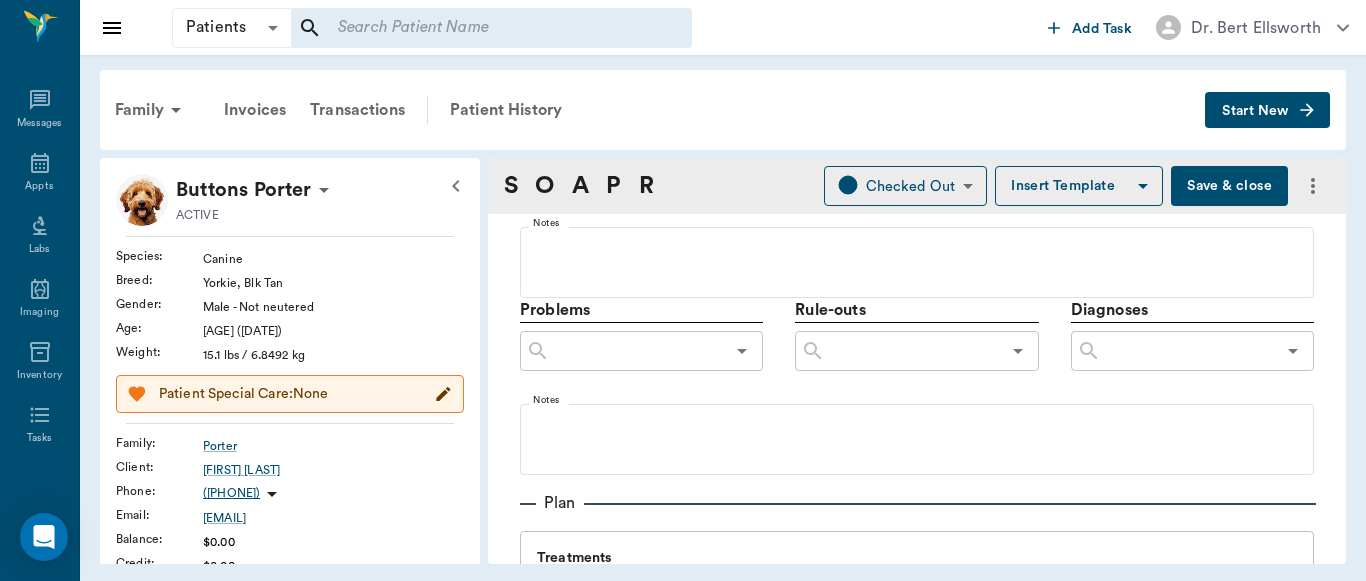 scroll, scrollTop: 1085, scrollLeft: 0, axis: vertical 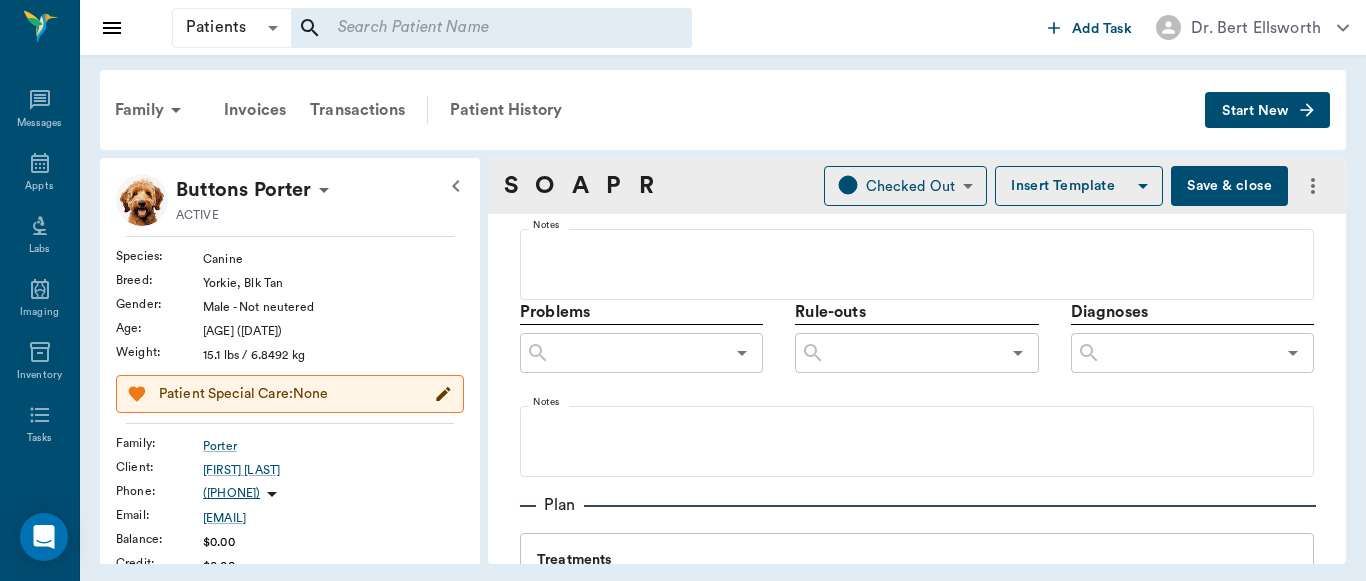 type on "normal except ALP 206, AMY 1397" 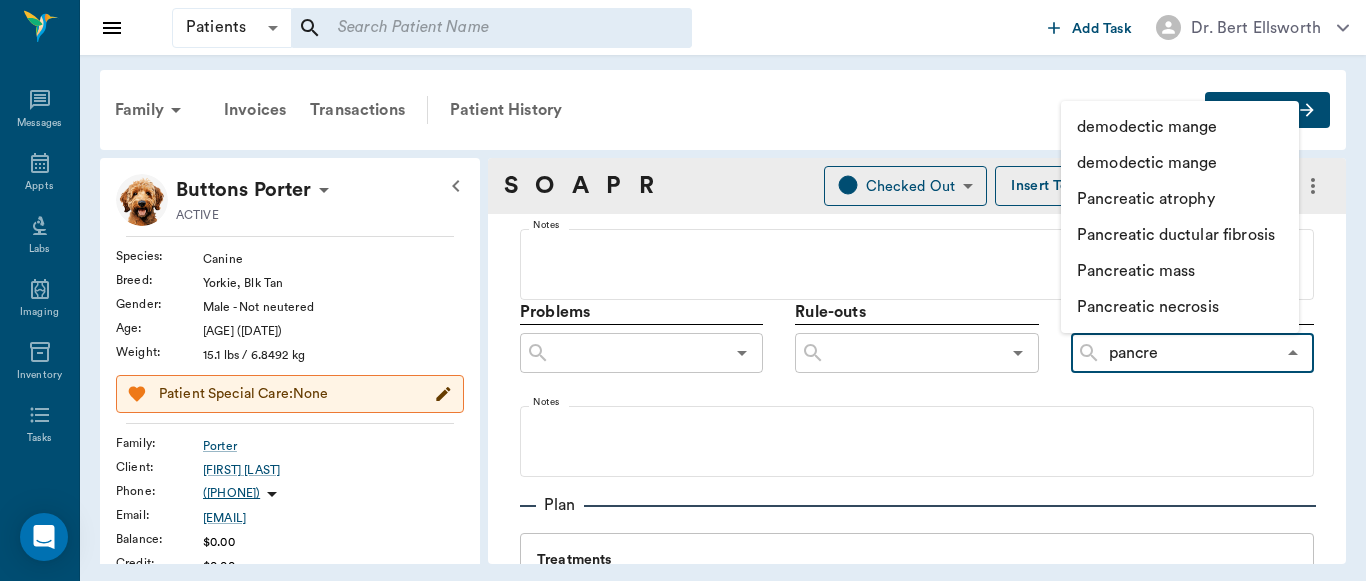 type on "pancrea" 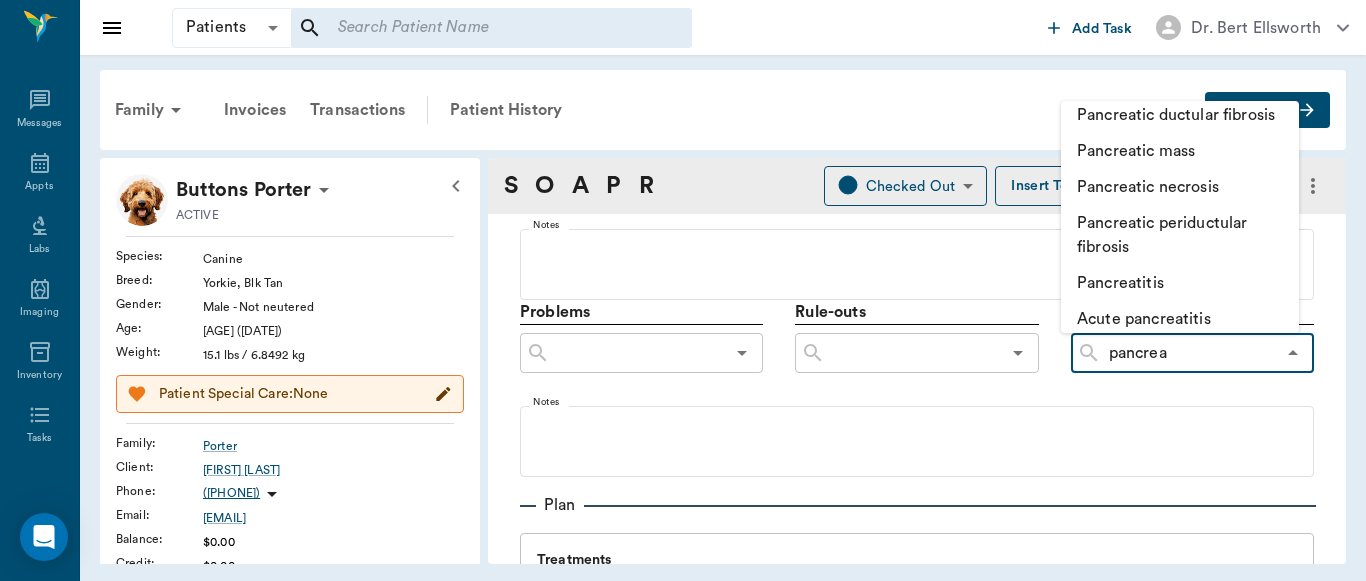 scroll, scrollTop: 160, scrollLeft: 0, axis: vertical 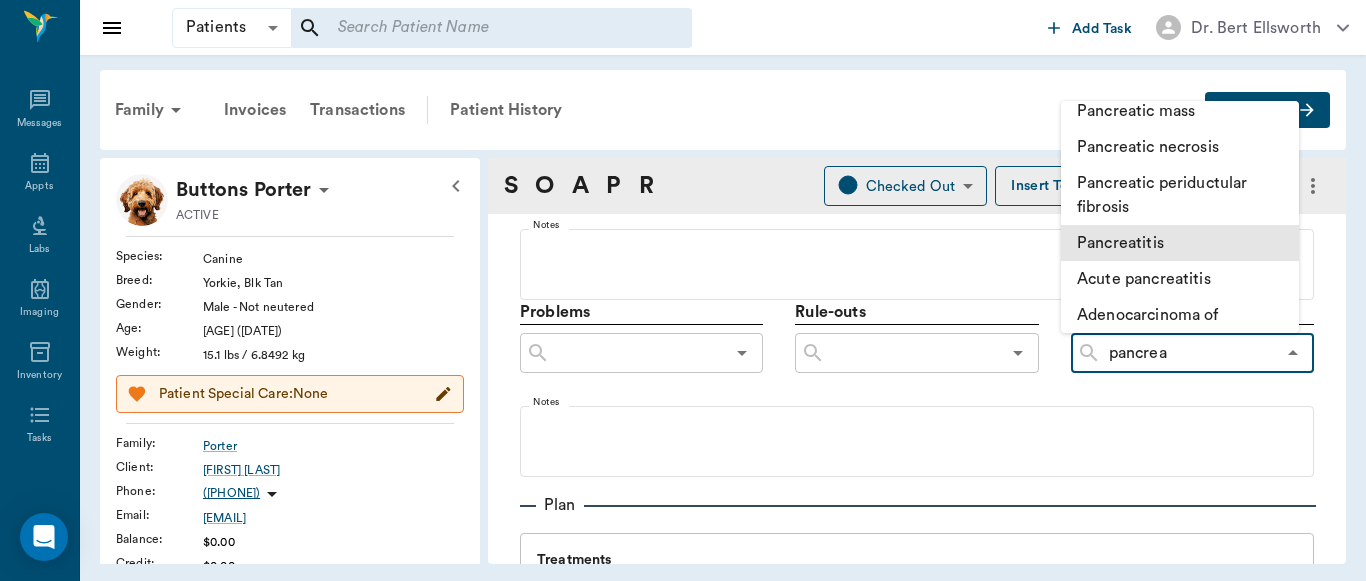 click on "Pancreatitis" at bounding box center (1180, 243) 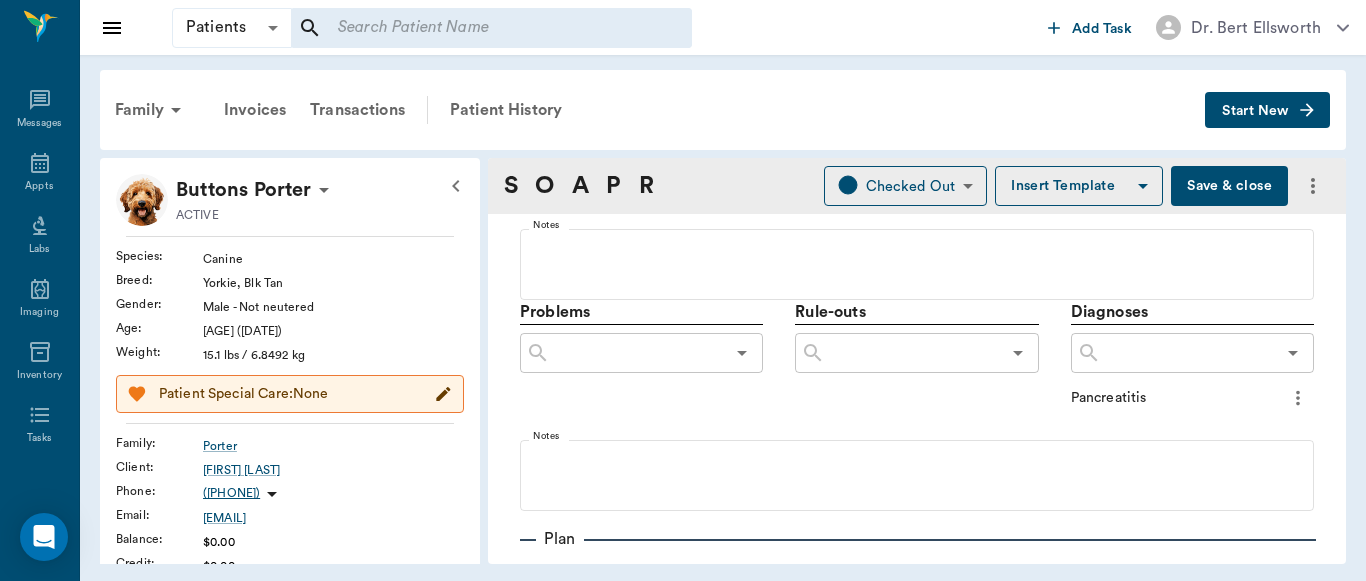 click on "Save & close" at bounding box center [1229, 186] 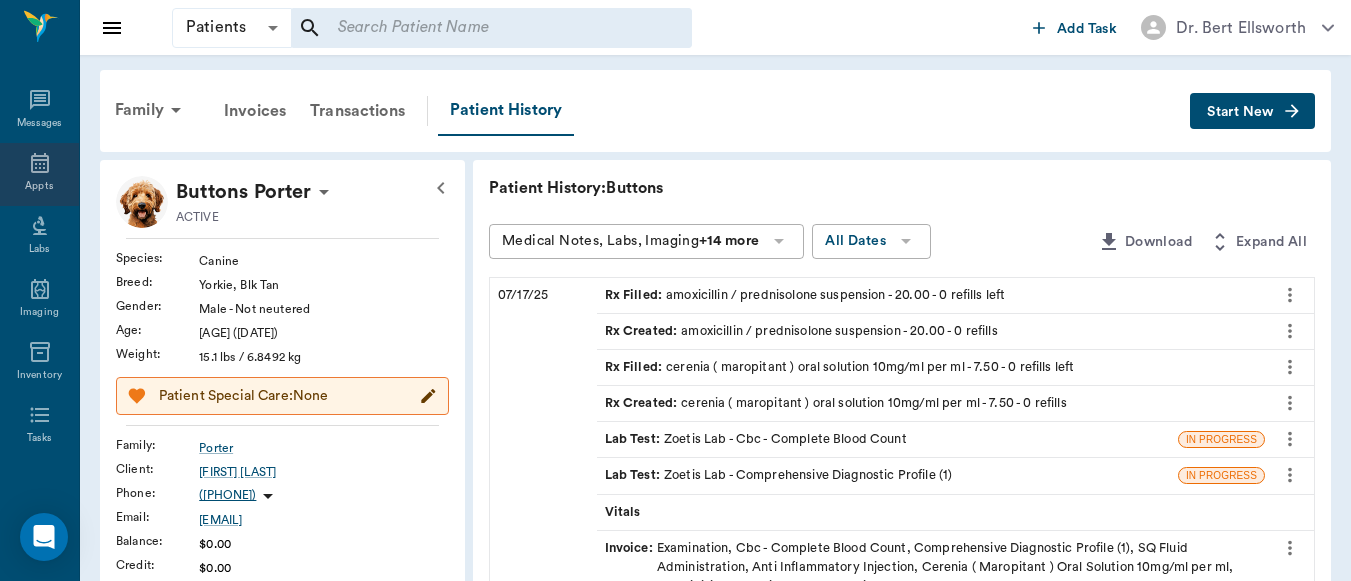 click on "Appts" at bounding box center (39, 174) 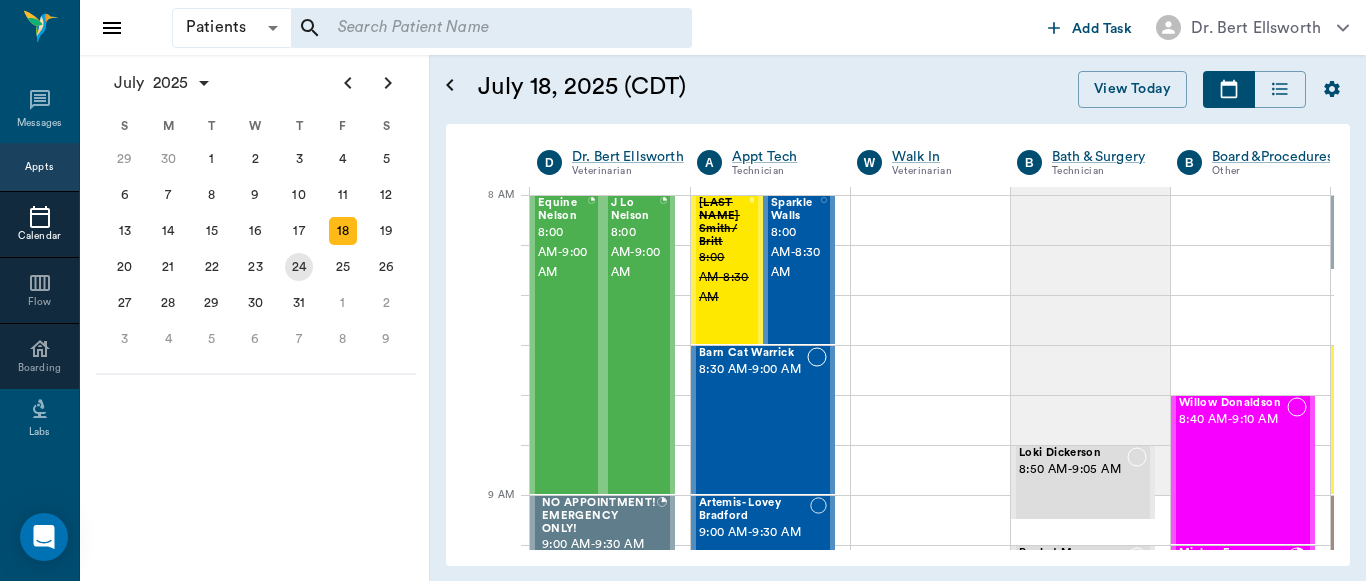 scroll, scrollTop: 0, scrollLeft: 1, axis: horizontal 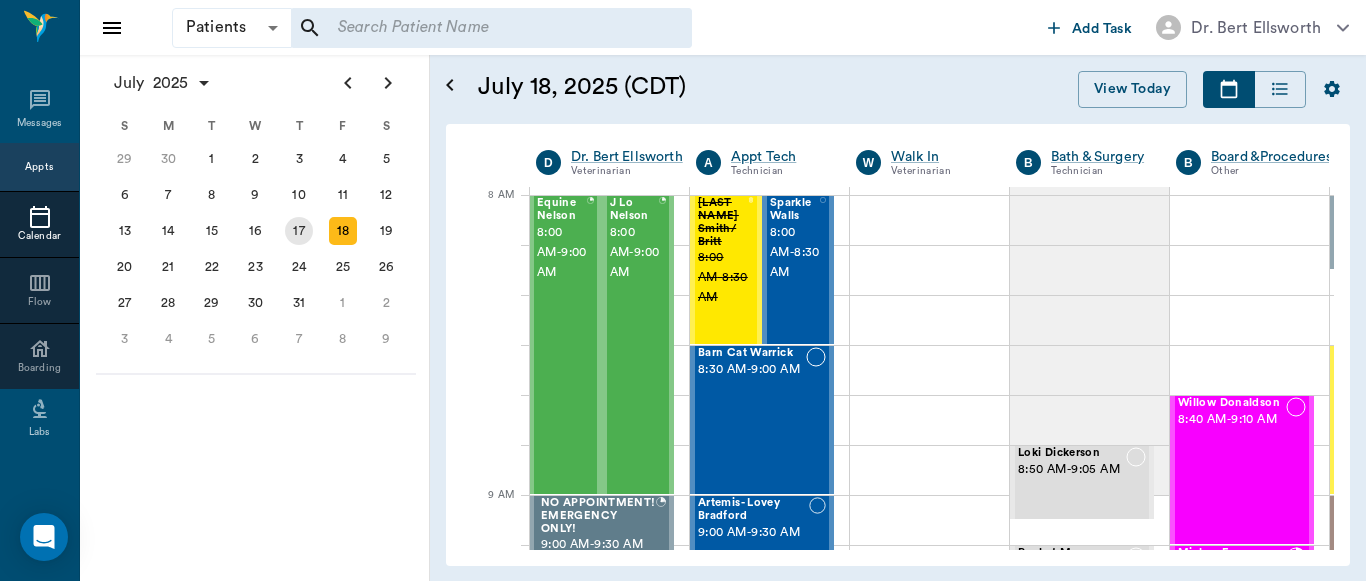 click on "17" at bounding box center (299, 231) 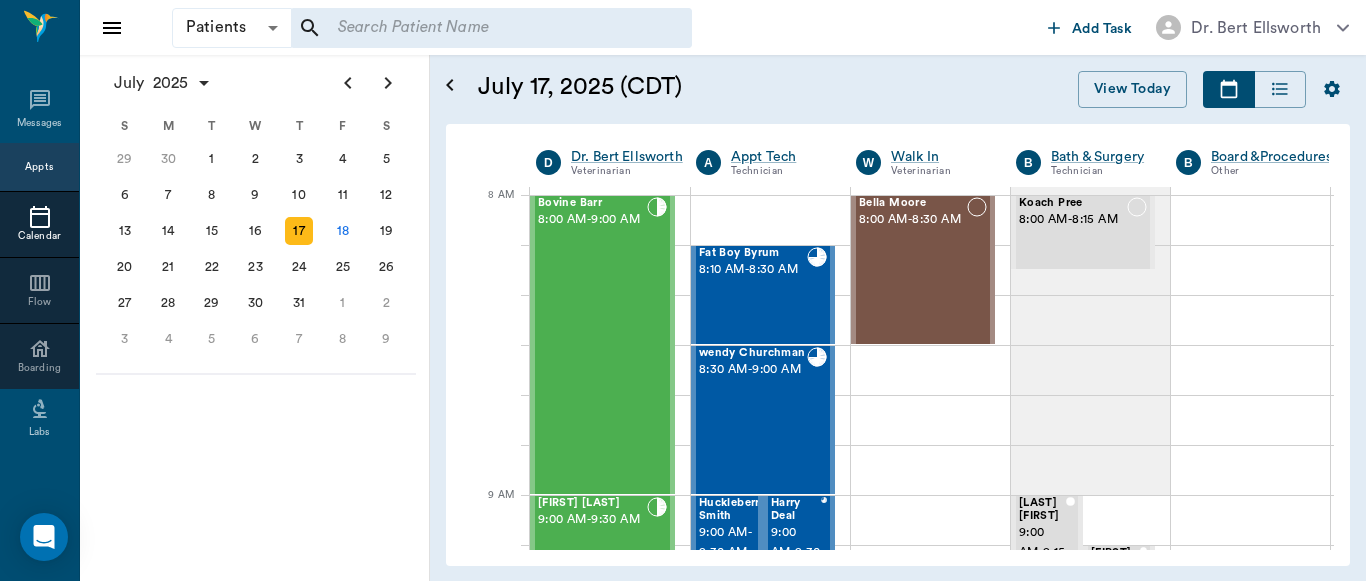 scroll, scrollTop: 0, scrollLeft: 1, axis: horizontal 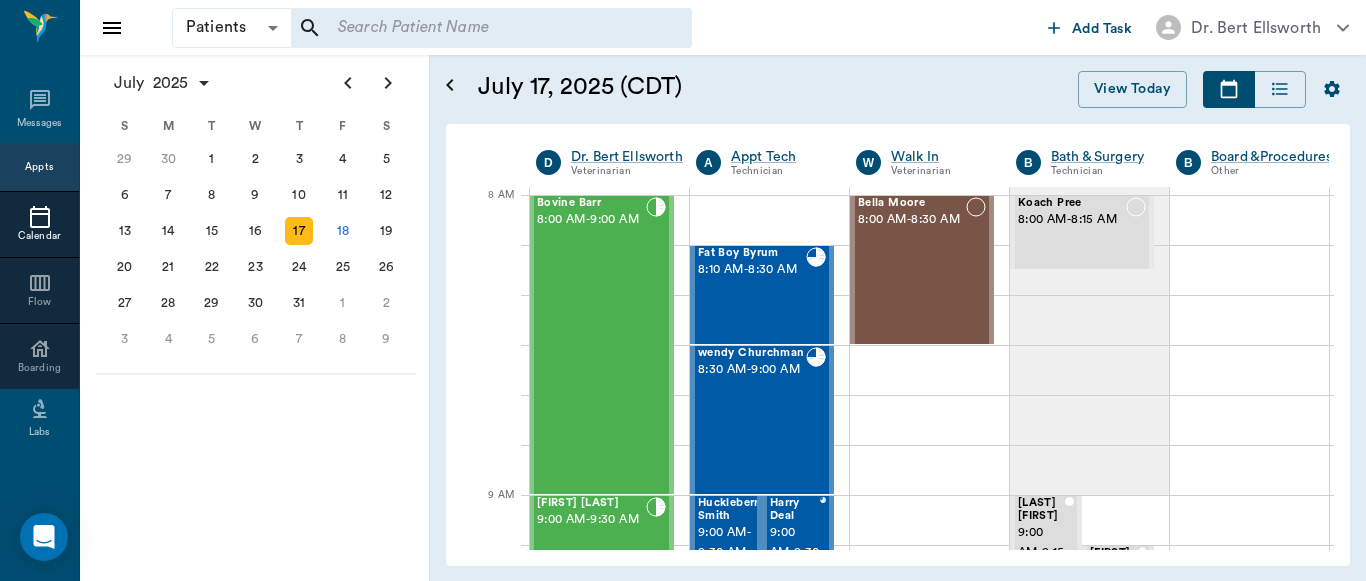 click on "17" at bounding box center (299, 231) 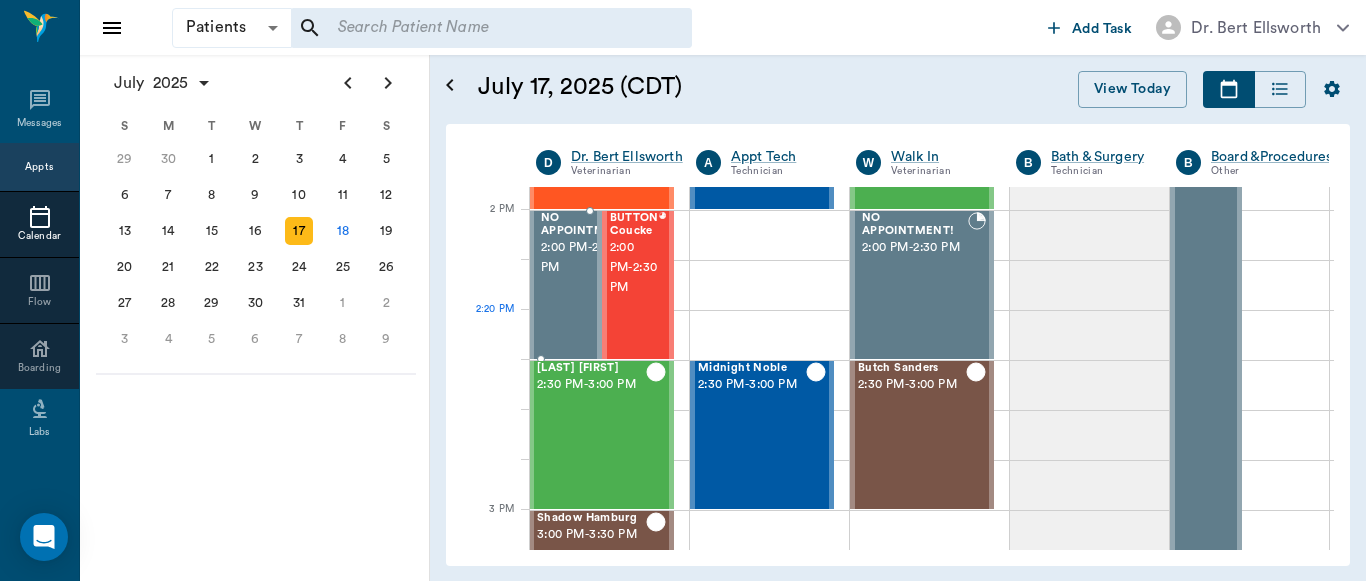 scroll, scrollTop: 1784, scrollLeft: 1, axis: both 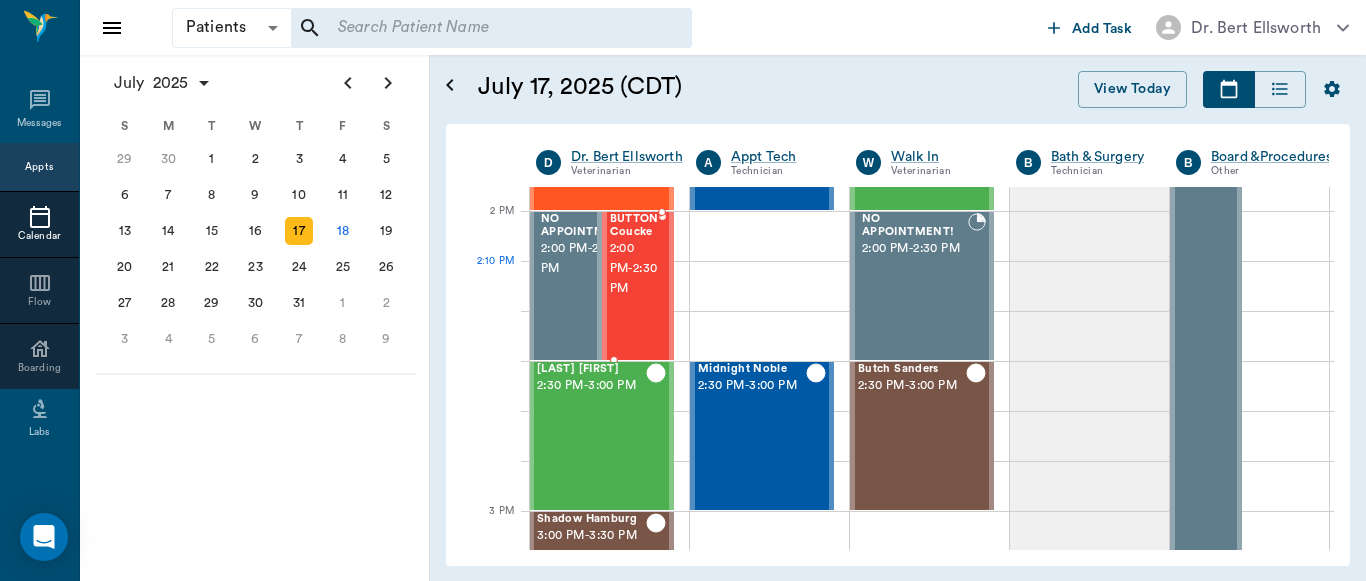 click on "BUTTON Coucke 2:00 PM  -  2:30 PM" at bounding box center (634, 286) 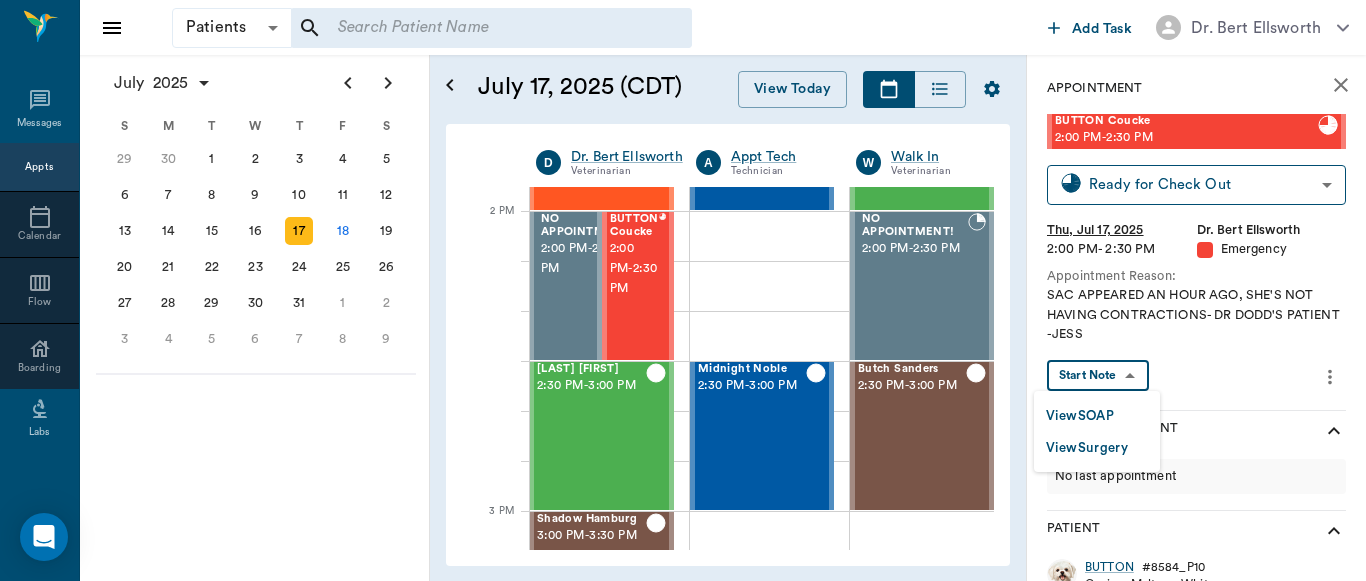 click on "Patients Patients &nbsp;&nbsp; Add Task Dr. Bert Ellsworth Nectar Messages Appts Calendar Flow Boarding Labs Imaging Tasks Forms Staff Reports Lookup Settings July 2025 S M T W T F S Jun 1 2 3 4 5 6 7 8 9 10 11 12 13 14 15 16 17 18 19 20 21 22 23 24 25 26 27 28 29 30 Jul 1 2 3 4 5 6 7 8 9 10 11 12 S M T W T F S 29 30 Jul 1 2 3 4 5 6 7 8 9 10 11 12 13 14 15 16 17 18 19 20 21 22 23 24 25 26 27 28 29 30 31 Aug 1 2 3 4 5 6 7 8 9 S M T W T F S 27 28 29 30 31 Aug 1 2 3 4 5 6 7 8 9 10 11 12 13 14 15 16 17 18 19 20 21 22 23 24 25 26 27 28 29 30 31 Sep 1 2 3 4 5 6 July 17, 2025 (CDT) View Today July 2025 Today 17 Thu Jul 2025 D Dr. [LAST] Veterinarian A Appt Tech Technician W Walk In Veterinarian B Bath & Surgery Technician B Board &Procedures Other D Dr. [LAST] [LAST] Veterinarian 8 AM 9 AM 10 AM 11 AM 12 PM 1 PM 2 PM 3 PM 4 PM 5 PM 6 PM 7 PM 8 PM 2:00 PM Bovine Barr 8:00 AM - 9:00 AM Racey [LAST] 9:00 AM - 9:30 AM puppy Kilgore 9:30 AM - 10:00 AM Trooper [LAST] 10:00 AM - 10:30 AM Bootsie [LAST] -" at bounding box center [683, 290] 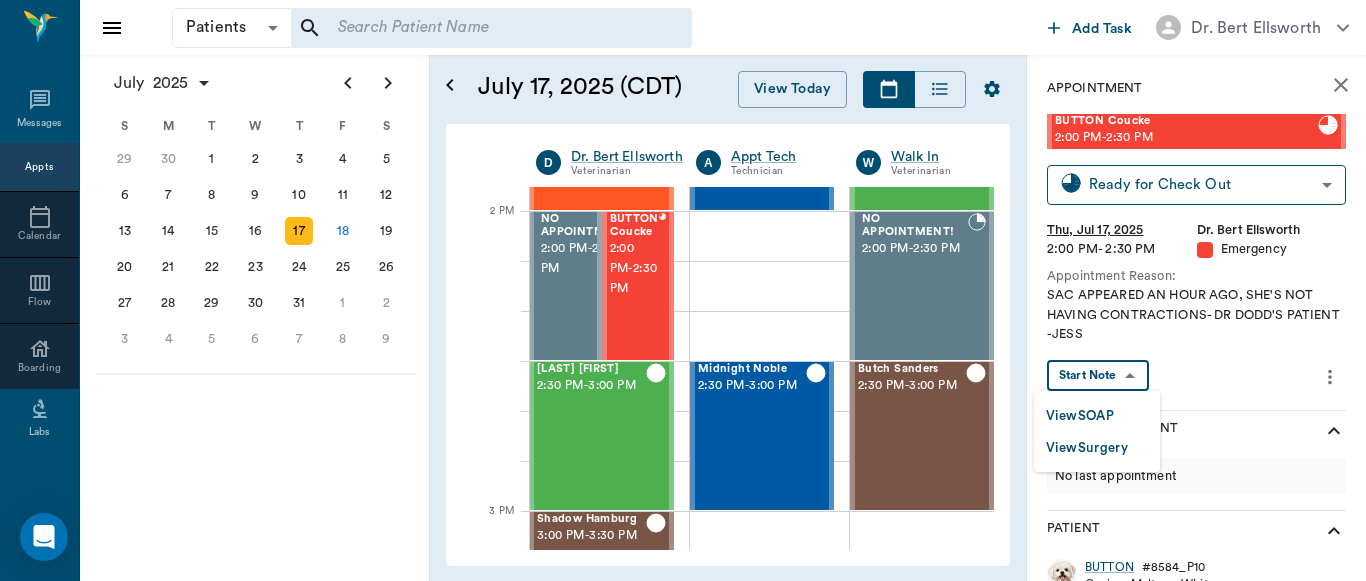 click on "View  SOAP" at bounding box center [1080, 416] 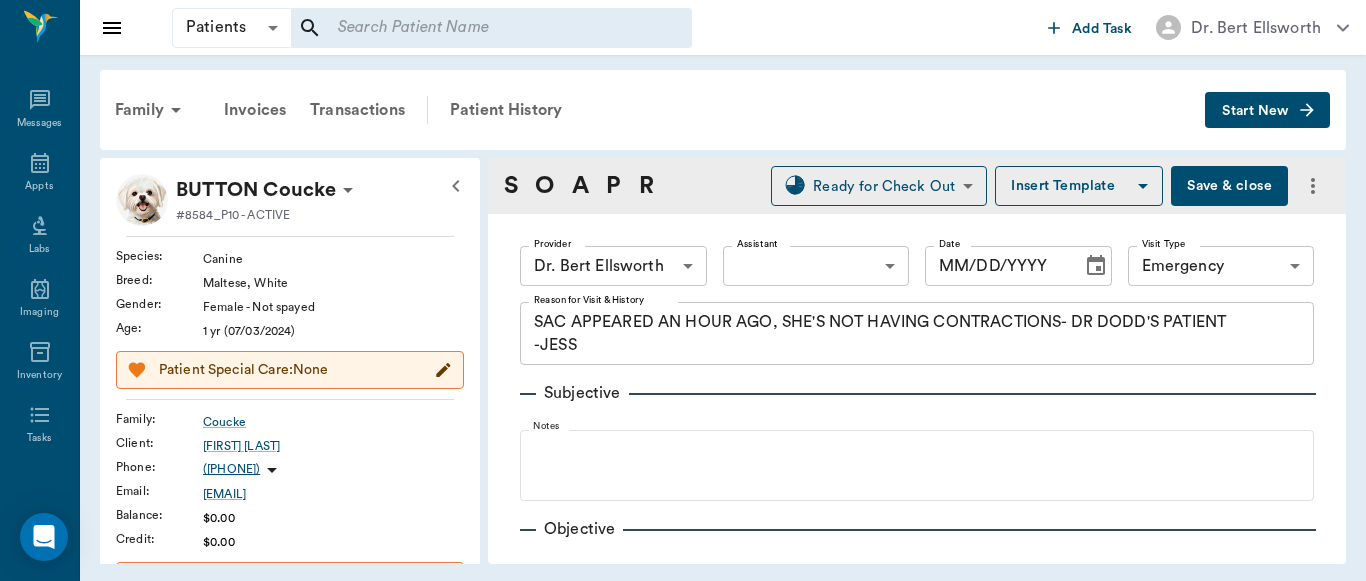 type on "63ec2f075fda476ae8351a4d" 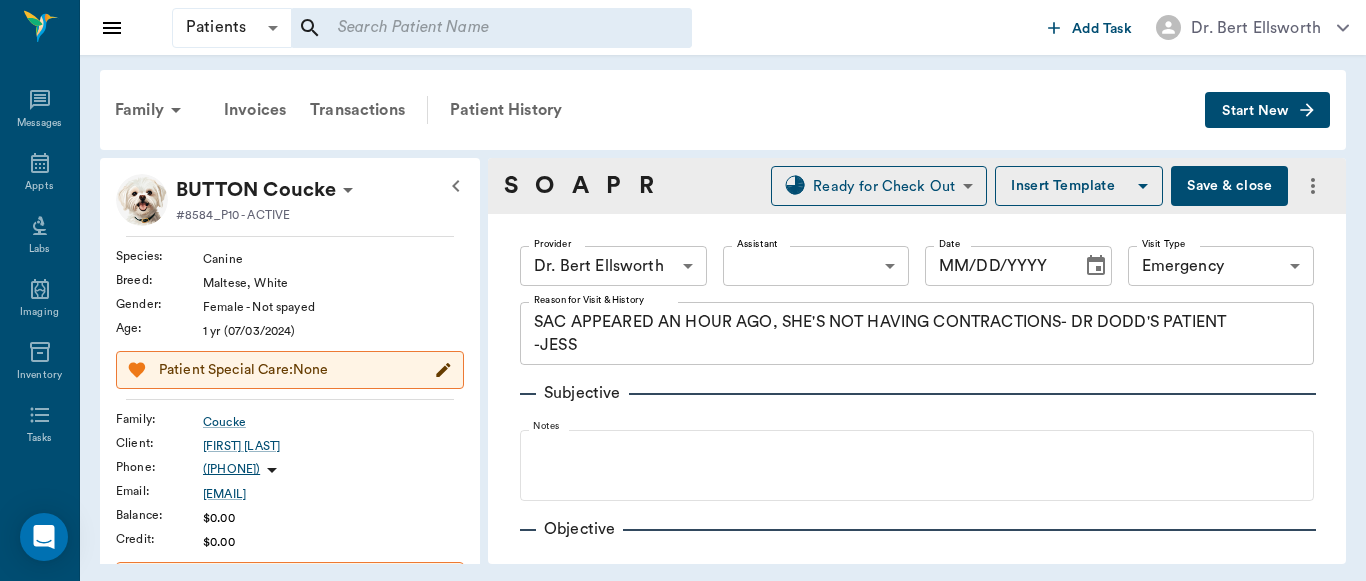 type on "65d2be4f46e3a538d89b8c1c" 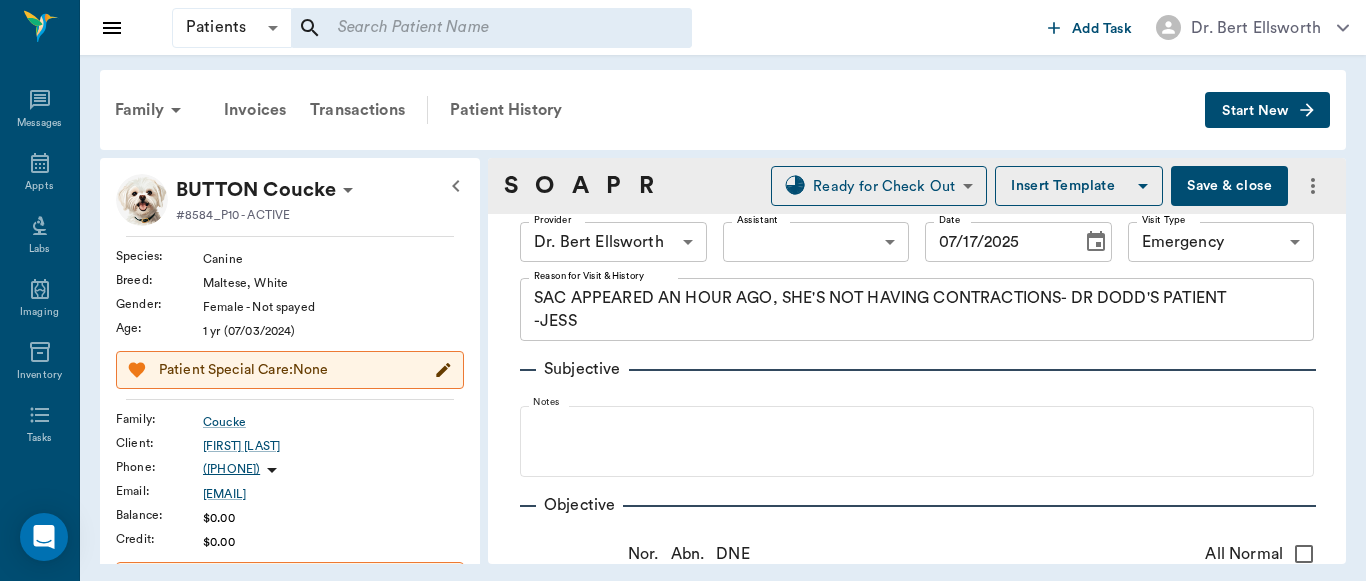 scroll, scrollTop: 25, scrollLeft: 0, axis: vertical 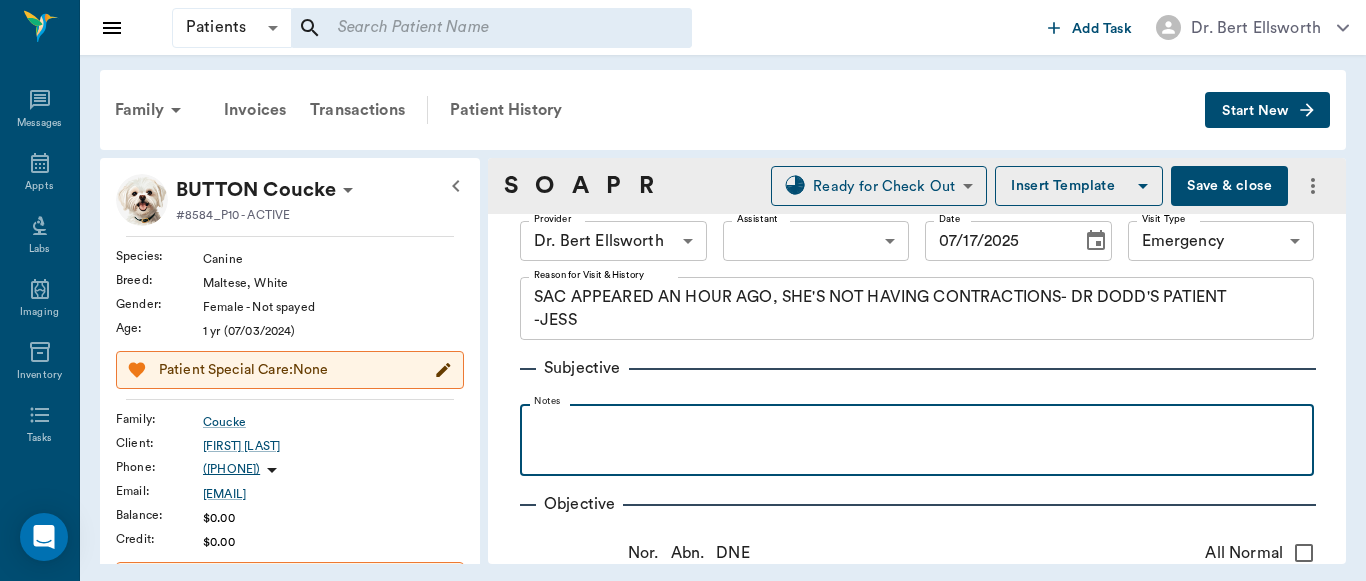 click at bounding box center [917, 426] 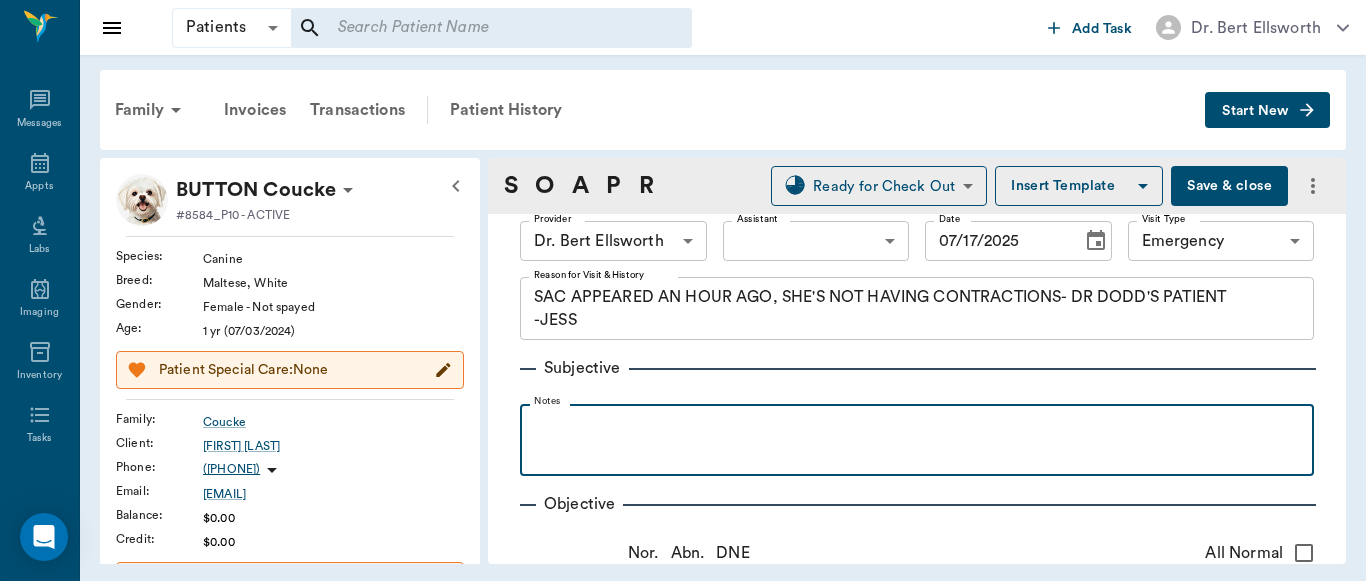type 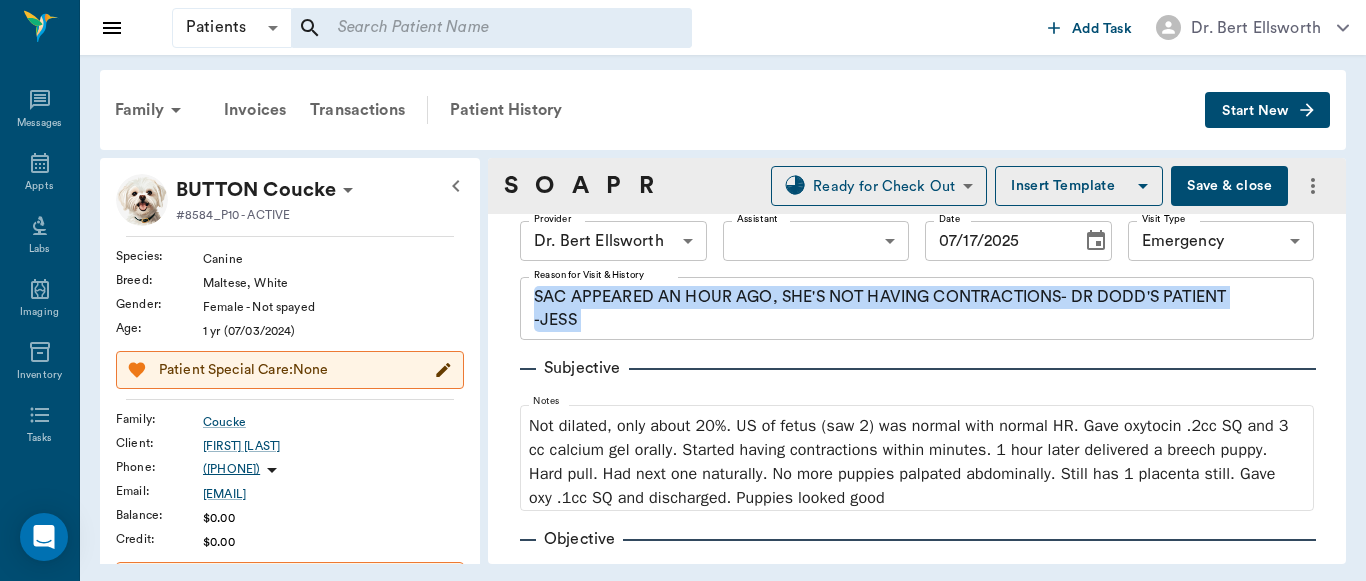 drag, startPoint x: 1347, startPoint y: 193, endPoint x: 1340, endPoint y: 306, distance: 113.216606 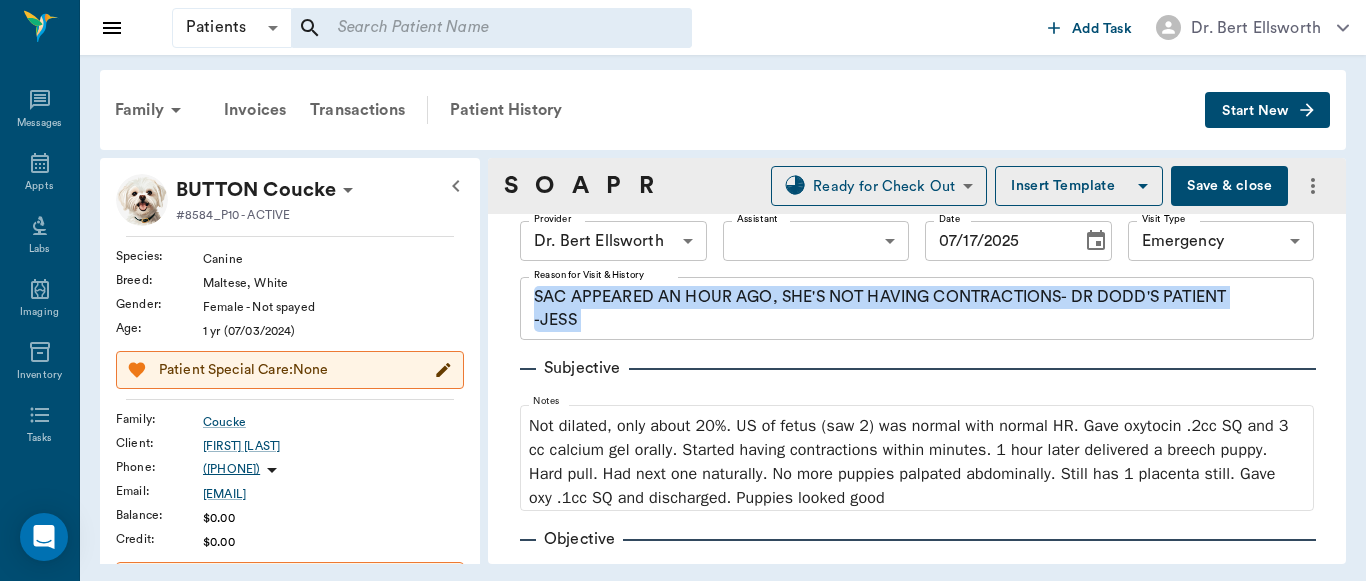 click on "Family Invoices Transactions Patient History Start New BUTTON Coucke #8584_P10    -    ACTIVE   Species : Canine Breed : Maltese, White Gender : Female - Not spayed Age : 1 yr ([DATE]) Patient Special Care:  None Family : Coucke Client : Fagan Coucke Phone : ([PHONE]) Email : [EMAIL] Balance : $0.00 Credit : $0.00 Client Special Care:  None Patient Vitals Weight BCS HR Temp Resp BP Dia Pain Perio Score ( lb ) Date Ongoing diagnosis Current Rx Reminders Upcoming appointments Schedule Appointment S O A P R Ready for Check Out READY_TO_CHECKOUT ​ Insert Template  Save & close Provider Dr. Bert Ellsworth [ID] Provider Assistant ​ Assistant Date [DATE] Date Visit Type Emergency [ID] Visit Type Reason for Visit & History SAC APPEARED AN HOUR AGO, SHE'S NOT HAVING CONTRACTIONS- DR DODD'S PATIENT
-JESS x Reason for Visit & History Subjective Notes Objective Nor. Abn. DNE All Normal Skin/ Coat x Eyes x Ears x Nose x Oral x Heart x Lungs x x x x x" at bounding box center [723, 317] 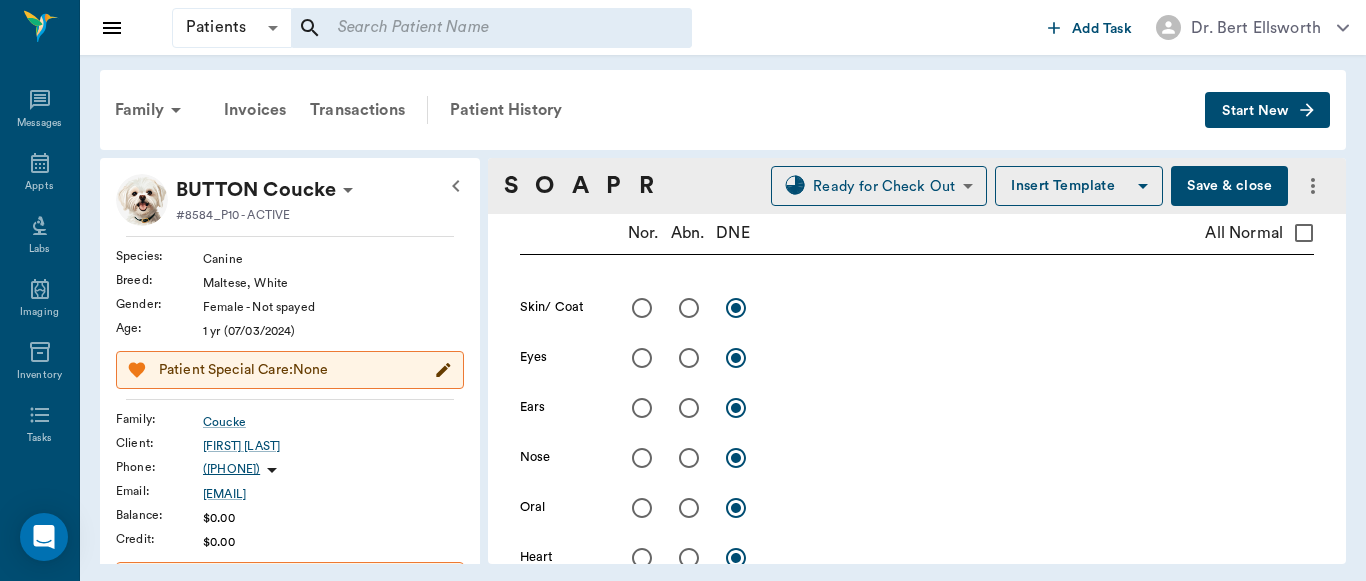 scroll, scrollTop: 735, scrollLeft: 0, axis: vertical 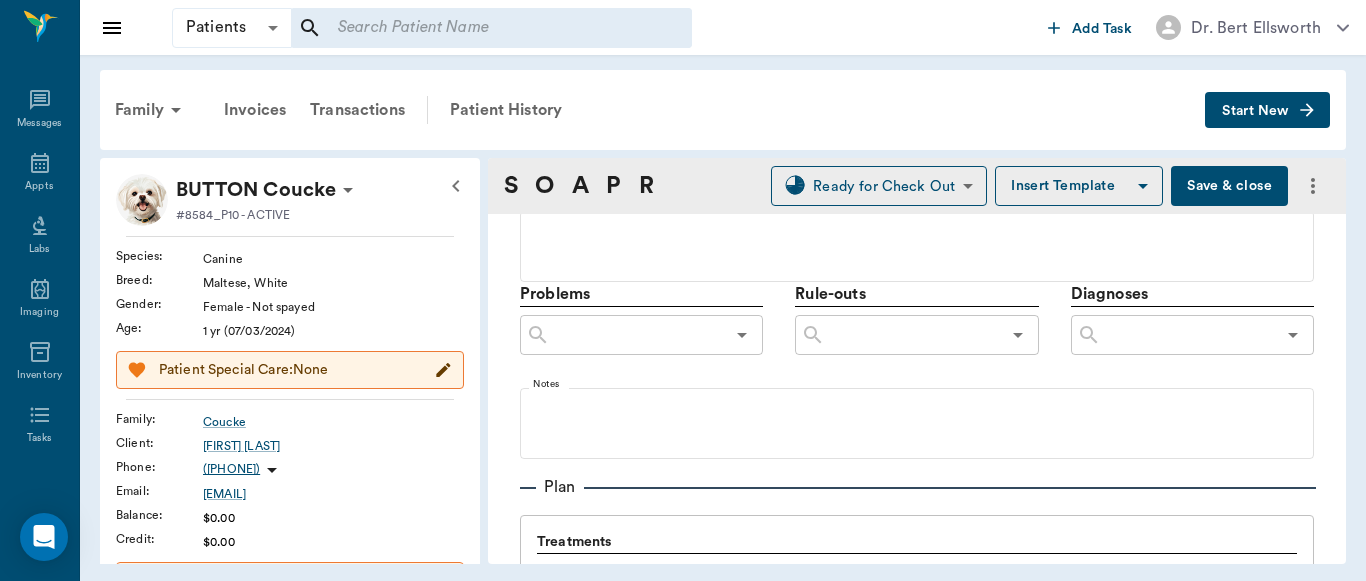 click at bounding box center (1188, 335) 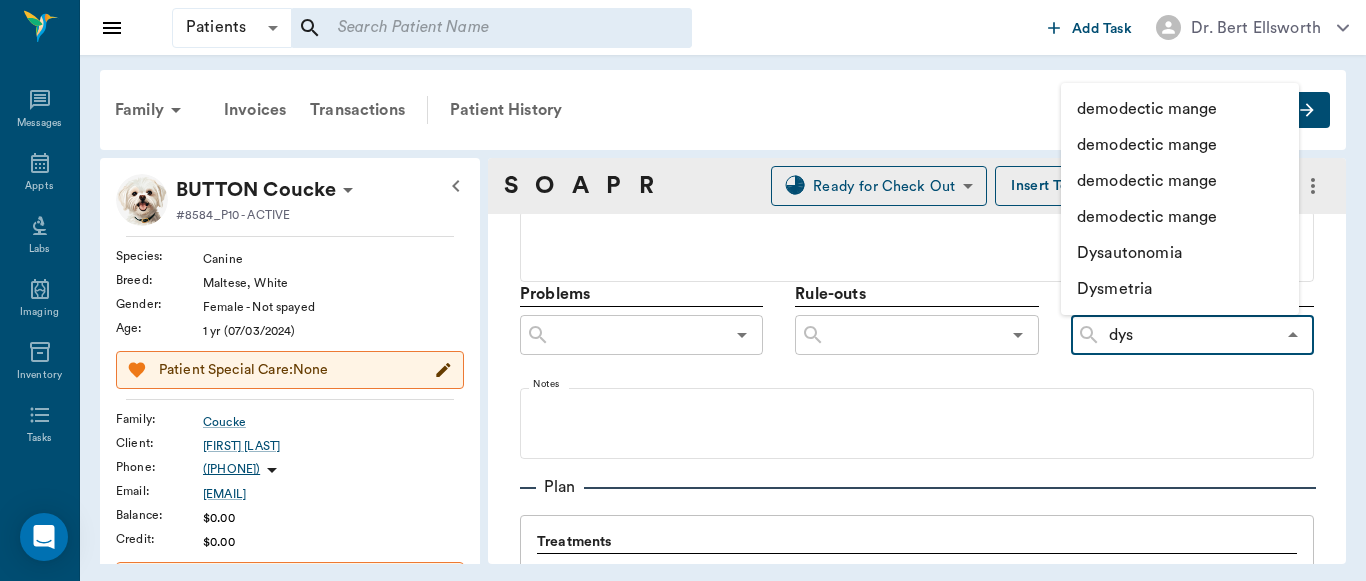 type on "dyst" 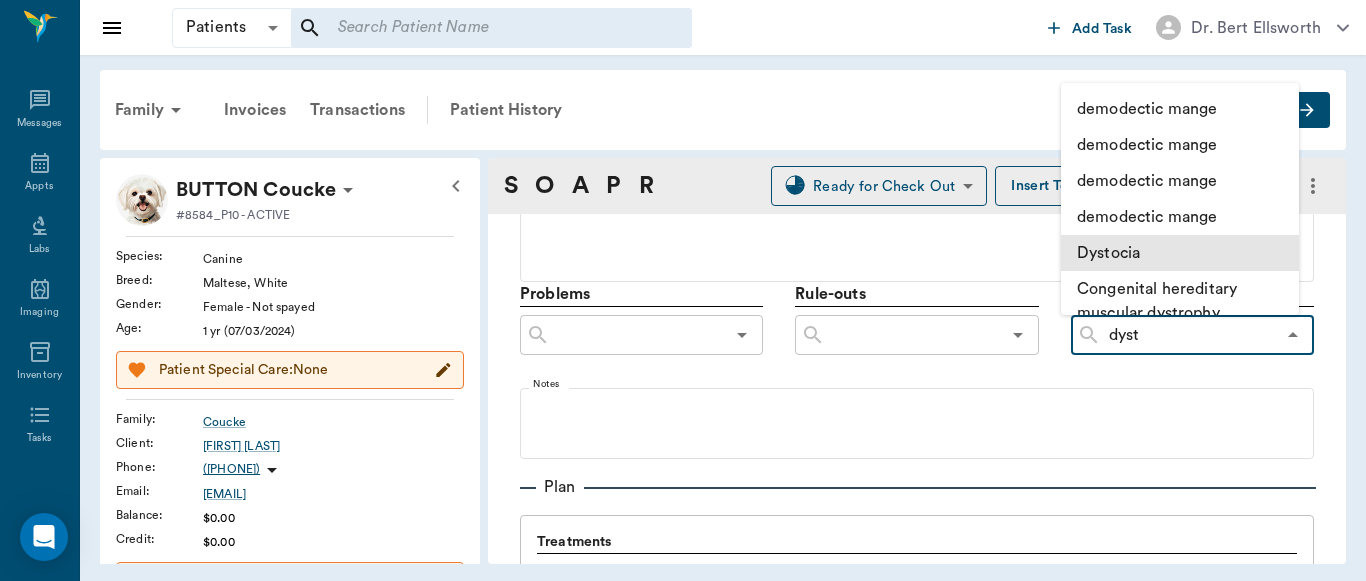 click on "Dystocia" at bounding box center (1180, 253) 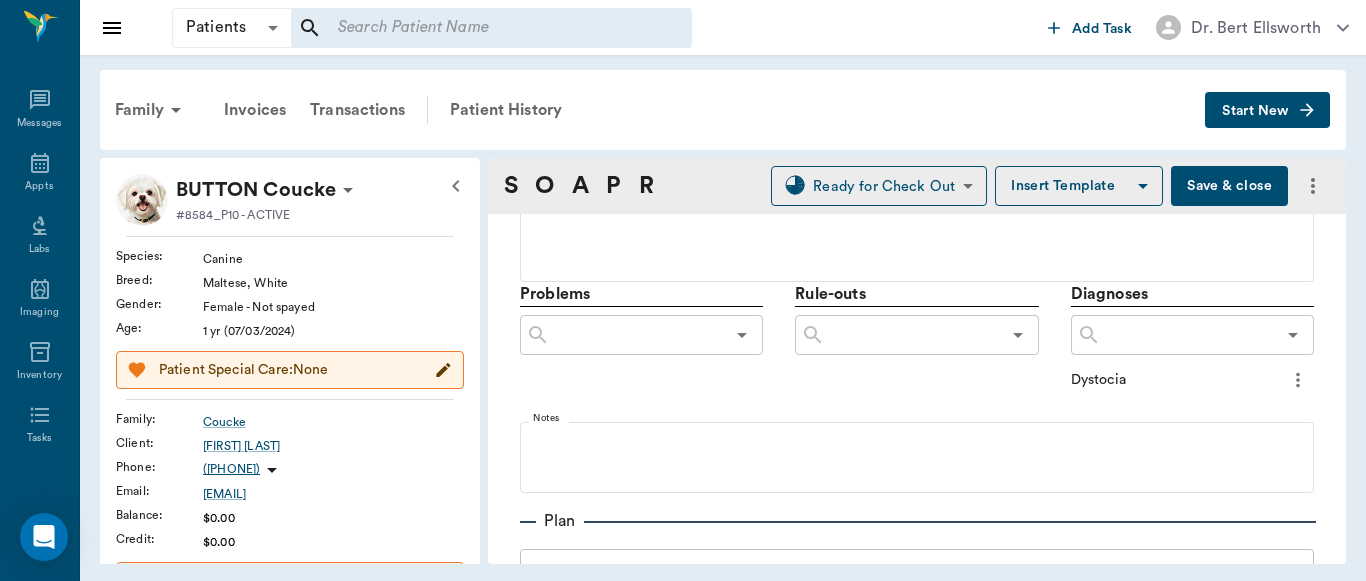 click on "Save & close" at bounding box center [1229, 186] 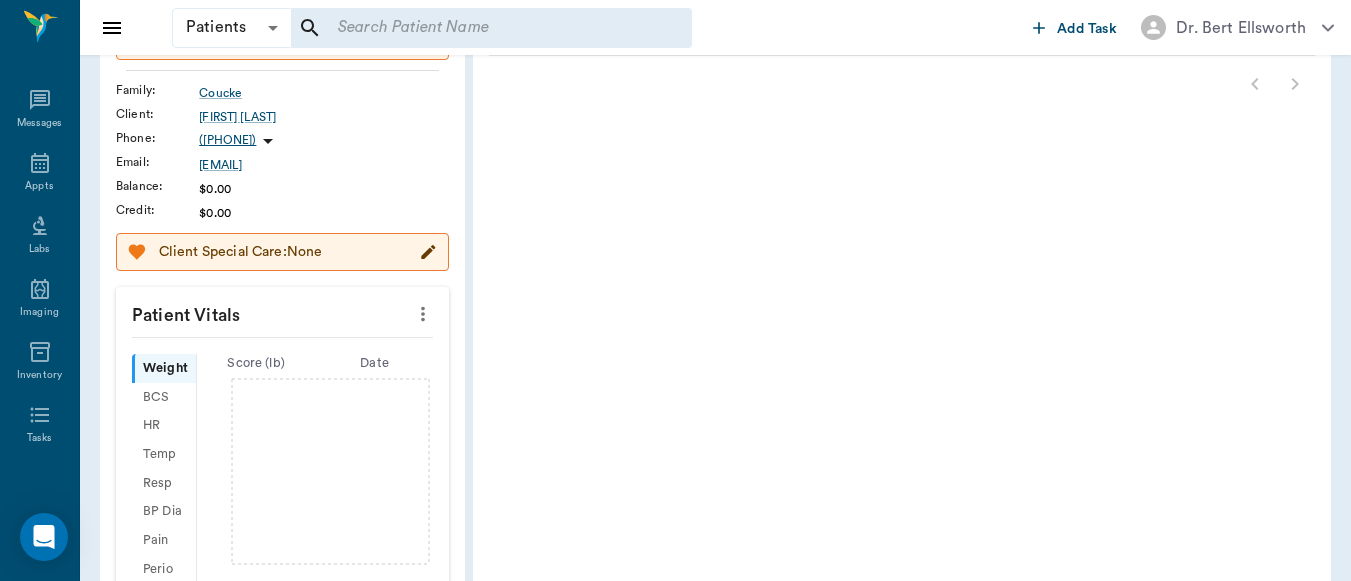 scroll, scrollTop: 333, scrollLeft: 0, axis: vertical 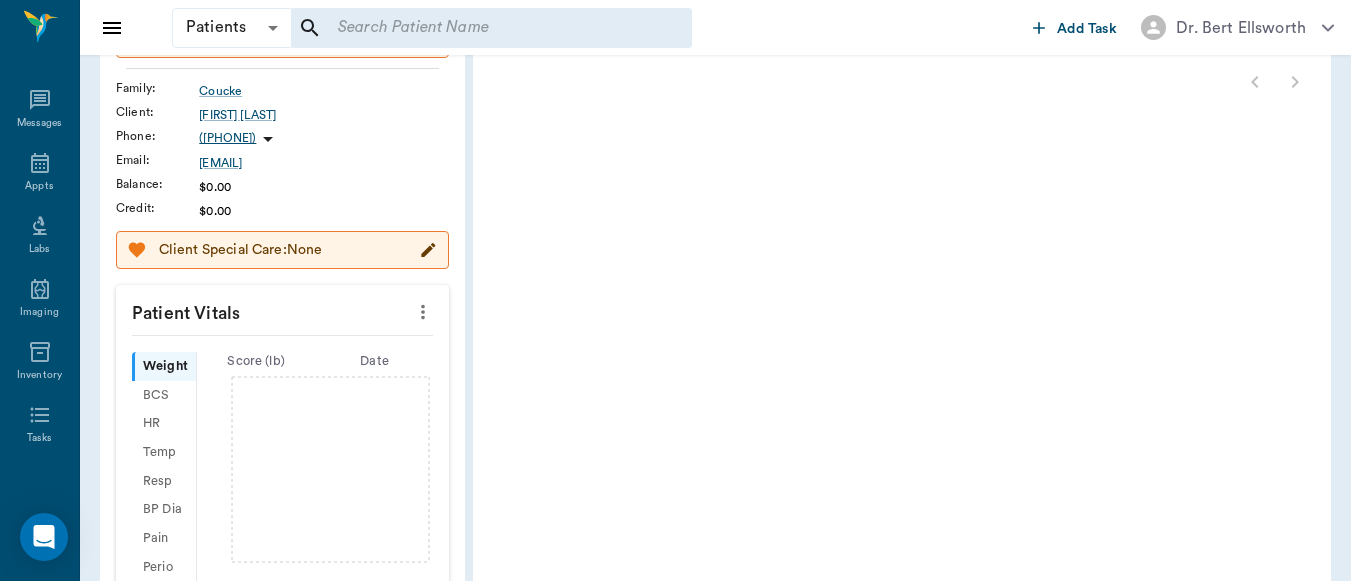 click 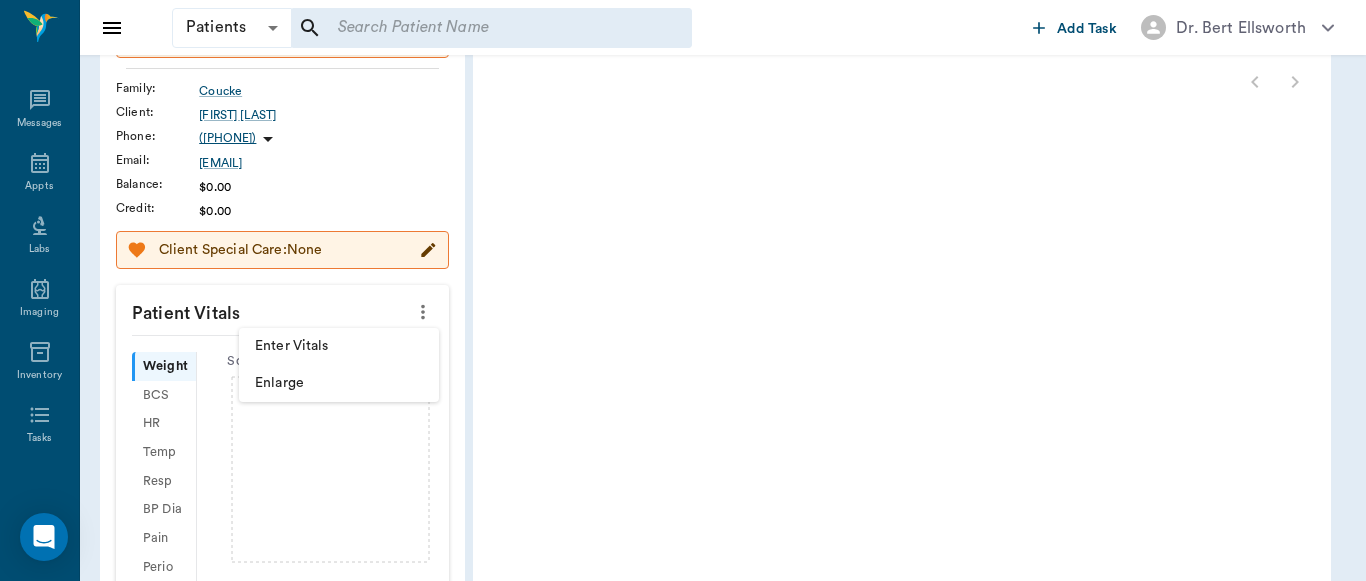 click on "Enter Vitals" at bounding box center (339, 346) 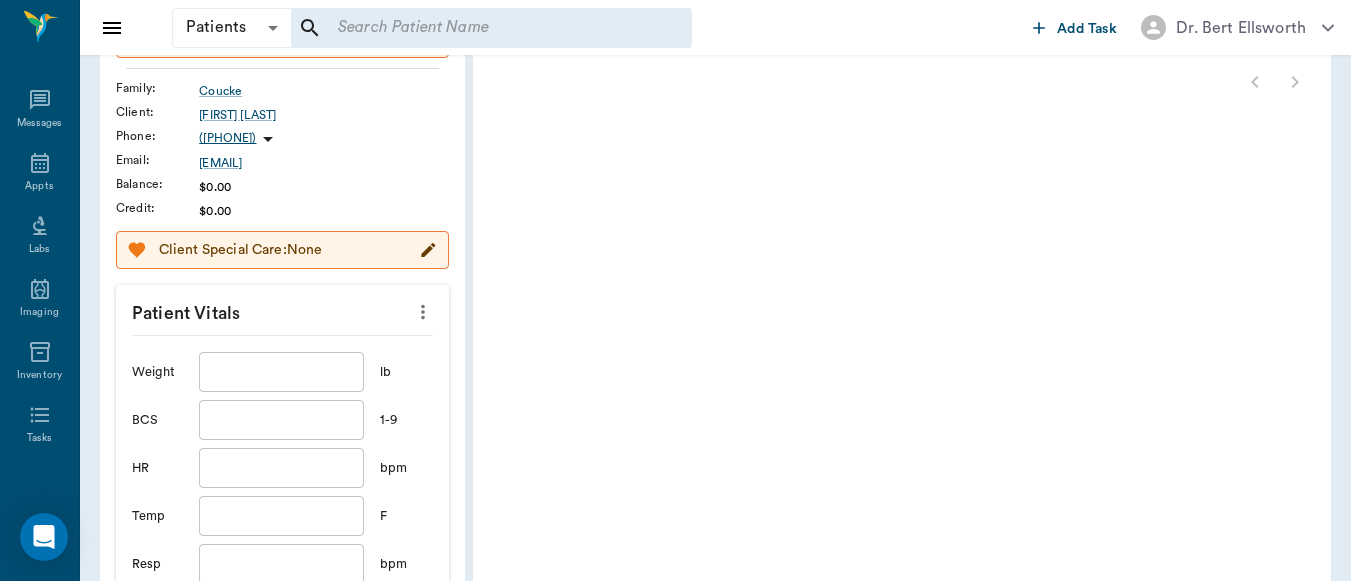 click at bounding box center (281, 372) 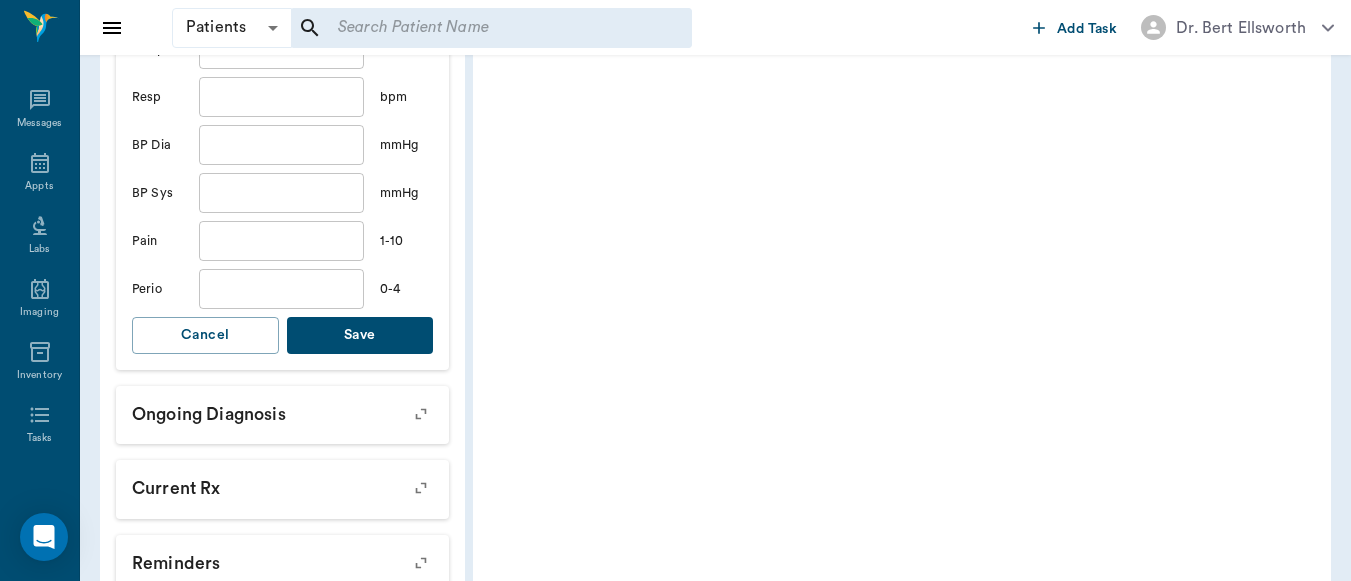 scroll, scrollTop: 812, scrollLeft: 0, axis: vertical 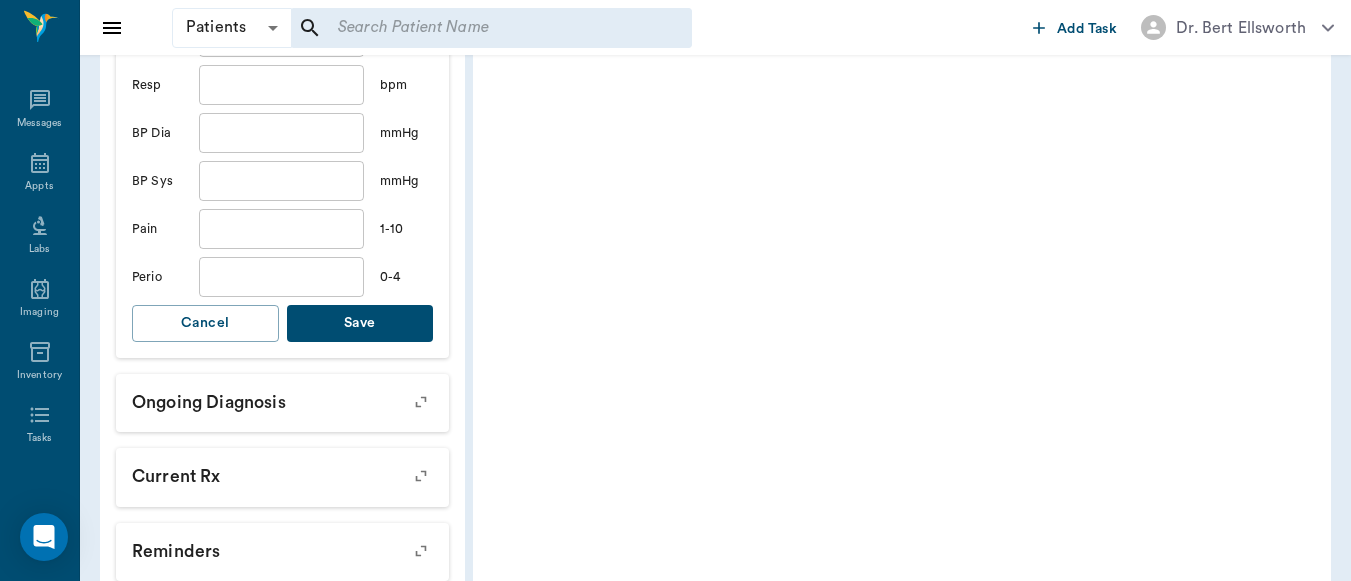 type on "7.1" 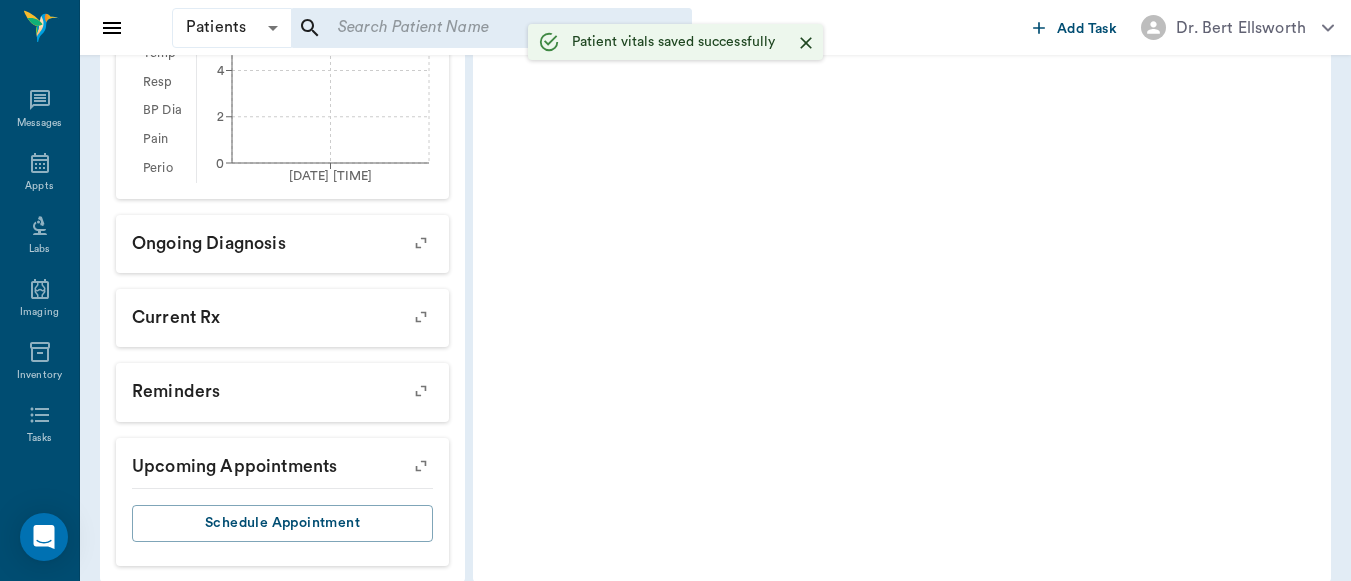 scroll, scrollTop: 780, scrollLeft: 0, axis: vertical 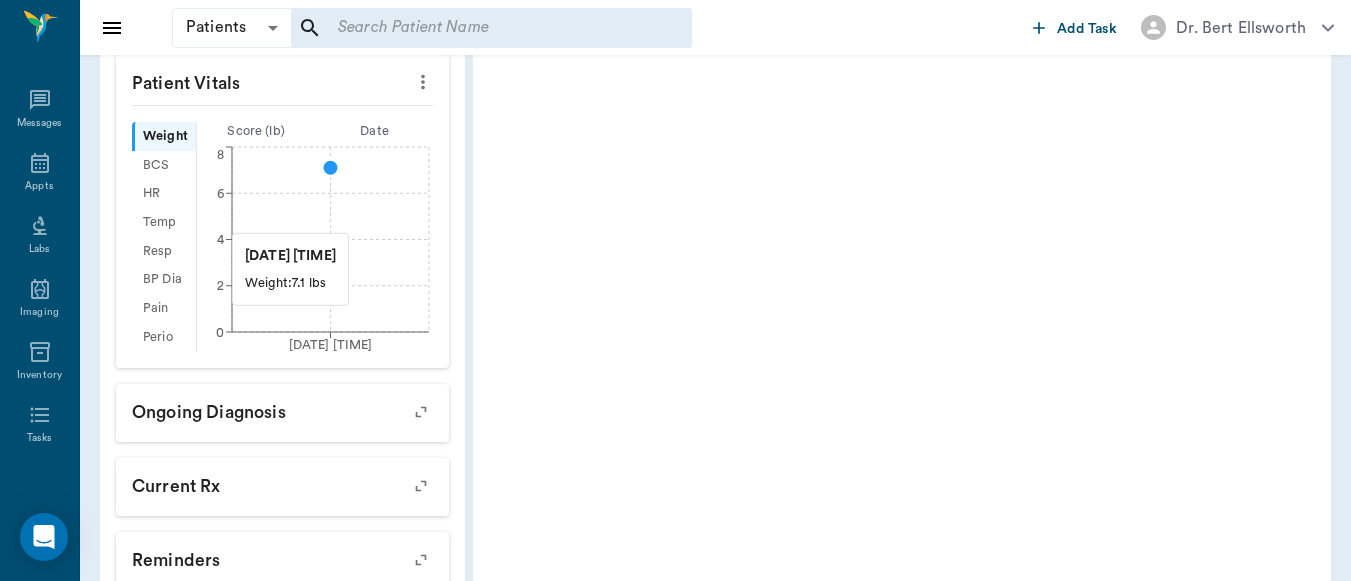 click on "07/18/25 6AM 0 2 4 6 8" 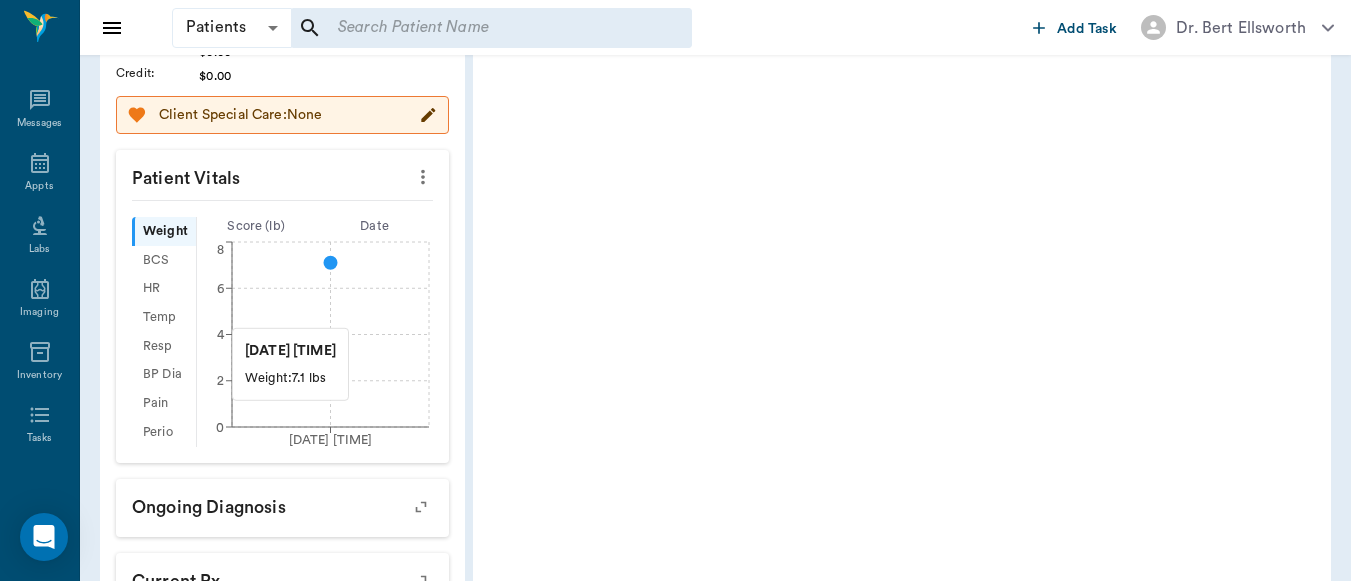 scroll, scrollTop: 491, scrollLeft: 0, axis: vertical 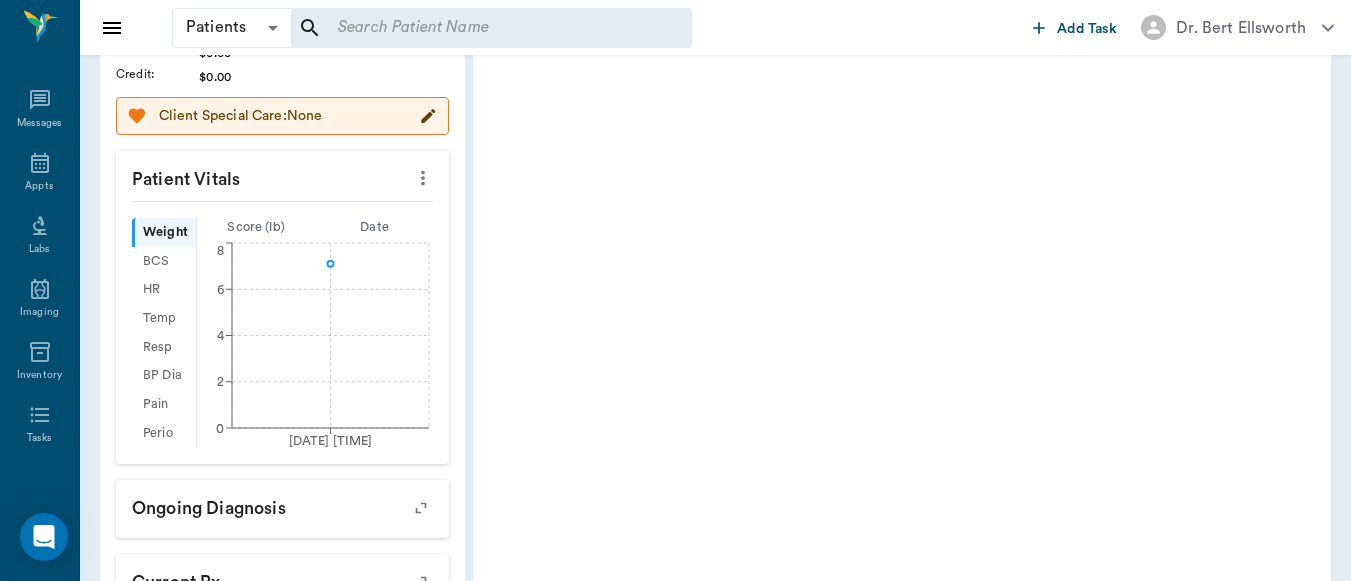 click 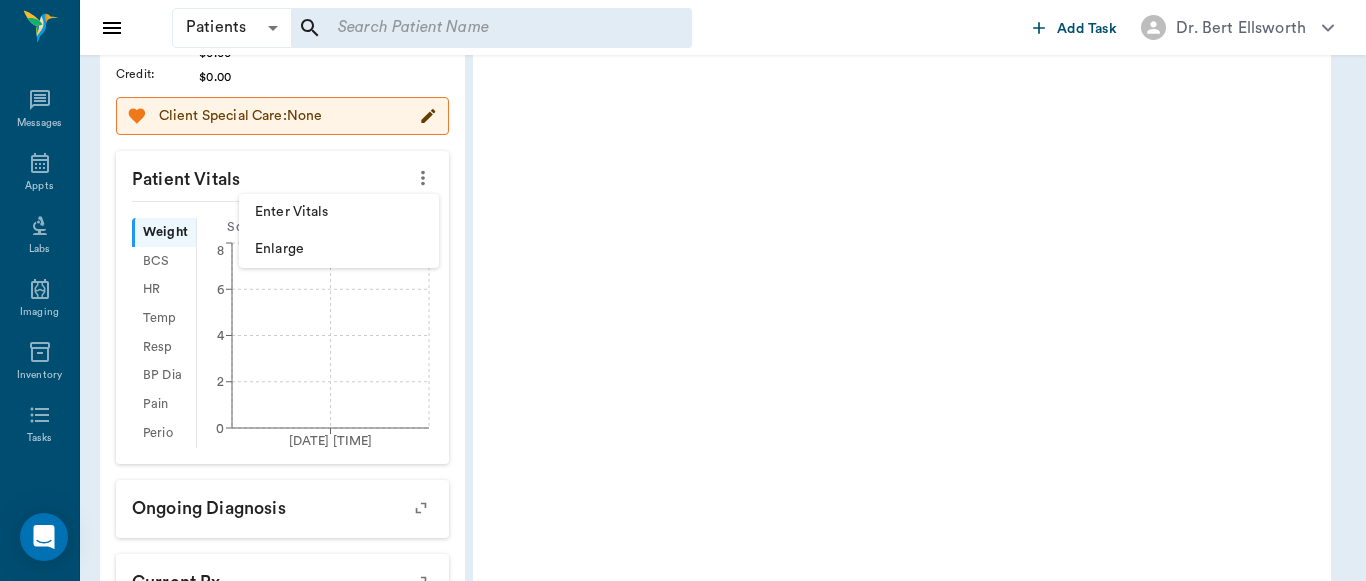 click on "Enter Vitals" at bounding box center (339, 212) 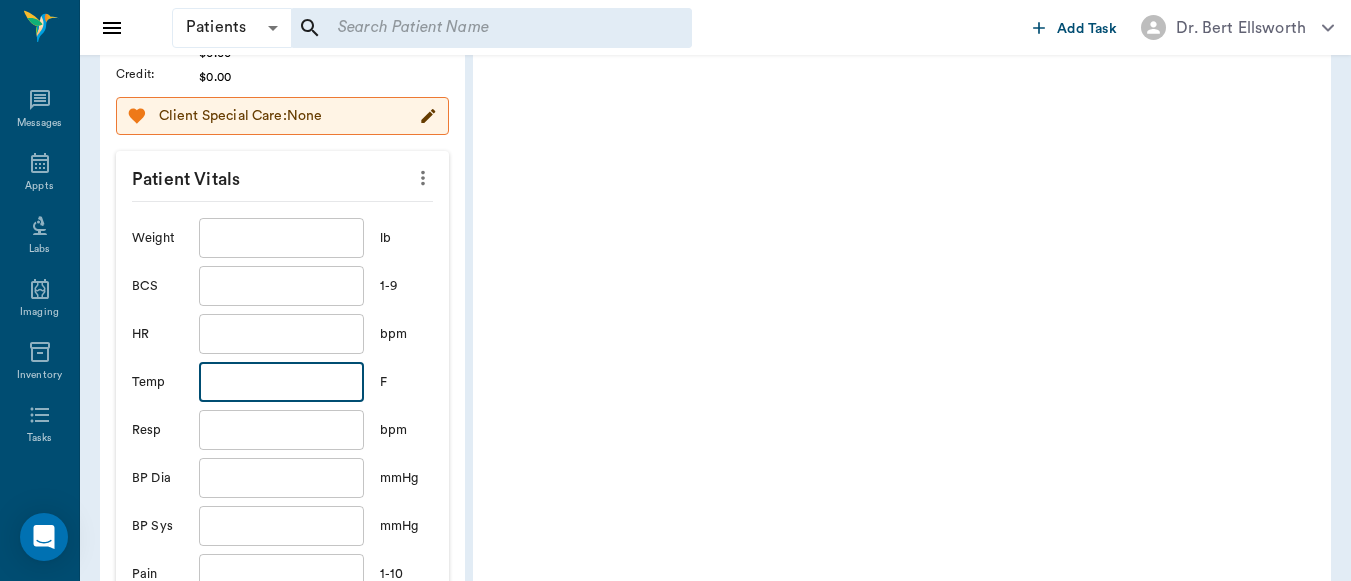 click at bounding box center [281, 382] 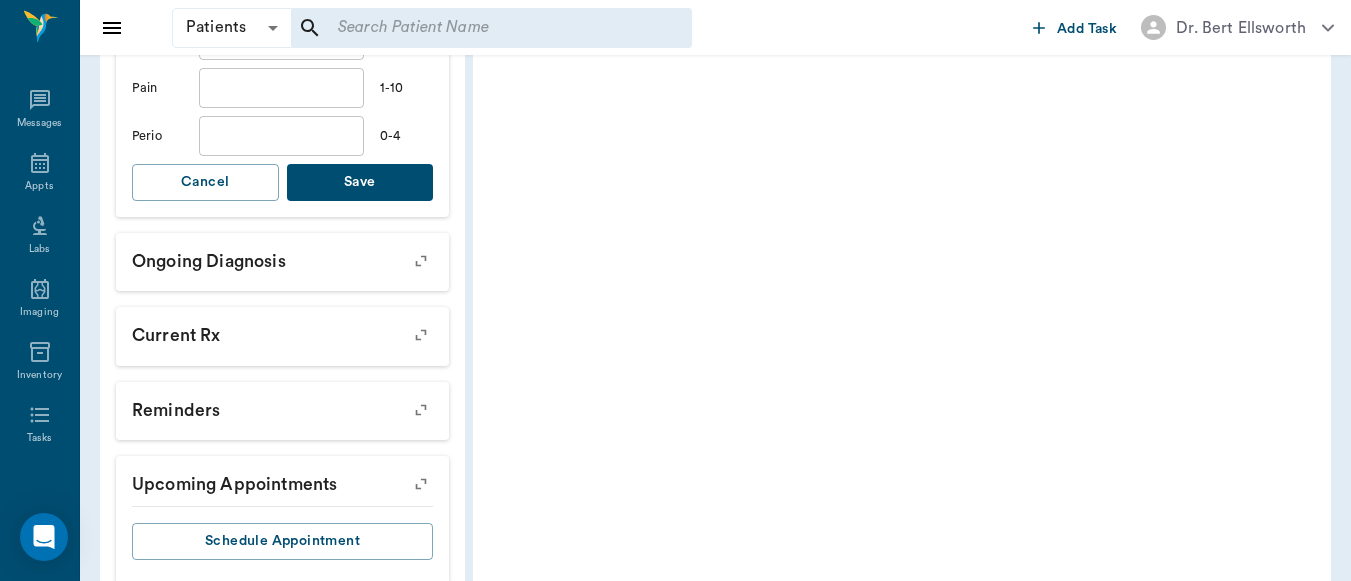 scroll, scrollTop: 980, scrollLeft: 0, axis: vertical 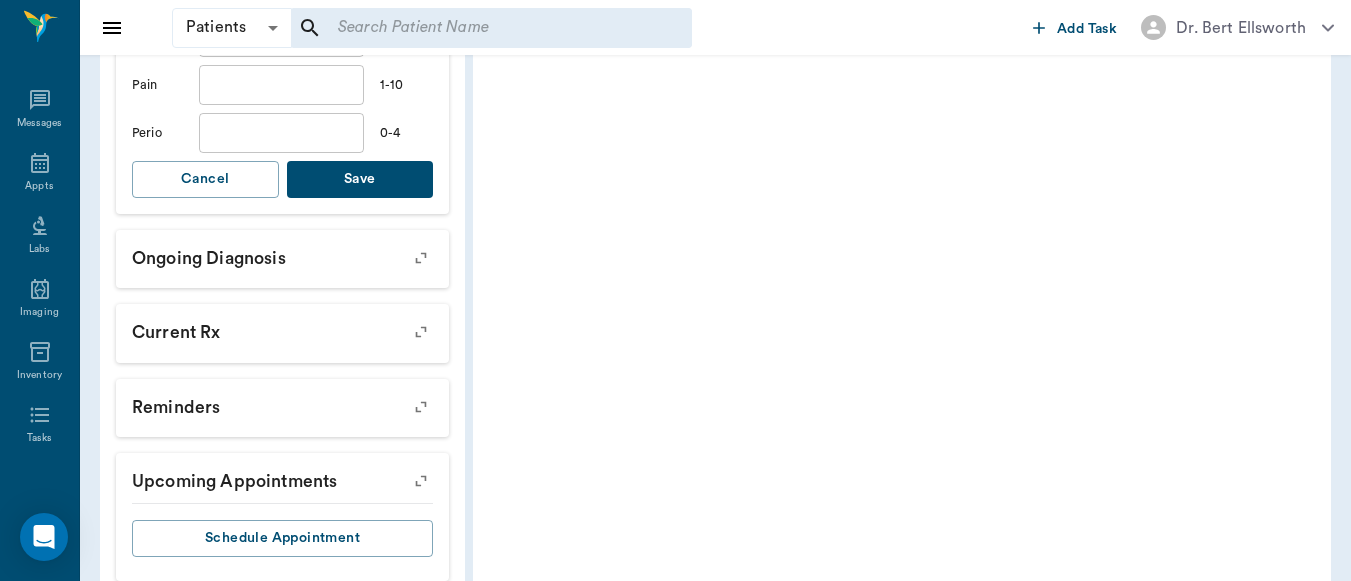 type on "99.1" 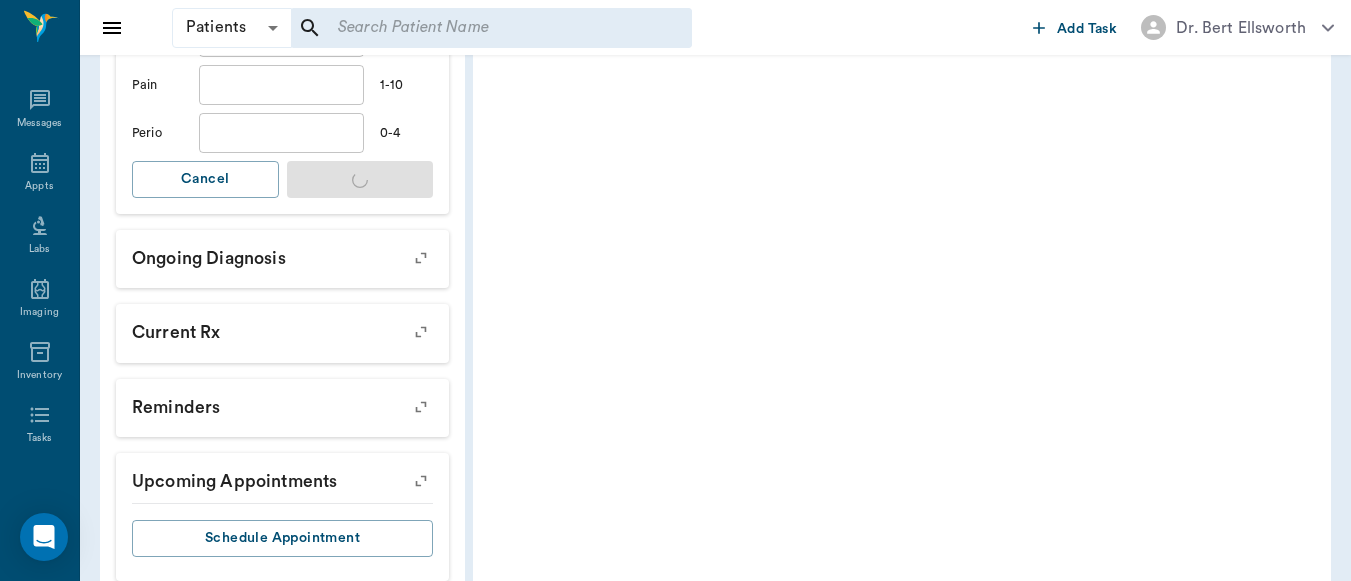 scroll, scrollTop: 780, scrollLeft: 0, axis: vertical 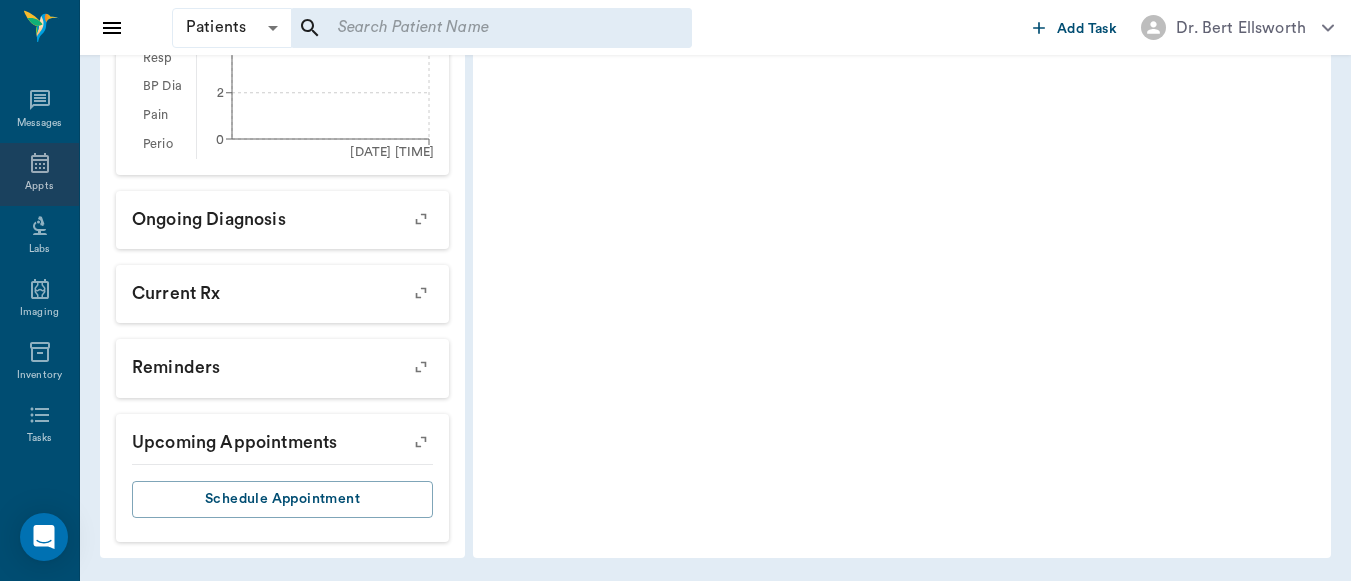 click 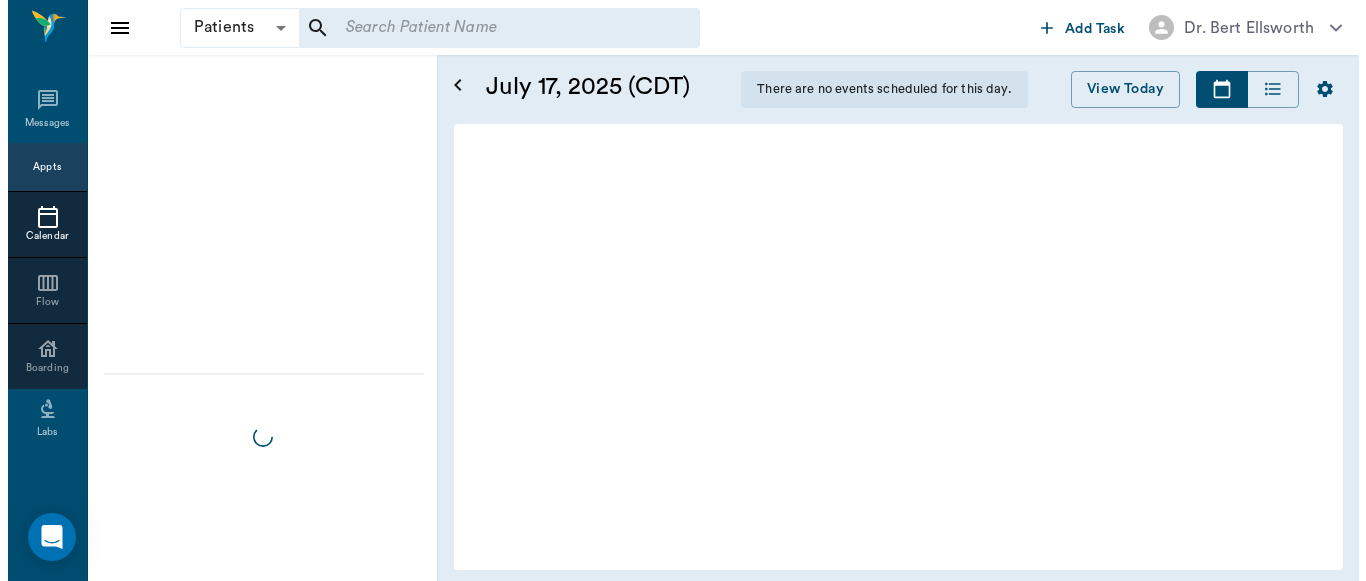 scroll, scrollTop: 0, scrollLeft: 0, axis: both 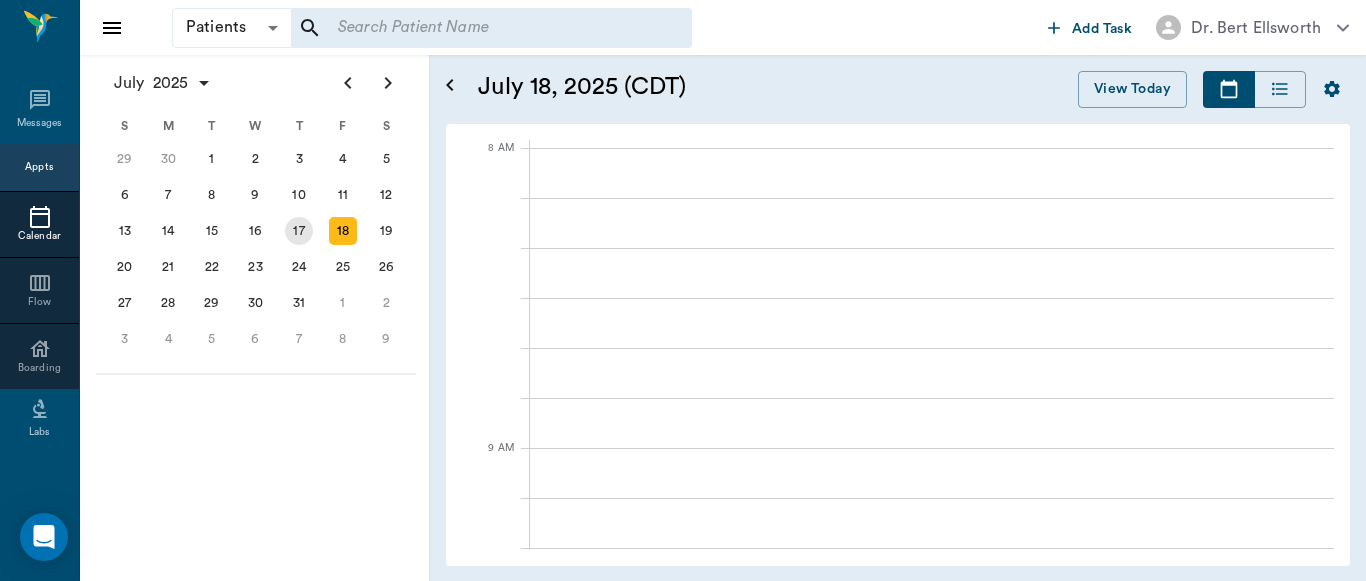 click on "17" at bounding box center [299, 231] 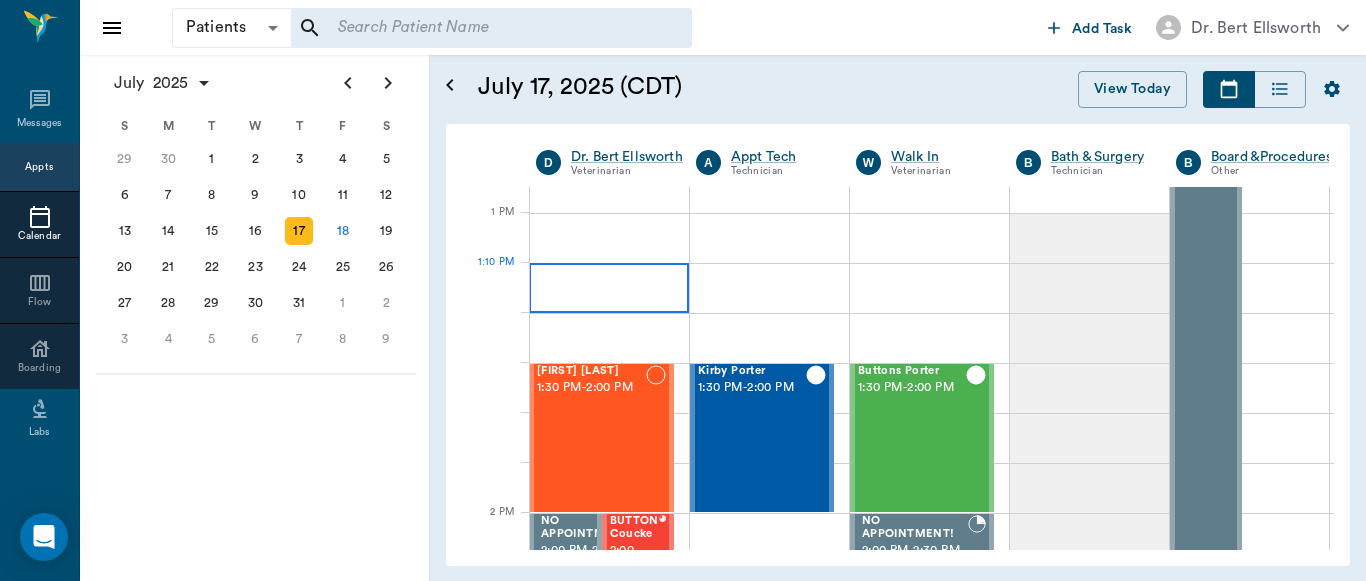 scroll, scrollTop: 1483, scrollLeft: 1, axis: both 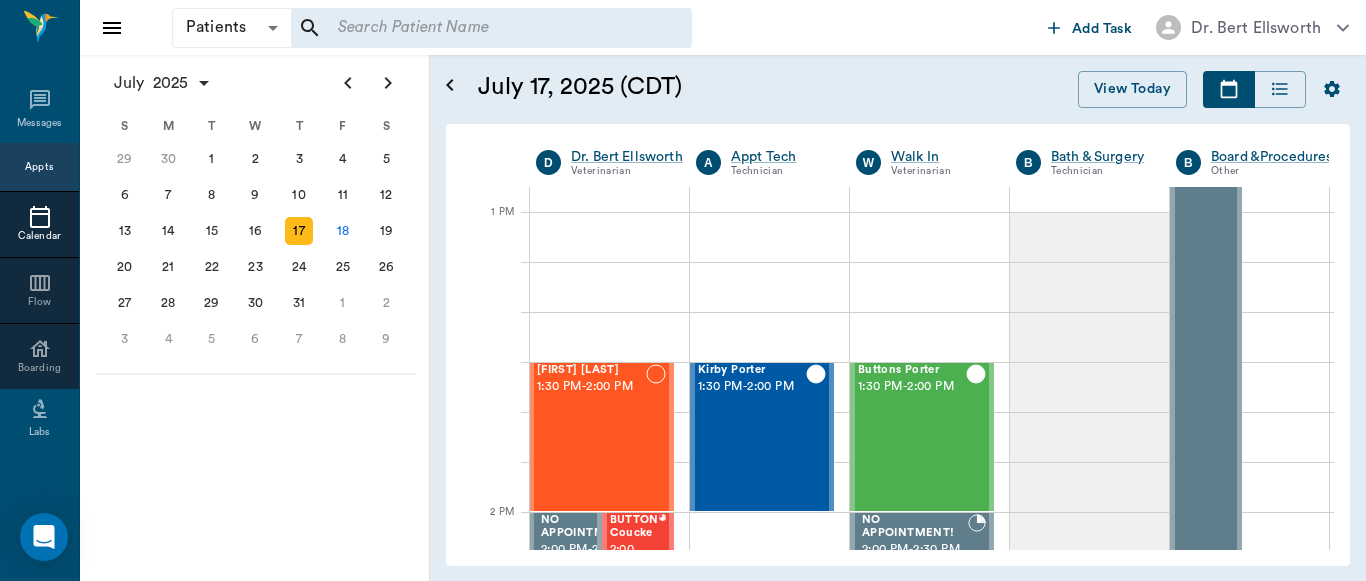 drag, startPoint x: 608, startPoint y: 306, endPoint x: 519, endPoint y: 374, distance: 112.00446 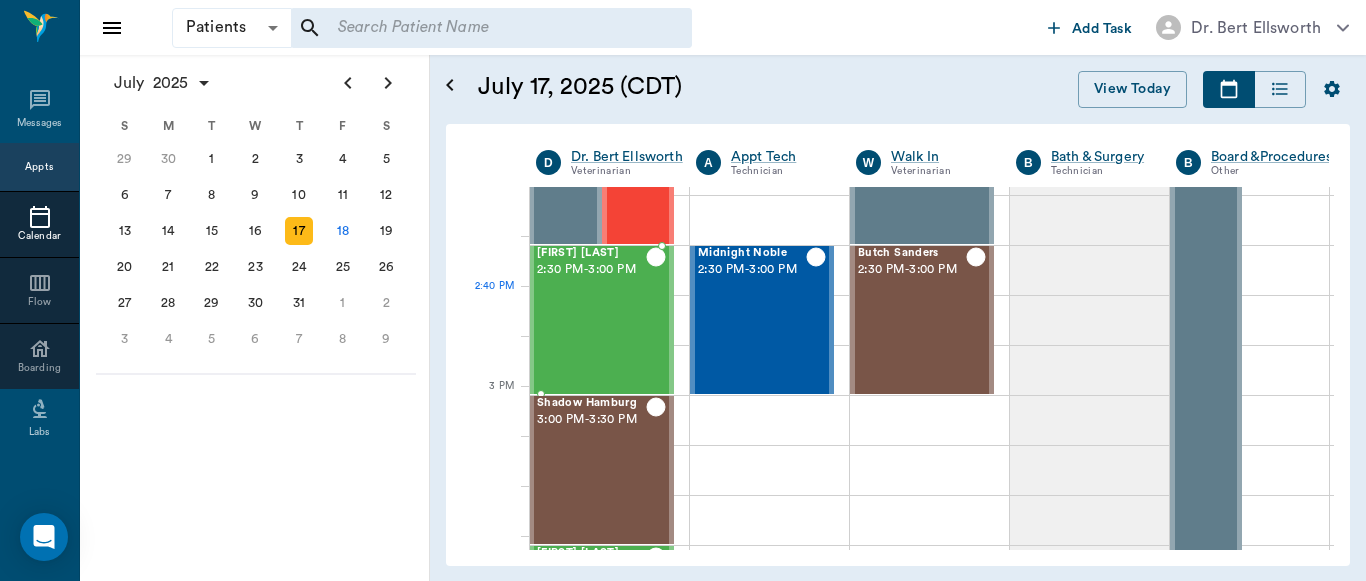 scroll, scrollTop: 1912, scrollLeft: 1, axis: both 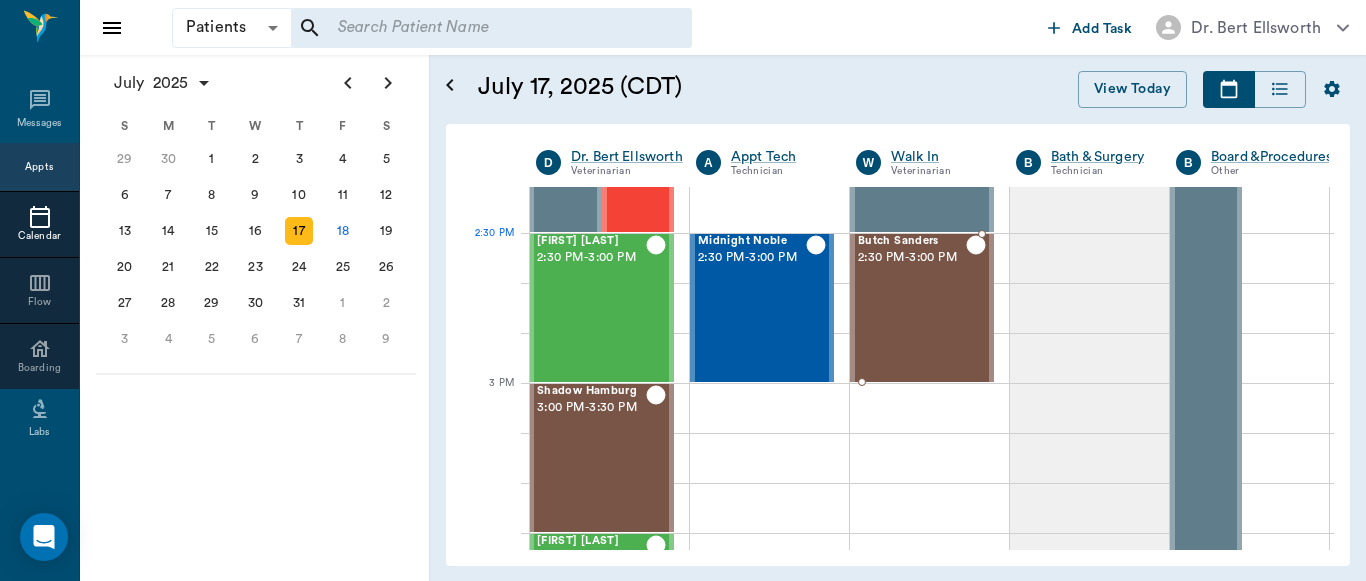 click on "Butch Sanders 2:30 PM  -  3:00 PM" at bounding box center [912, 308] 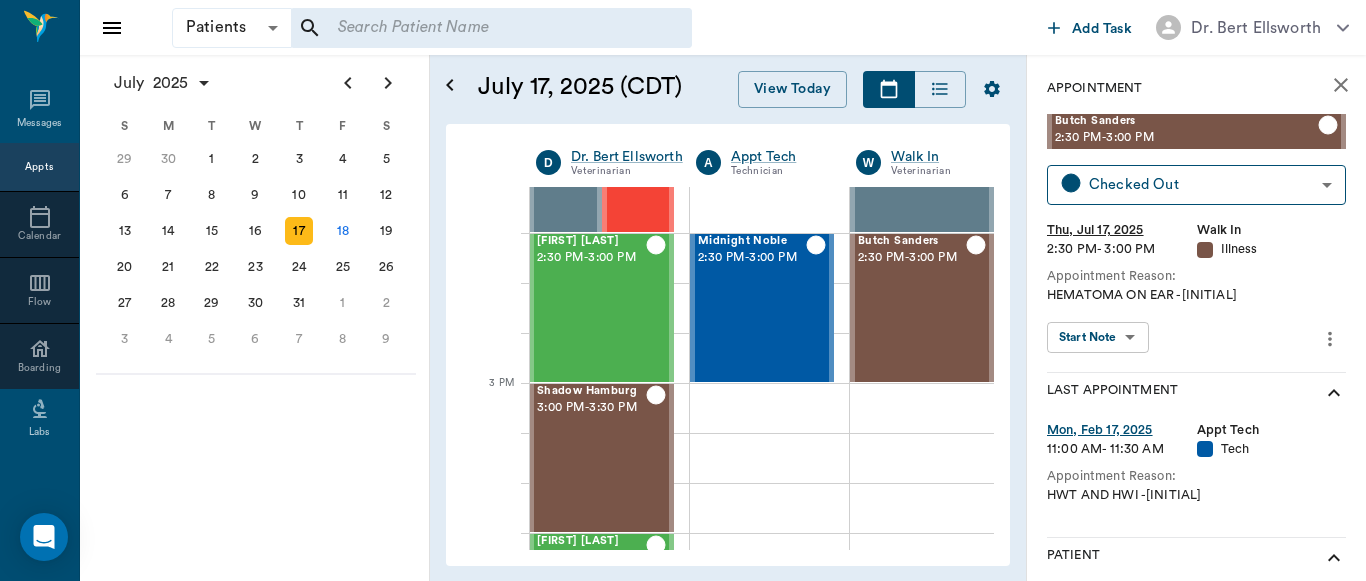 click on "Butch Sanders 2:30 PM  -  3:00 PM Checked Out CHECKED_OUT ​ Thu, Jul 17, 2025 2:30 PM  -   3:00 PM Walk In Illness Appointment Reason: HEMATOMA ON EAR
-JESS
AWARE OF WALK IN FEE Start Note Start Note ​" at bounding box center [1196, 242] 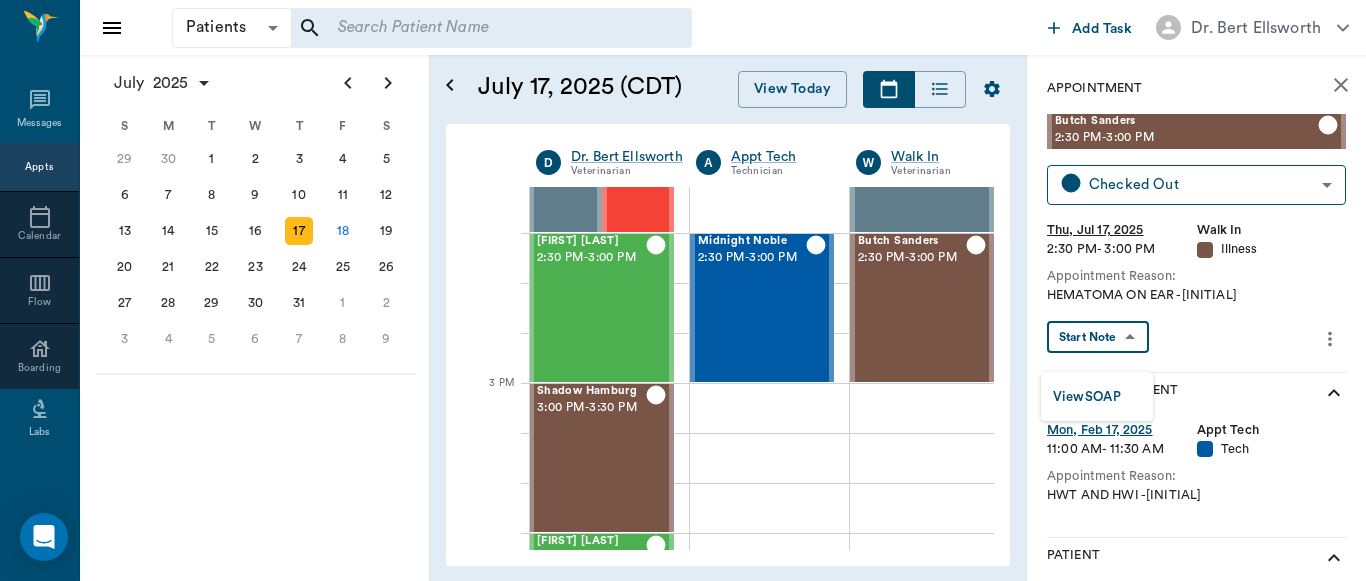 click on "Patients Patients ​ ​ Add Task Dr. Bert Ellsworth Nectar Messages Appts Calendar Flow Boarding Labs Imaging Inventory Tasks Forms Staff Reports Lookup Settings July 2025 S M T W T F S Jun 1 2 3 4 5 6 7 8 9 10 11 12 13 14 15 16 17 18 19 20 21 22 23 24 25 26 27 28 29 30 Jul 1 2 3 4 5 6 7 8 9 10 11 12 S M T W T F S 29 30 Jul 1 2 3 4 5 6 7 8 9 10 11 12 13 14 15 16 17 18 19 20 21 22 23 24 25 26 27 28 29 30 31 Aug 1 2 3 4 5 6 7 8 9 S M T W T F S 27 28 29 30 31 Aug 1 2 3 4 5 6 7 8 9 10 11 12 13 14 15 16 17 18 19 20 21 22 23 24 25 26 27 28 29 30 31 Sep 1 2 3 4 5 6 July 17, 2025 (CDT) View Today July 2025 Today 17 Thu Jul 2025 D Dr. Bert Ellsworth Veterinarian A Appt Tech Technician W Walk In Veterinarian B Bath & Surgery Technician B Board &Procedures Other D Dr. Kindall Jones Veterinarian 8 AM 9 AM 10 AM 11 AM 12 PM 1 PM 2 PM 3 PM 4 PM 5 PM 6 PM 7 PM 8 PM 2:30 PM Bovine Barr 8:00 AM  -  9:00 AM Racey Smith 9:00 AM  -  9:30 AM puppy Kilgore 9:30 AM  -  10:00 AM Trooper Neff 10:00 AM  -  10:30 AM Bootsie Deese  -" at bounding box center (683, 290) 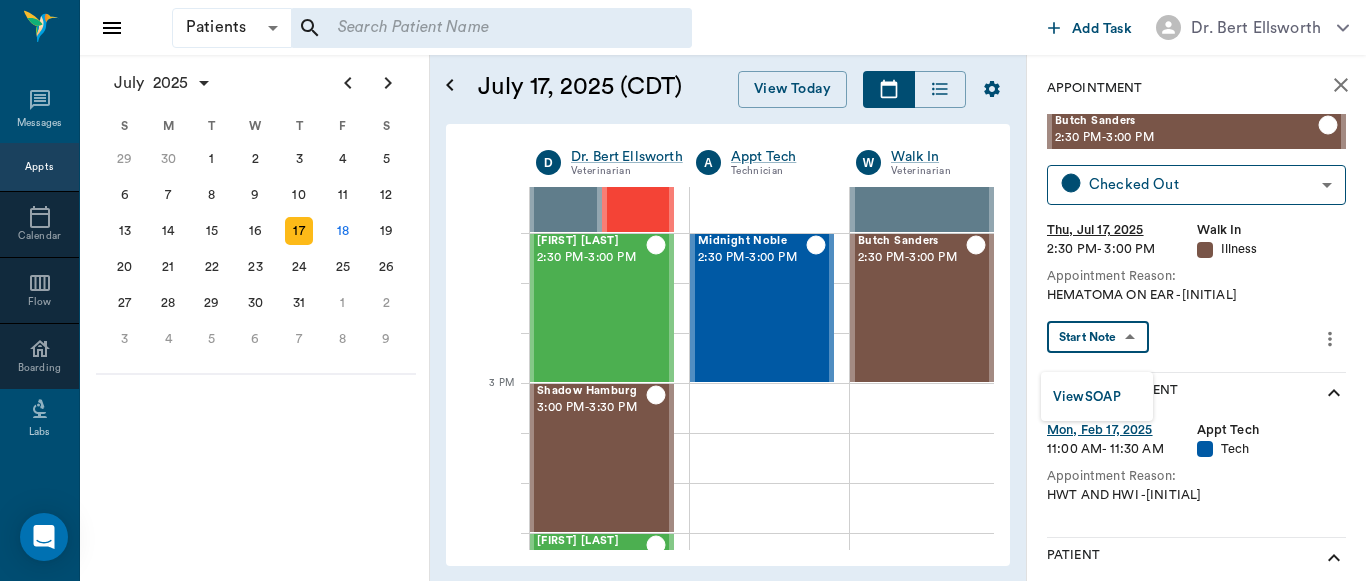 click on "View  SOAP" at bounding box center (1087, 397) 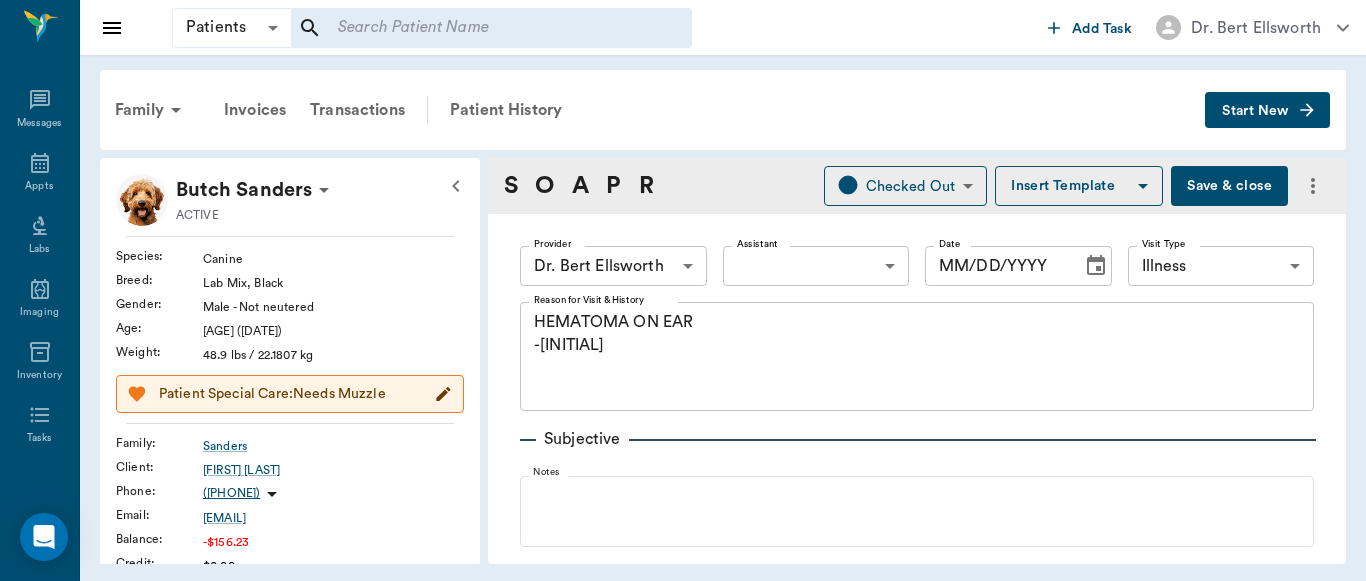 type on "63ec2f075fda476ae8351a4d" 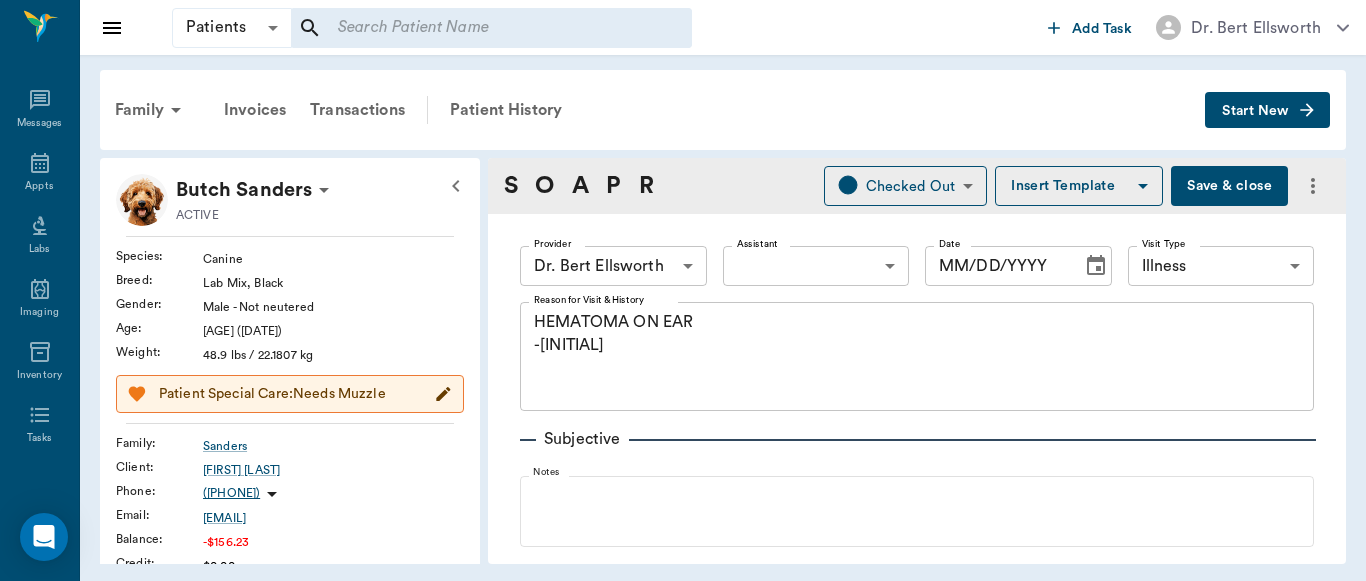 type on "65d2be4f46e3a538d89b8c15" 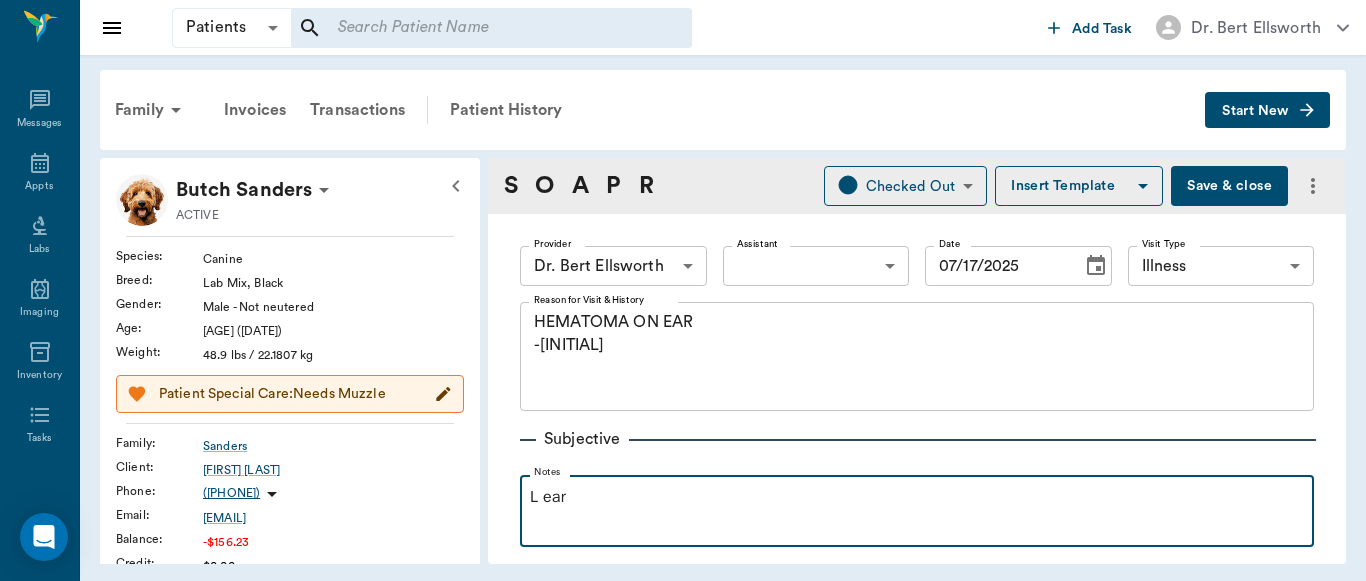 click on "L ear" at bounding box center (917, 510) 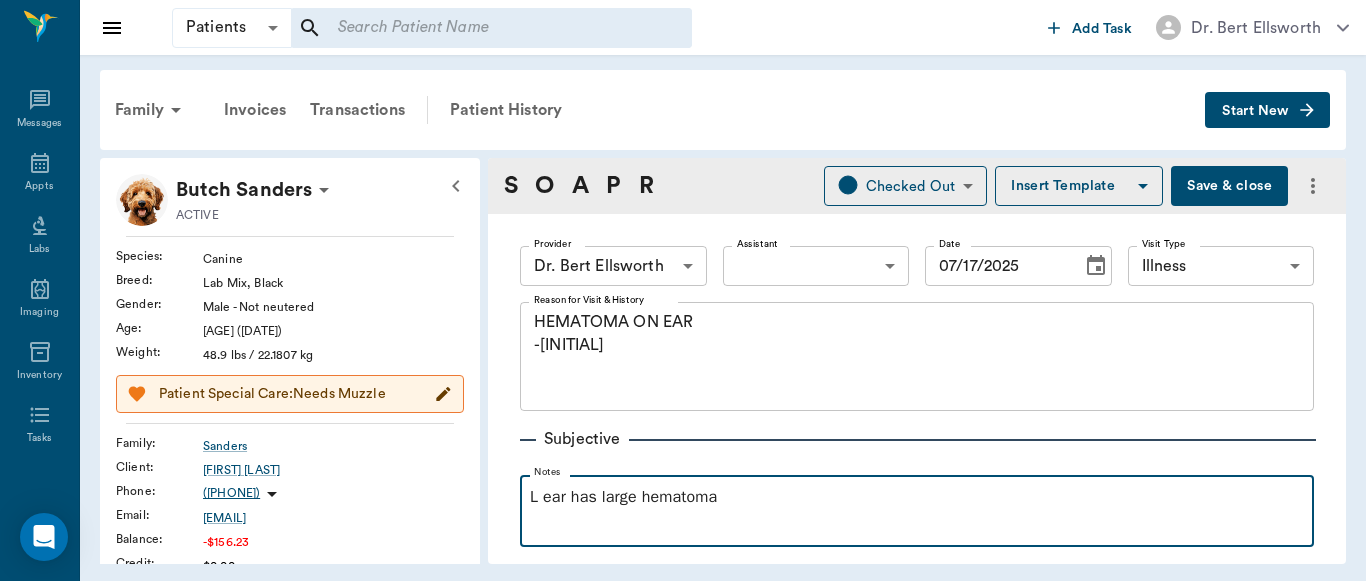 scroll, scrollTop: 399, scrollLeft: 0, axis: vertical 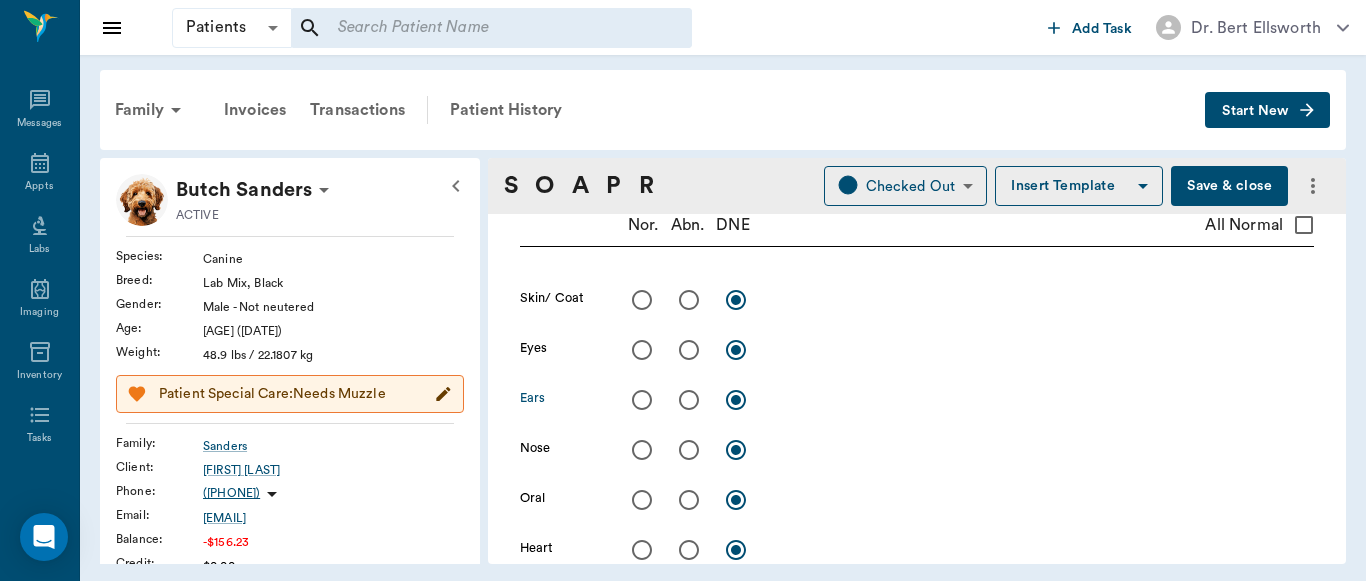 click at bounding box center (689, 400) 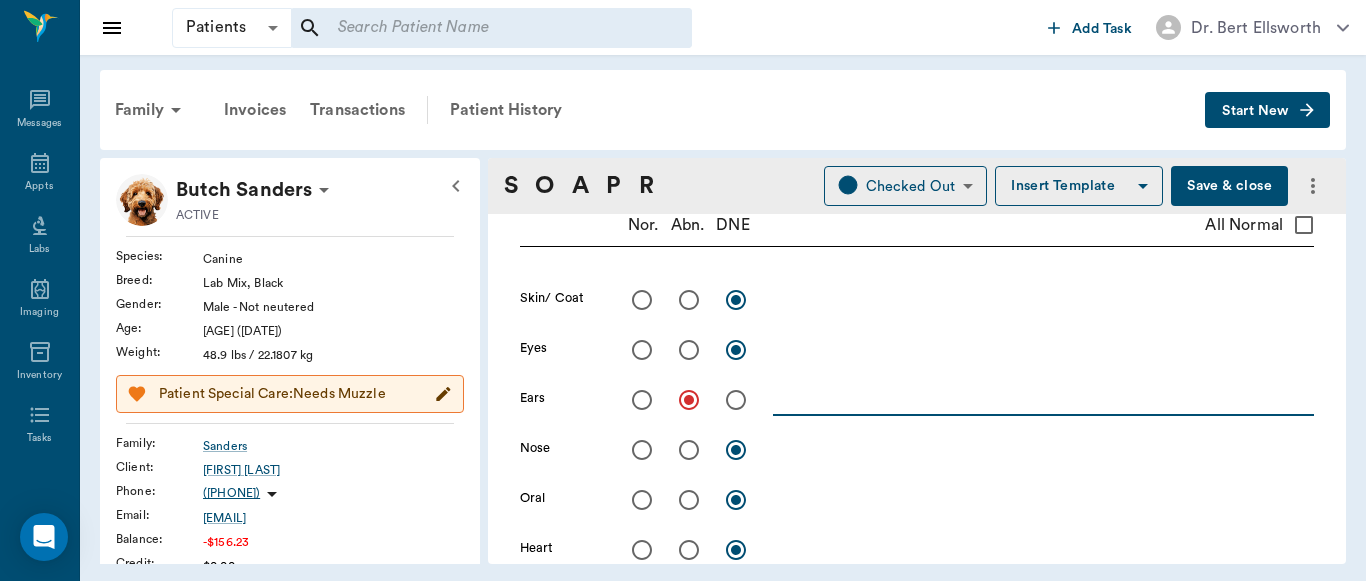 click at bounding box center [1043, 399] 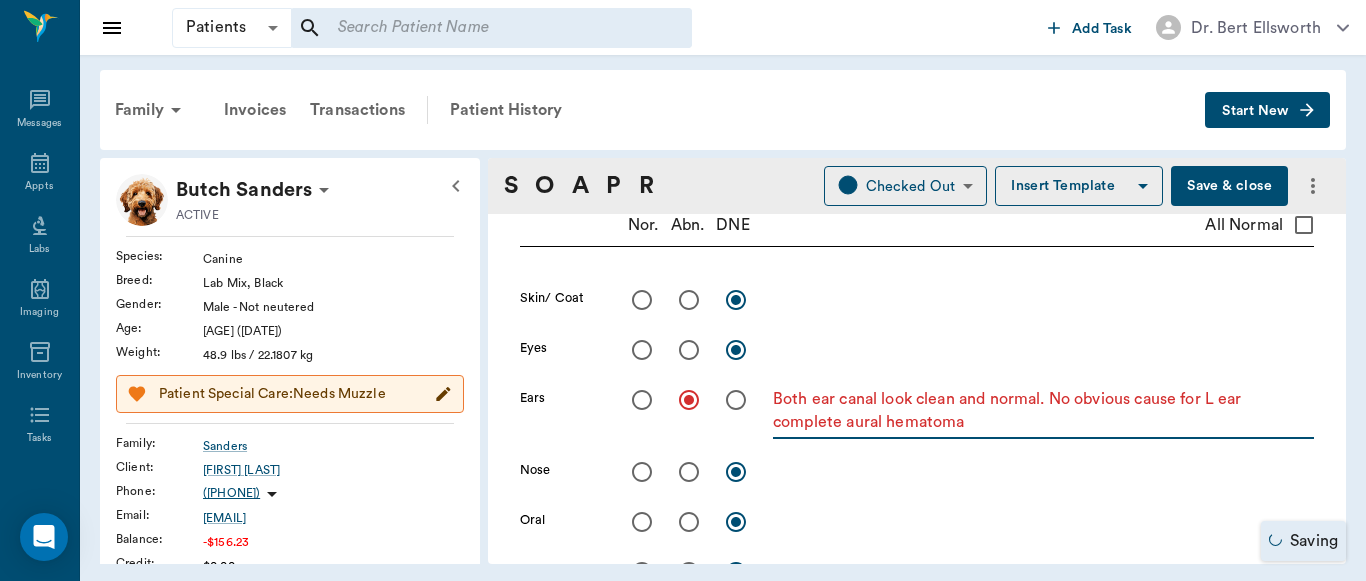 click on "Both ear canal look clean and normal.  No obvious cause for L ear complete aural hematoma" at bounding box center [1043, 411] 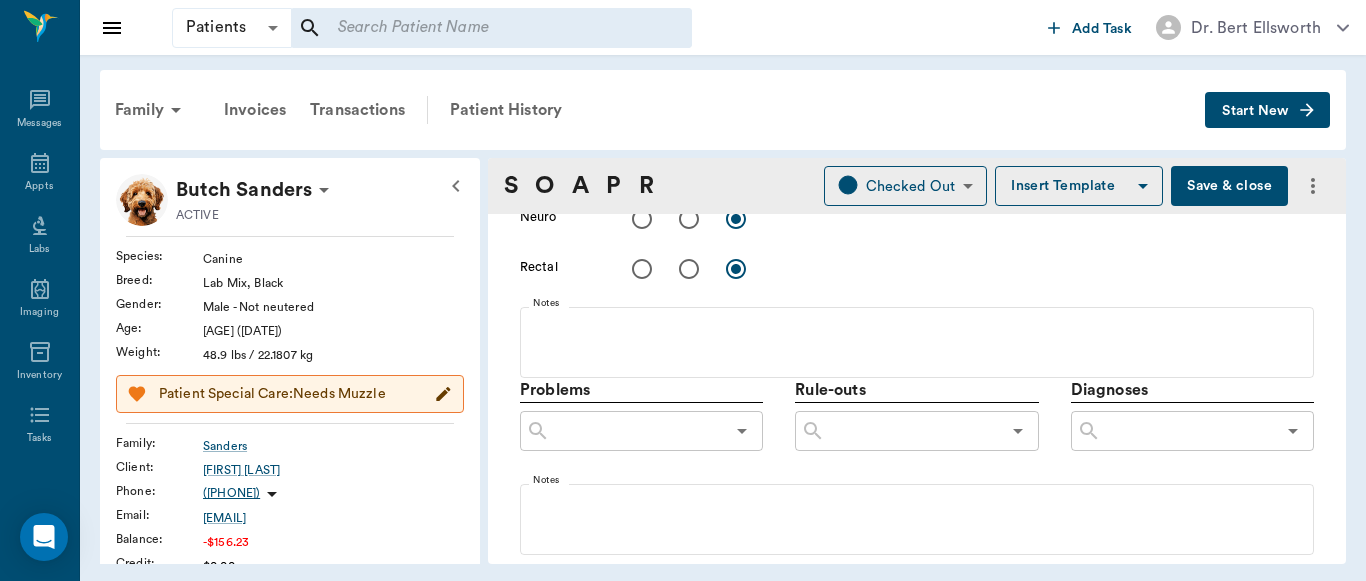 scroll, scrollTop: 1059, scrollLeft: 0, axis: vertical 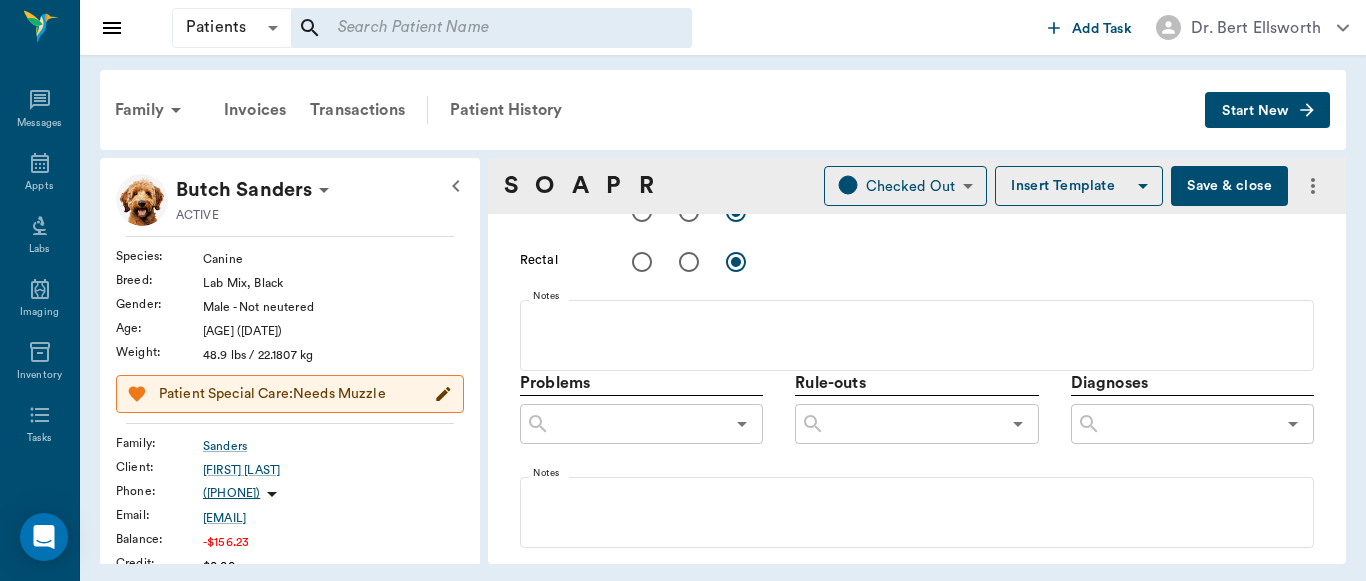type on "Both ear canal look clean and normal.  No obvious cause for L ear complete aural hematoma." 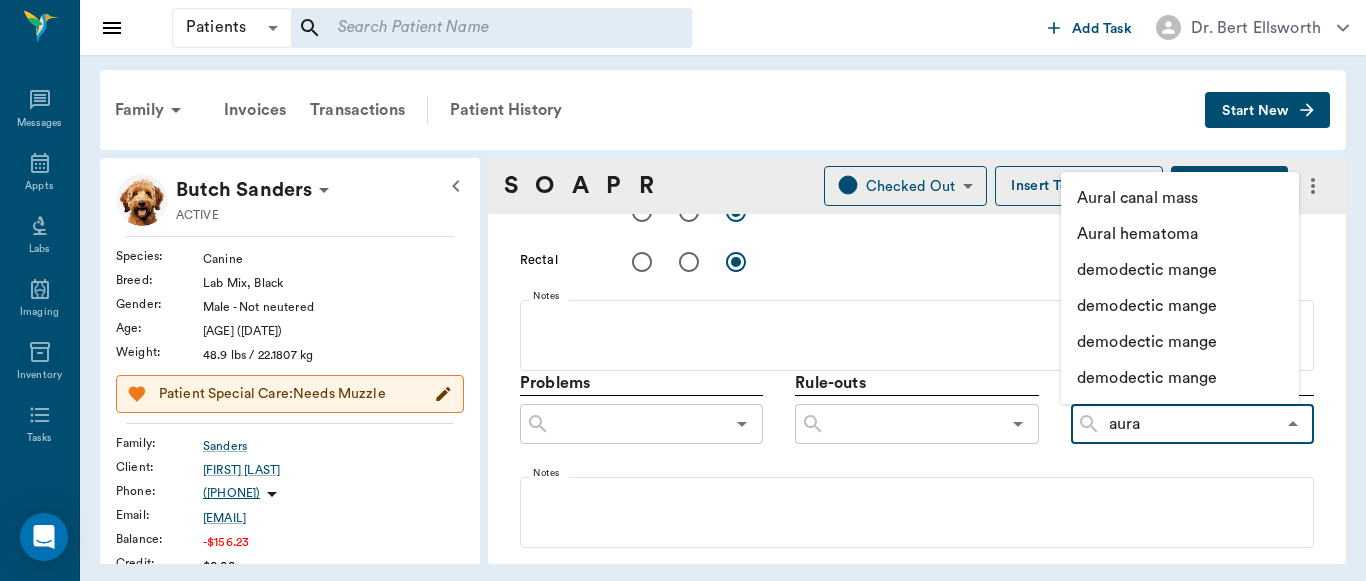 type on "aural" 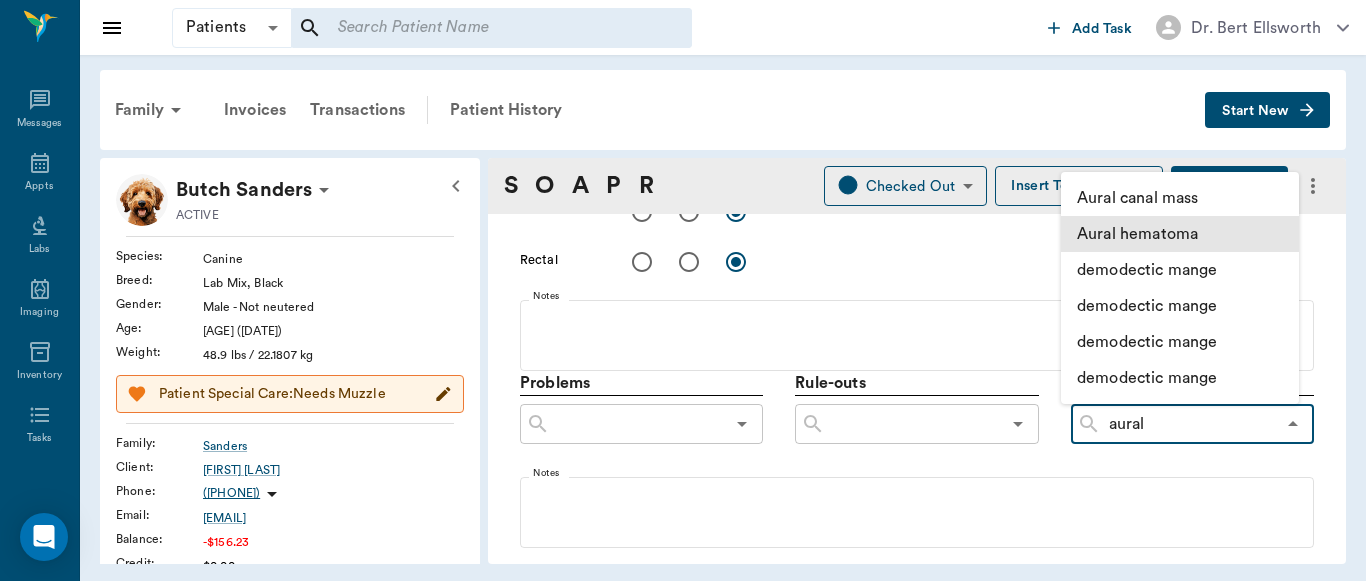 click on "Aural hematoma" at bounding box center (1180, 234) 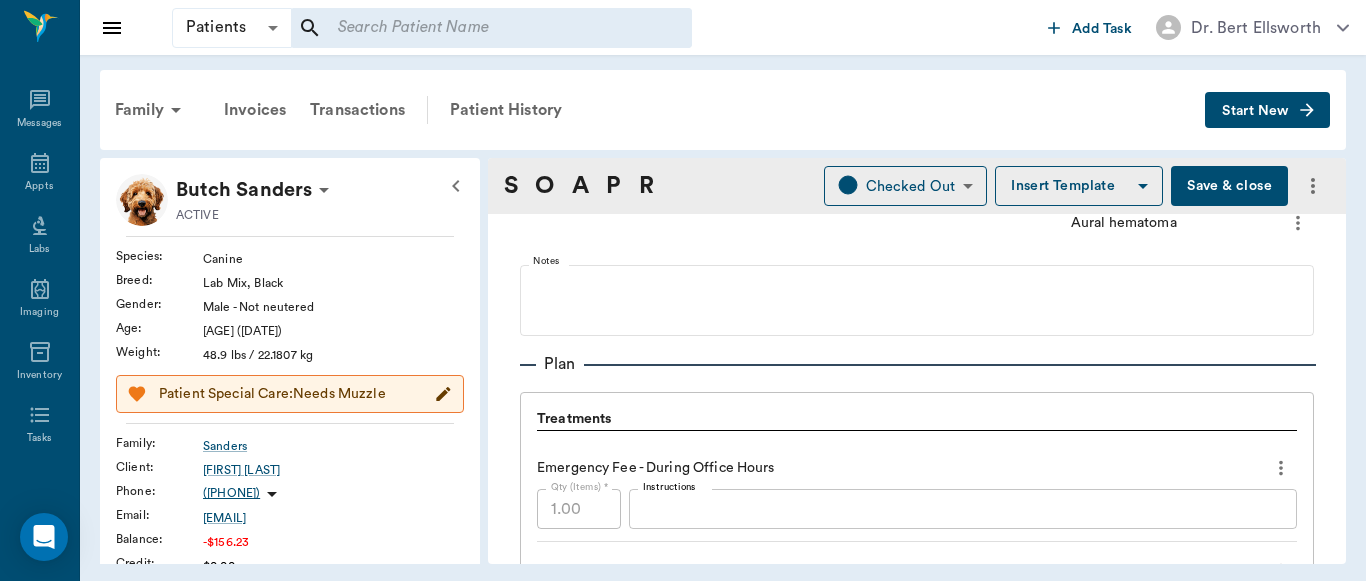 scroll, scrollTop: 1312, scrollLeft: 0, axis: vertical 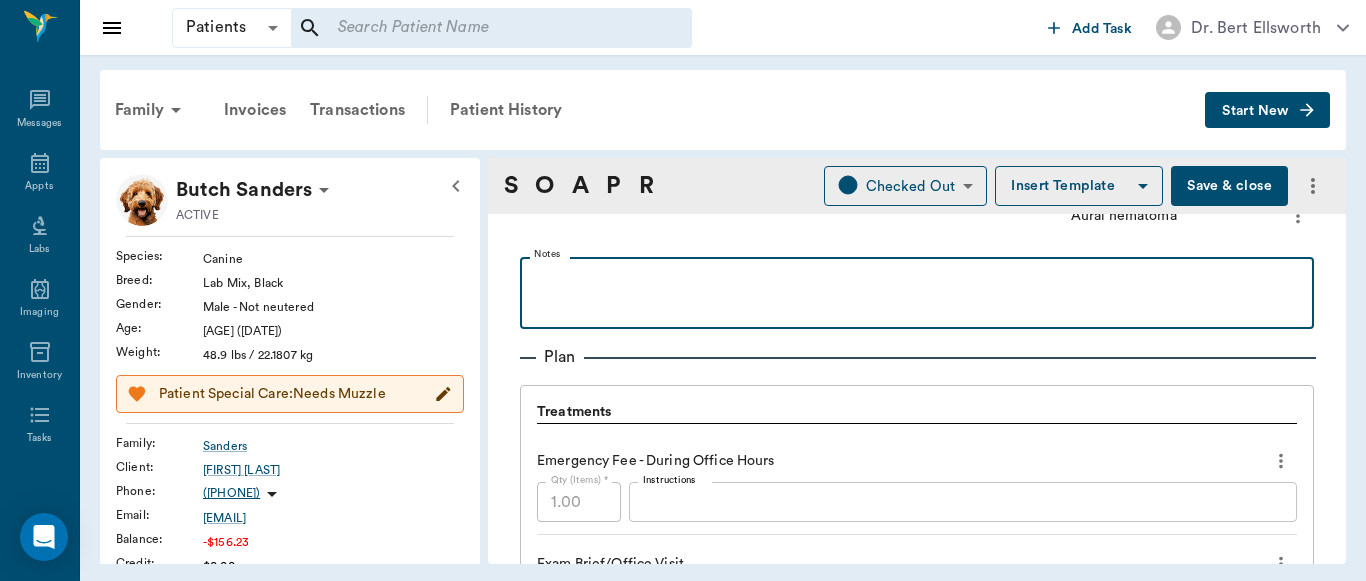 click at bounding box center (917, 279) 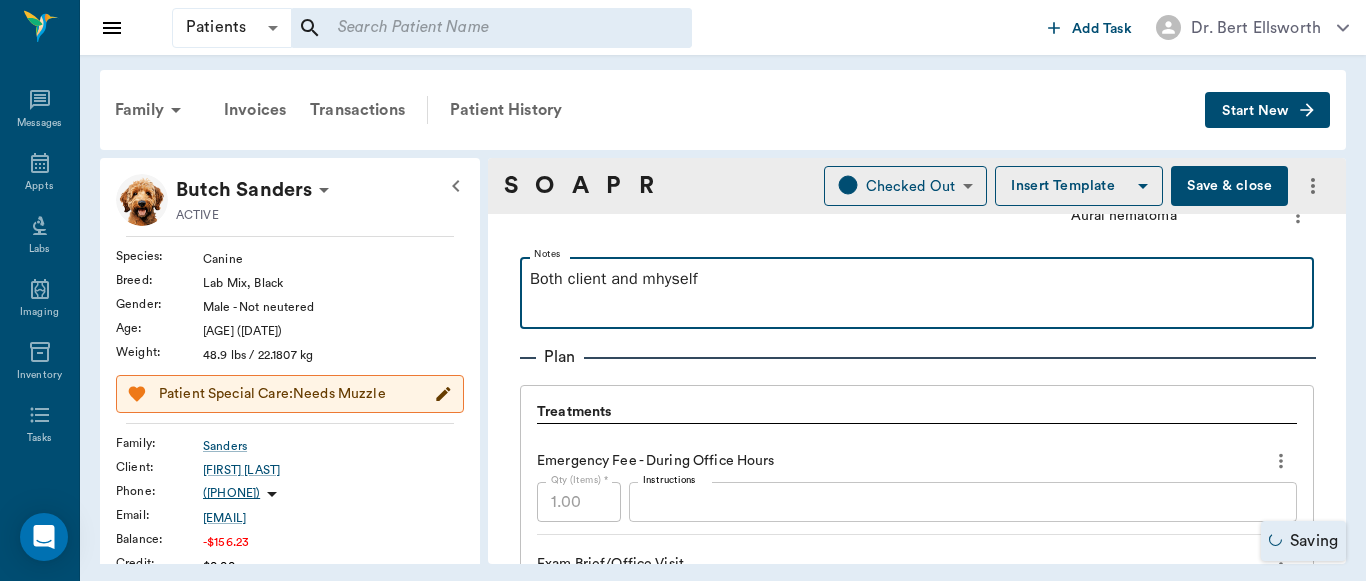 click on "Both client and mhyself" at bounding box center [917, 279] 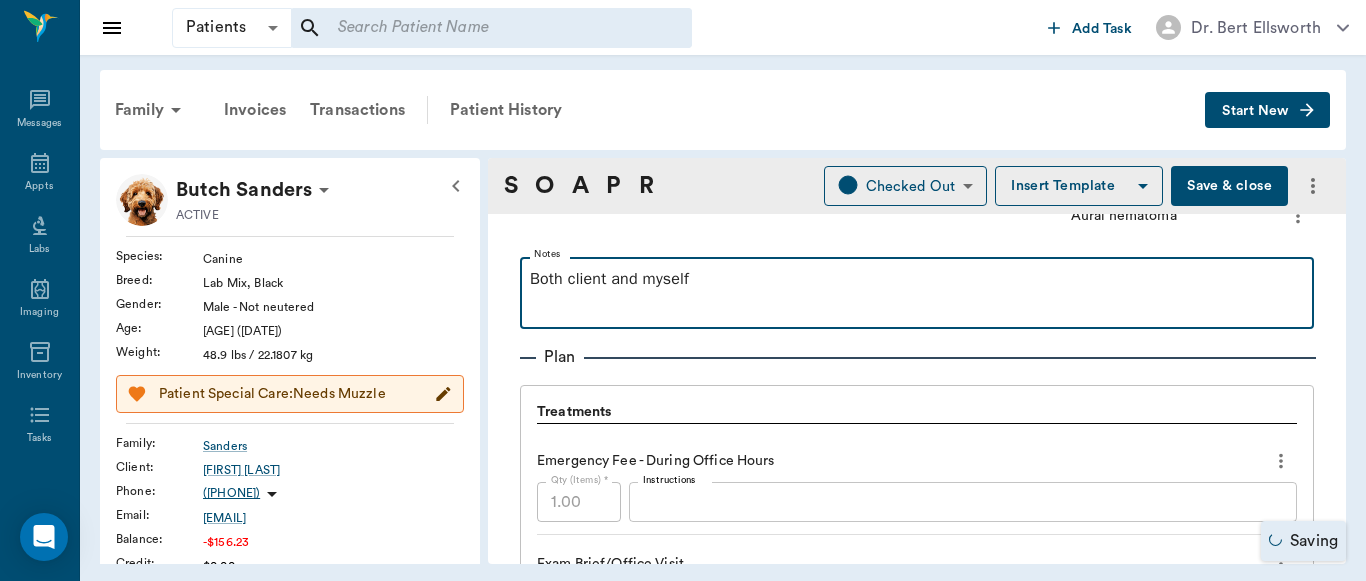 click on "Both client and myself" at bounding box center [917, 279] 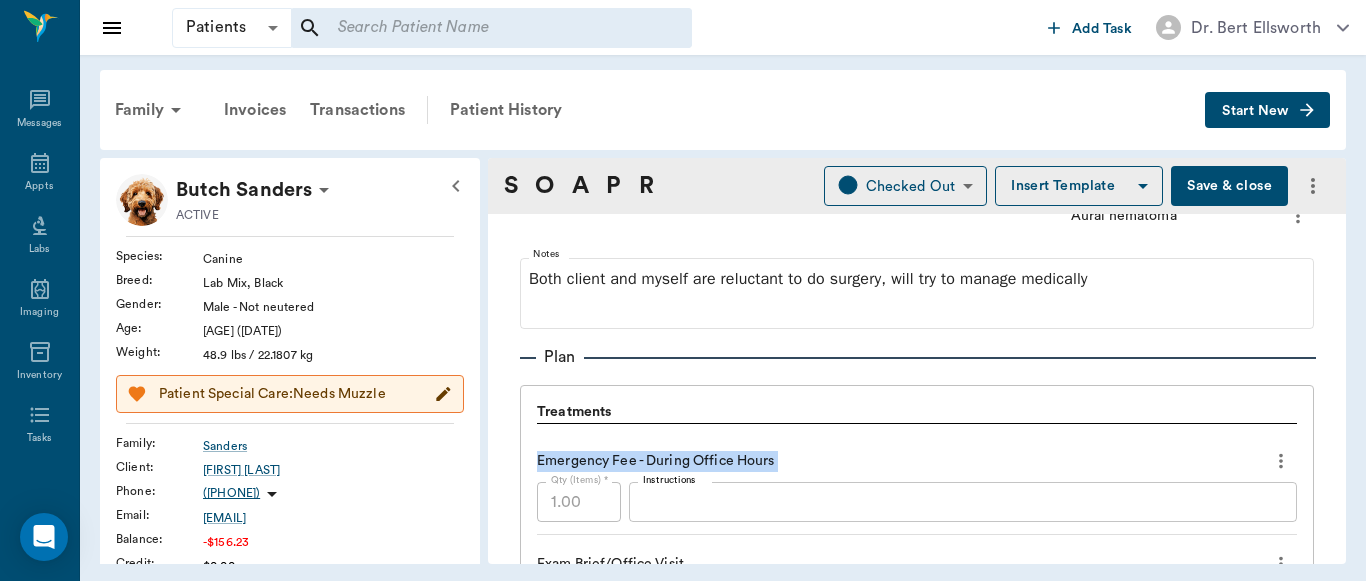 drag, startPoint x: 1346, startPoint y: 385, endPoint x: 1334, endPoint y: 450, distance: 66.09841 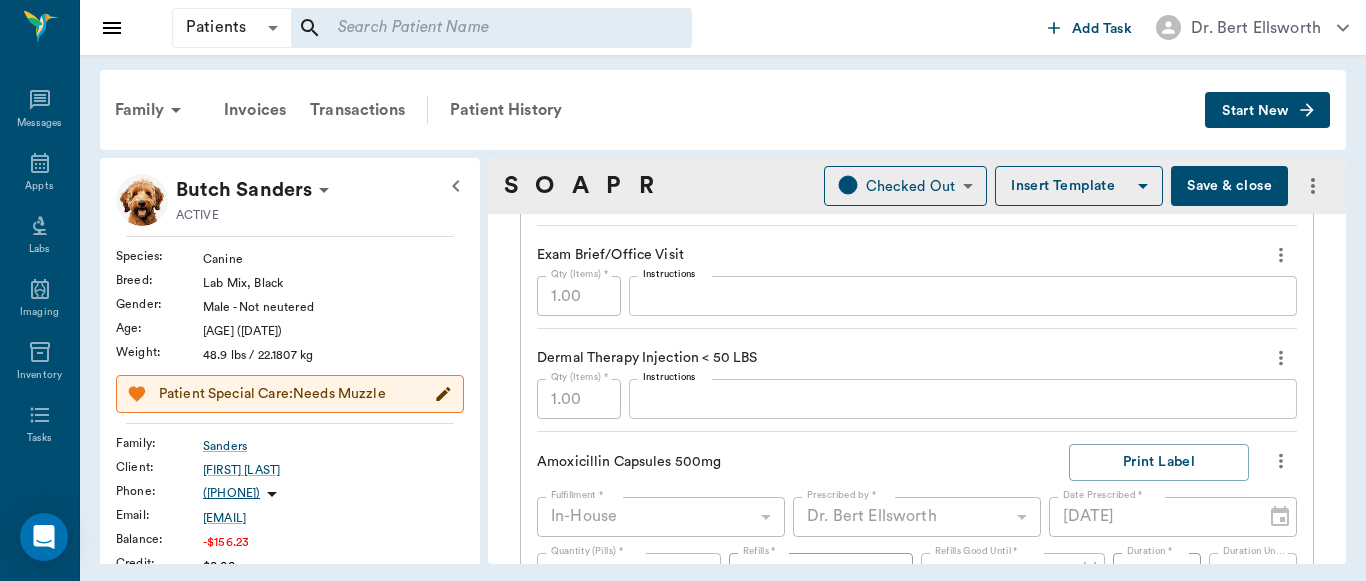 scroll, scrollTop: 1628, scrollLeft: 0, axis: vertical 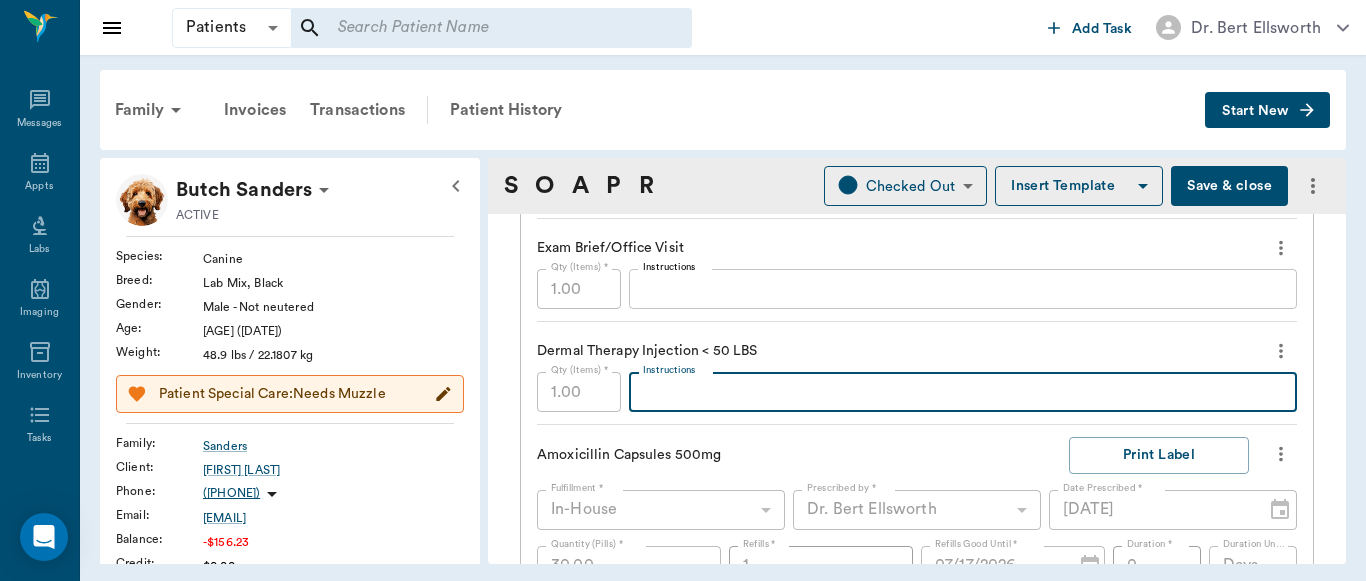 click on "Instructions" at bounding box center [963, 392] 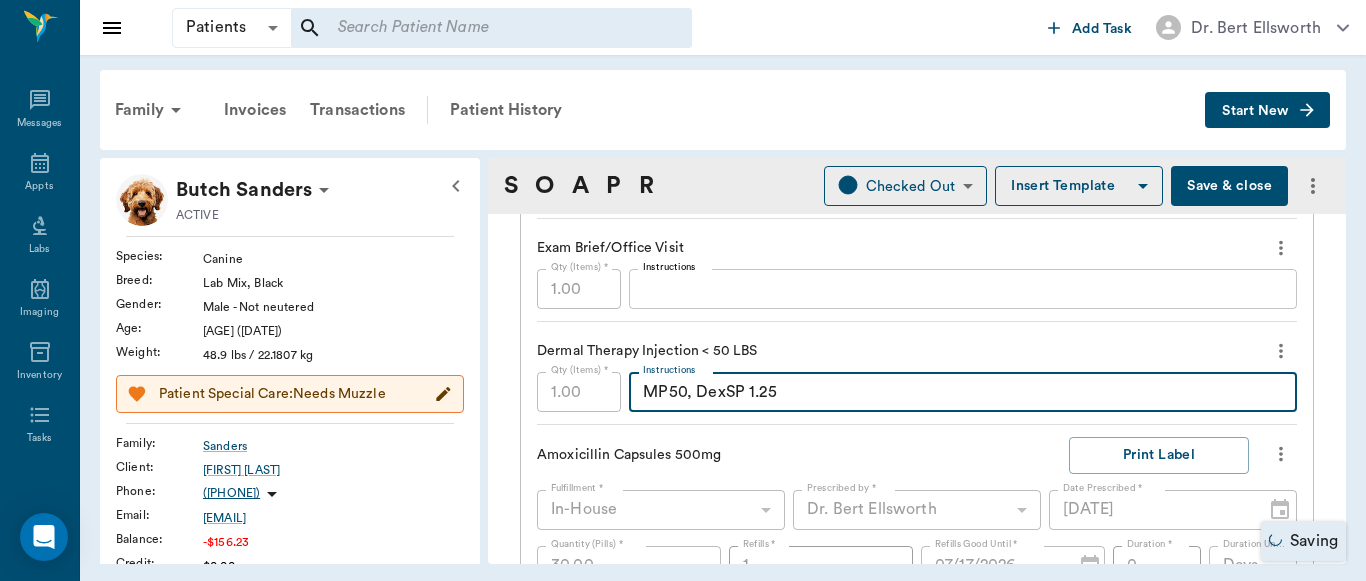 click on "MP50, DexSP 1.25" at bounding box center (963, 392) 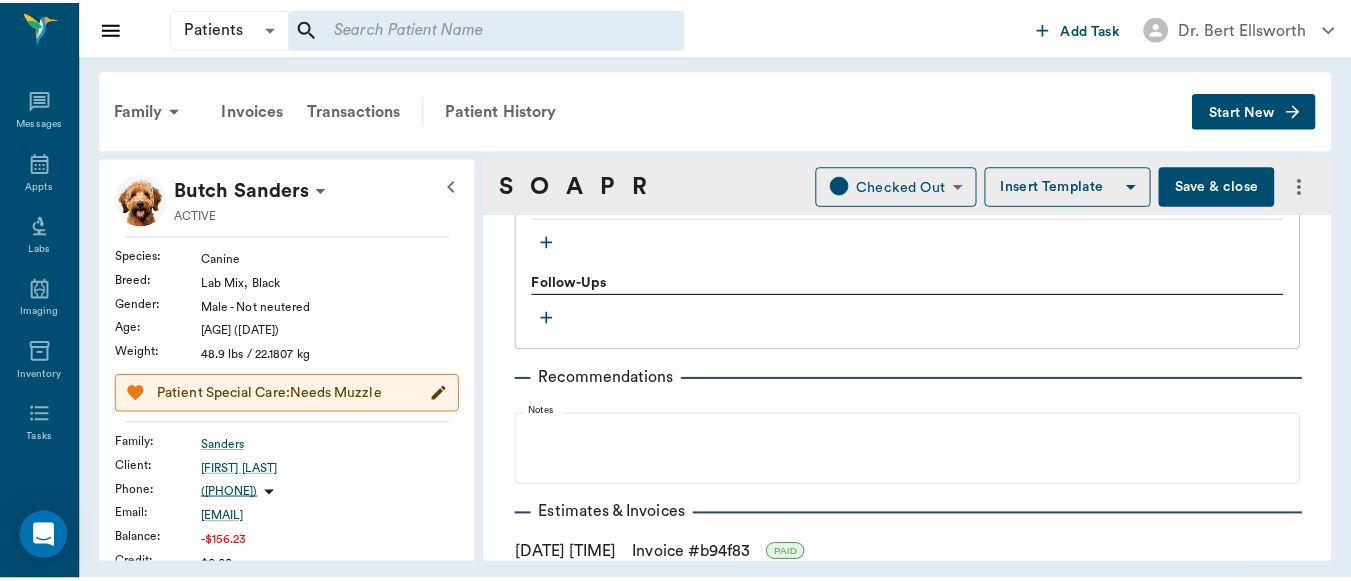 scroll, scrollTop: 2194, scrollLeft: 0, axis: vertical 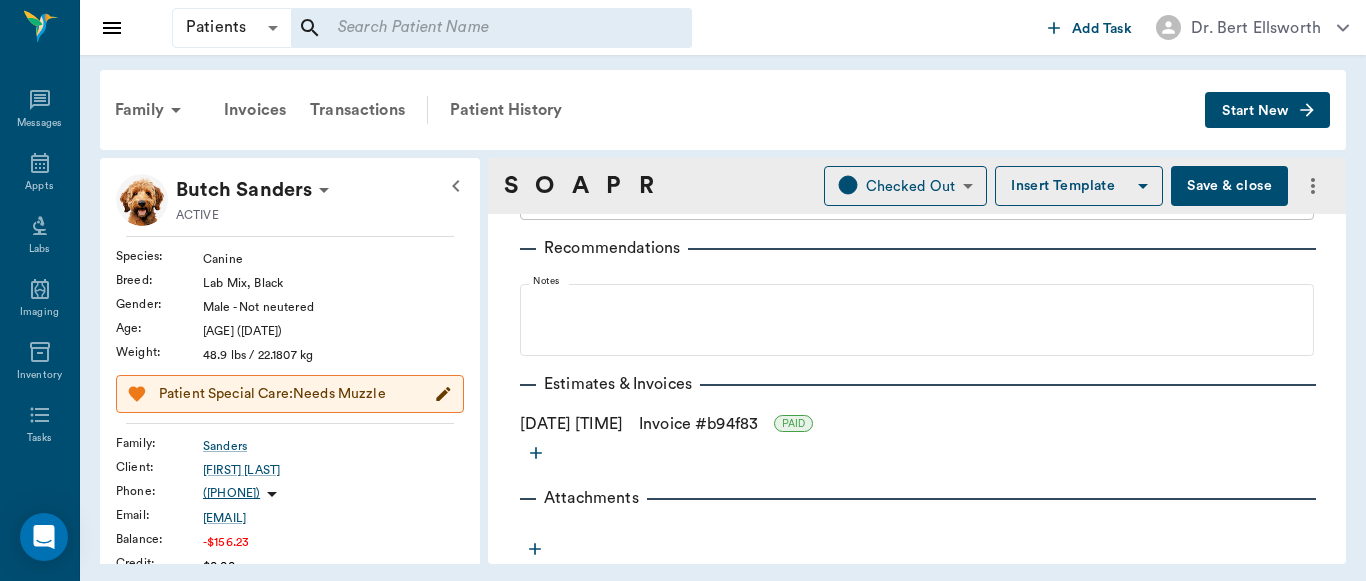 type on "MP50, DexSP 1.25" 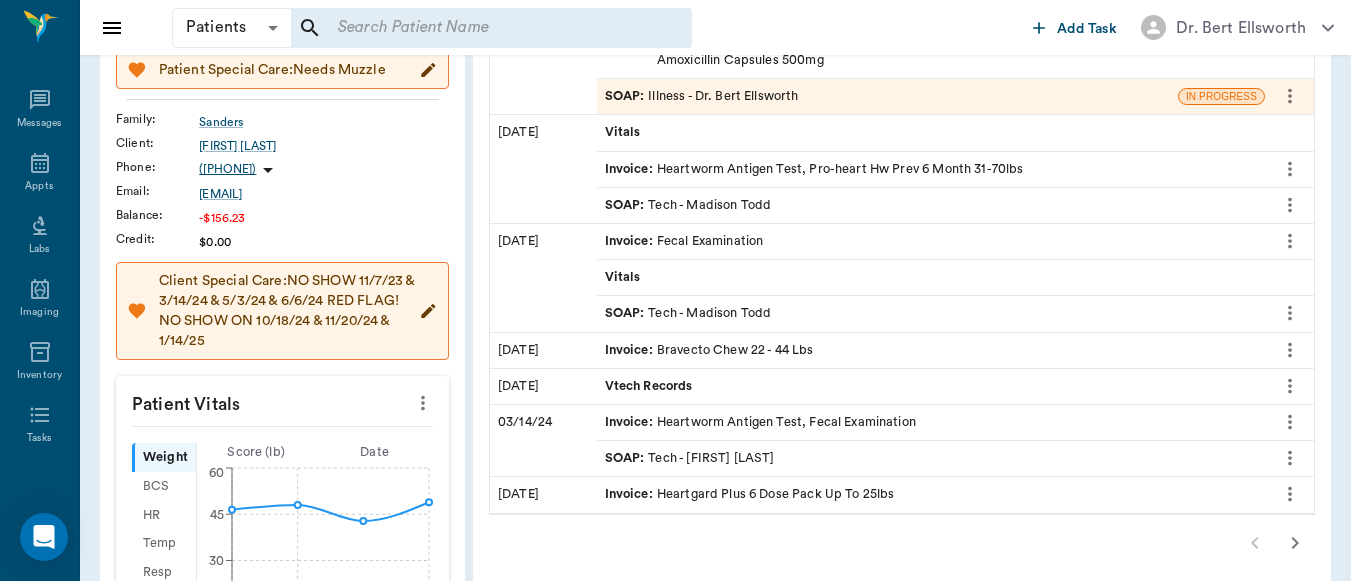 scroll, scrollTop: 328, scrollLeft: 0, axis: vertical 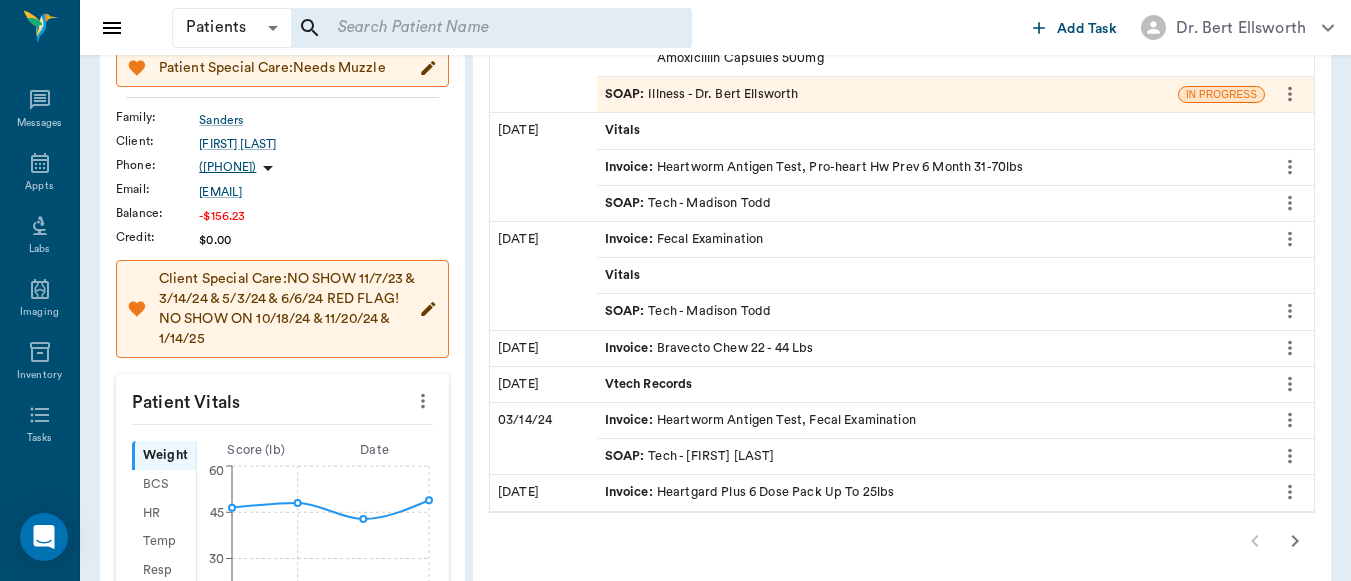 click 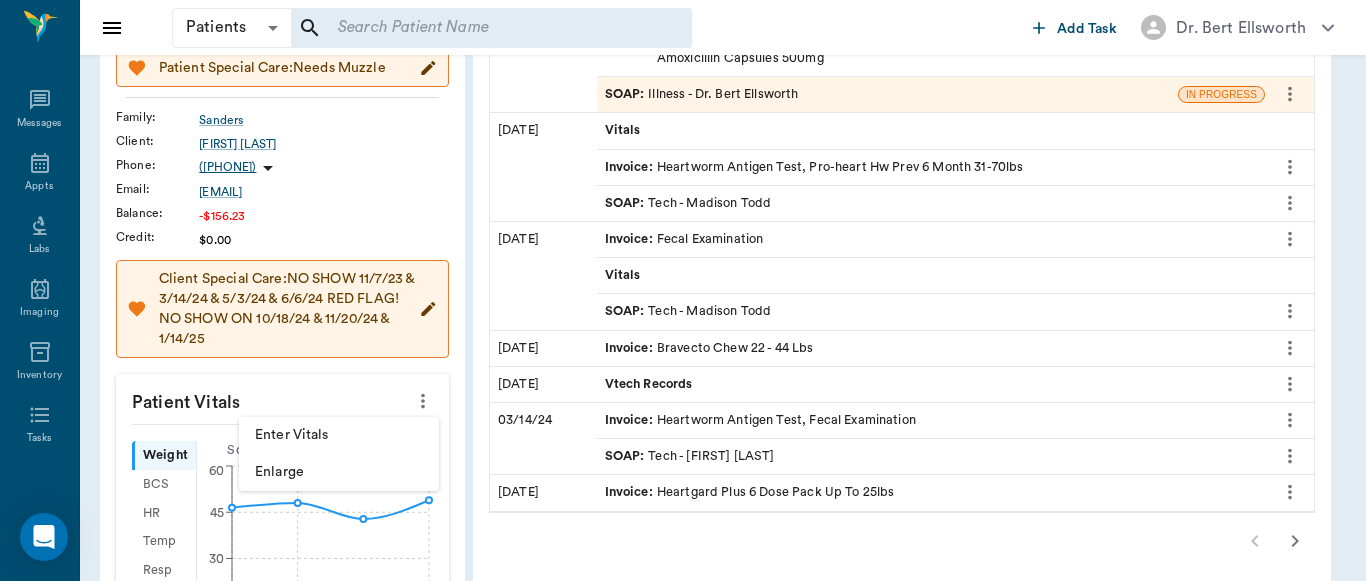 click on "Enter Vitals" at bounding box center [339, 435] 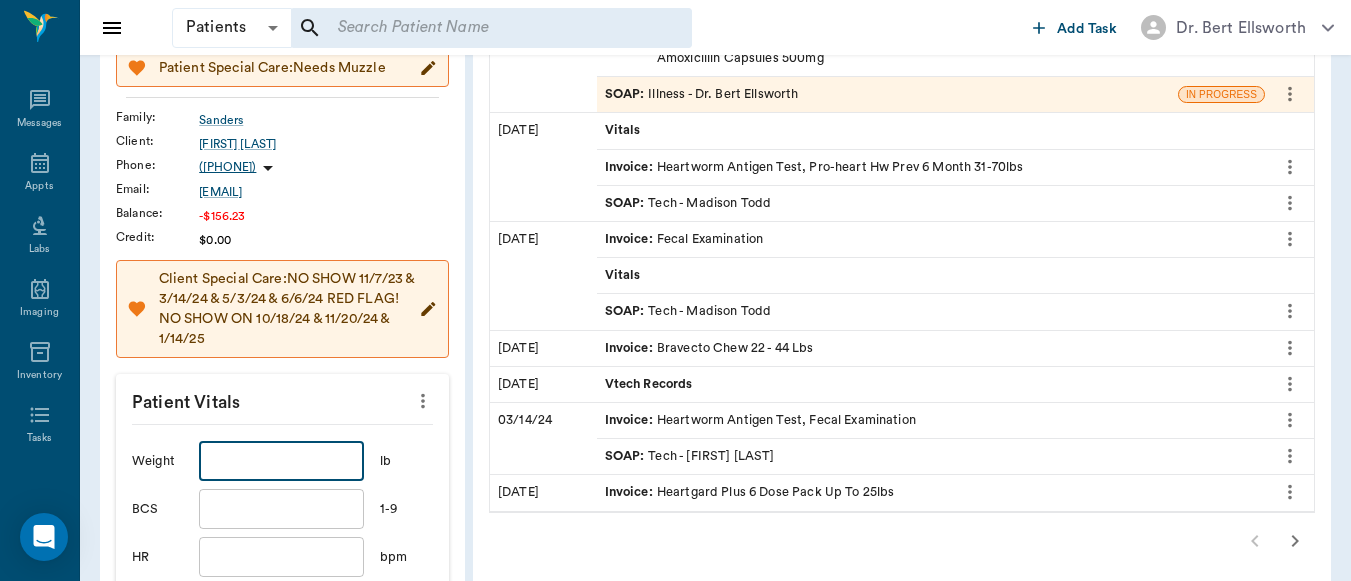 click at bounding box center (281, 461) 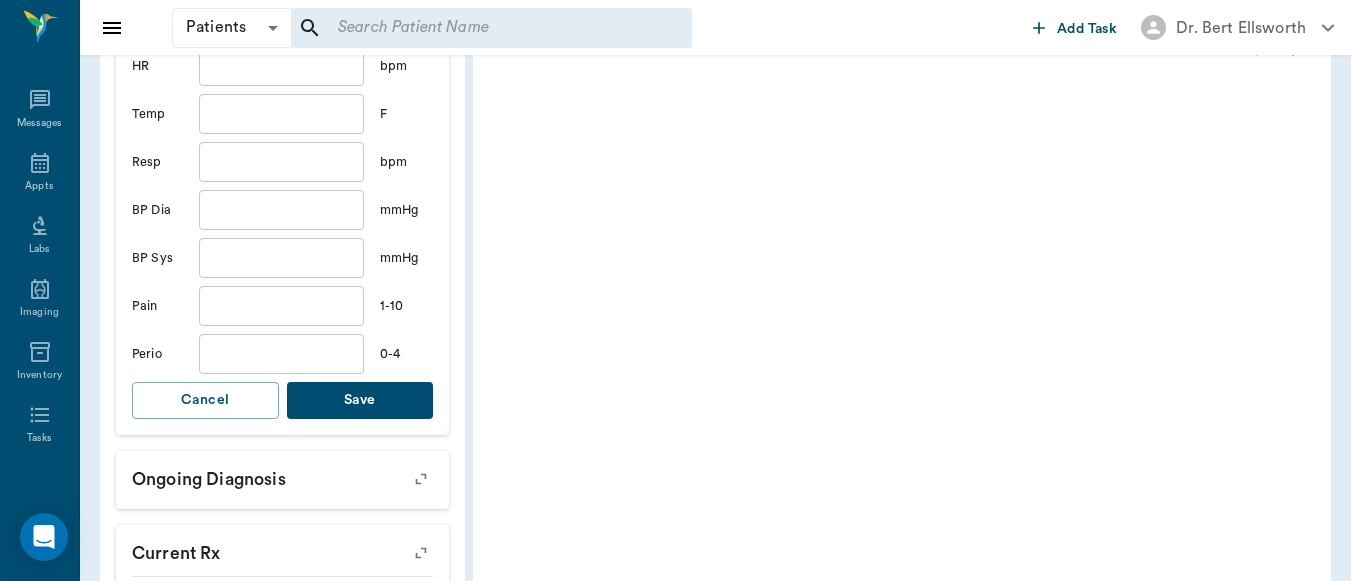 scroll, scrollTop: 820, scrollLeft: 0, axis: vertical 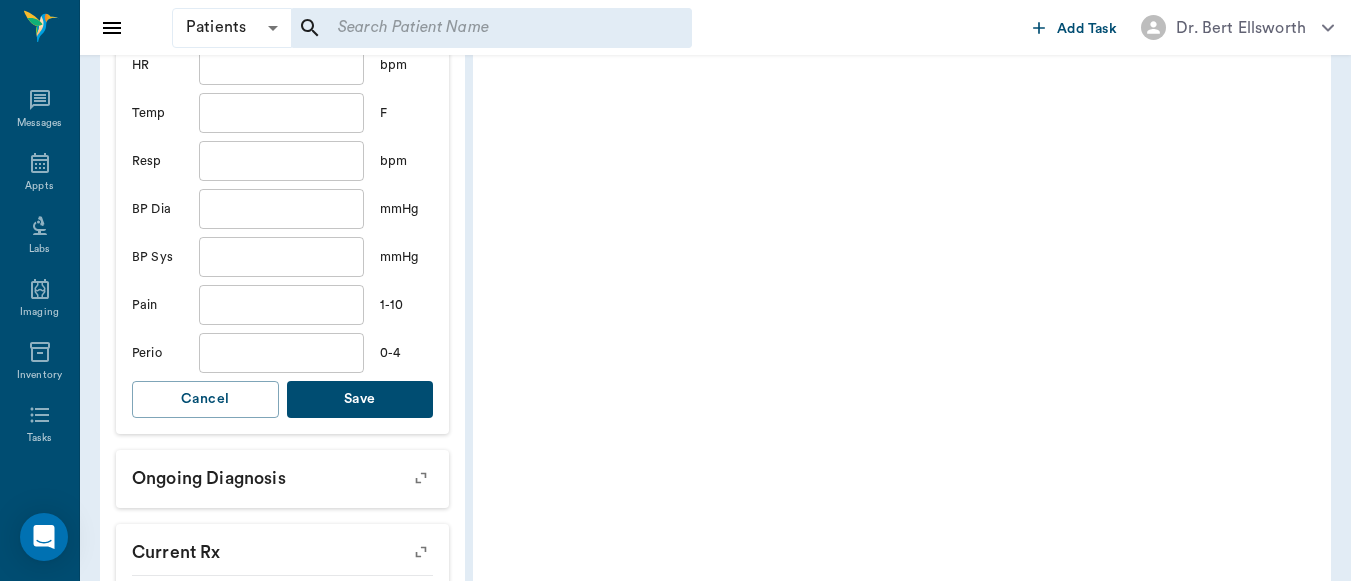 type on "47" 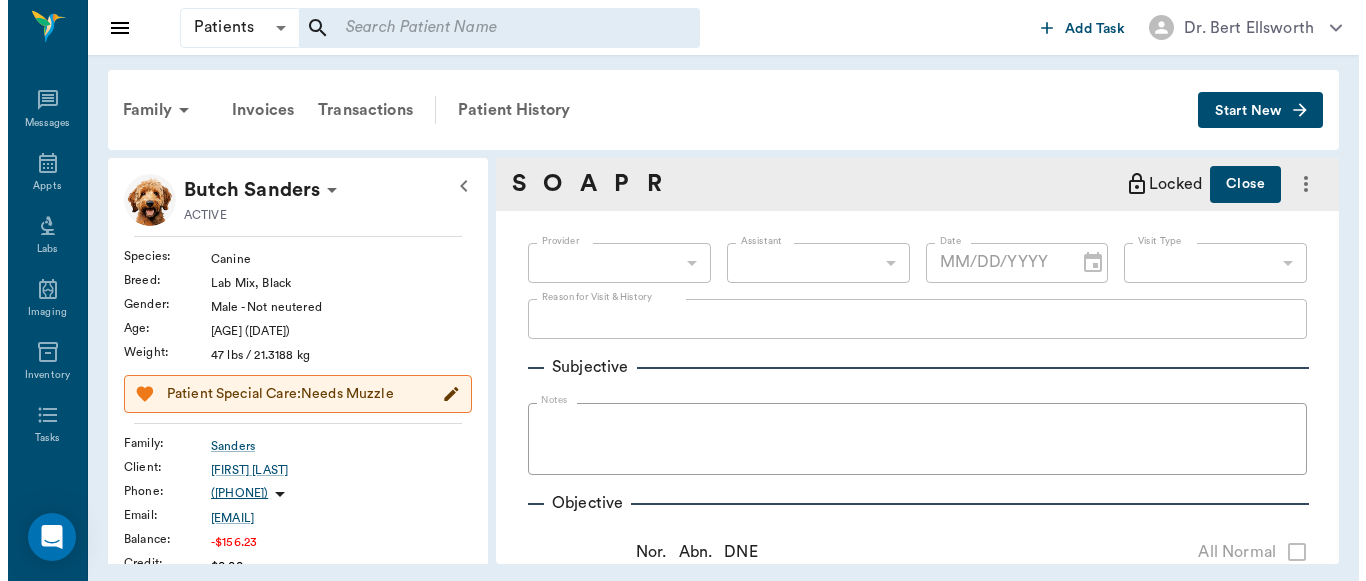 scroll, scrollTop: 0, scrollLeft: 0, axis: both 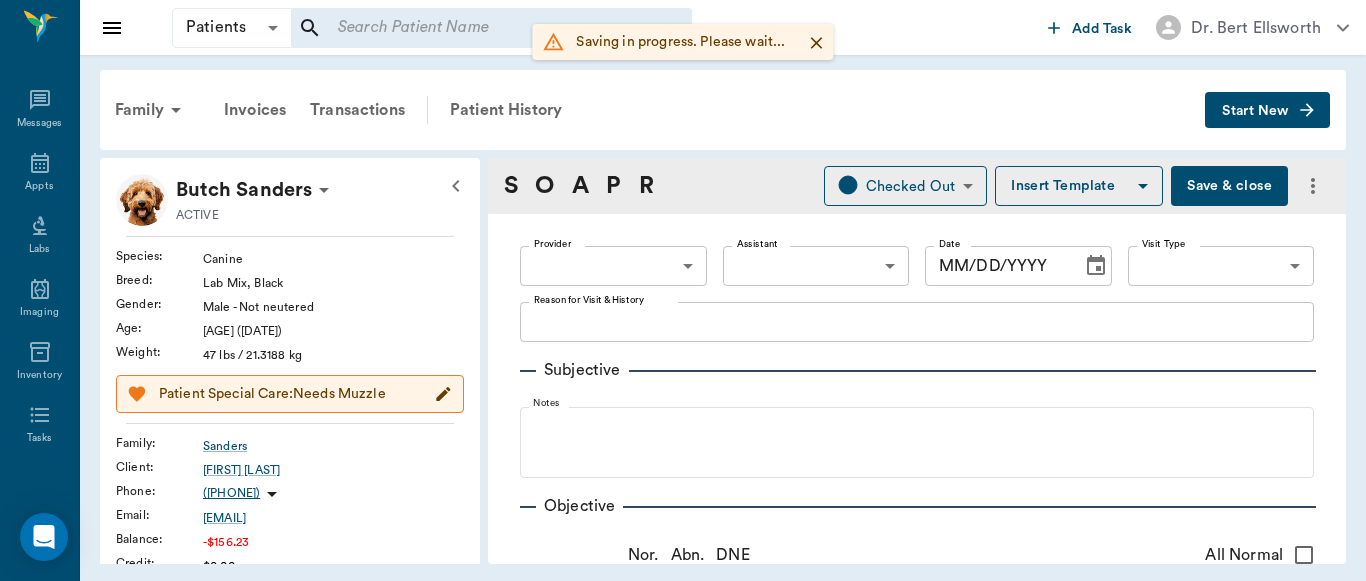 type on "63ec2f075fda476ae8351a4d" 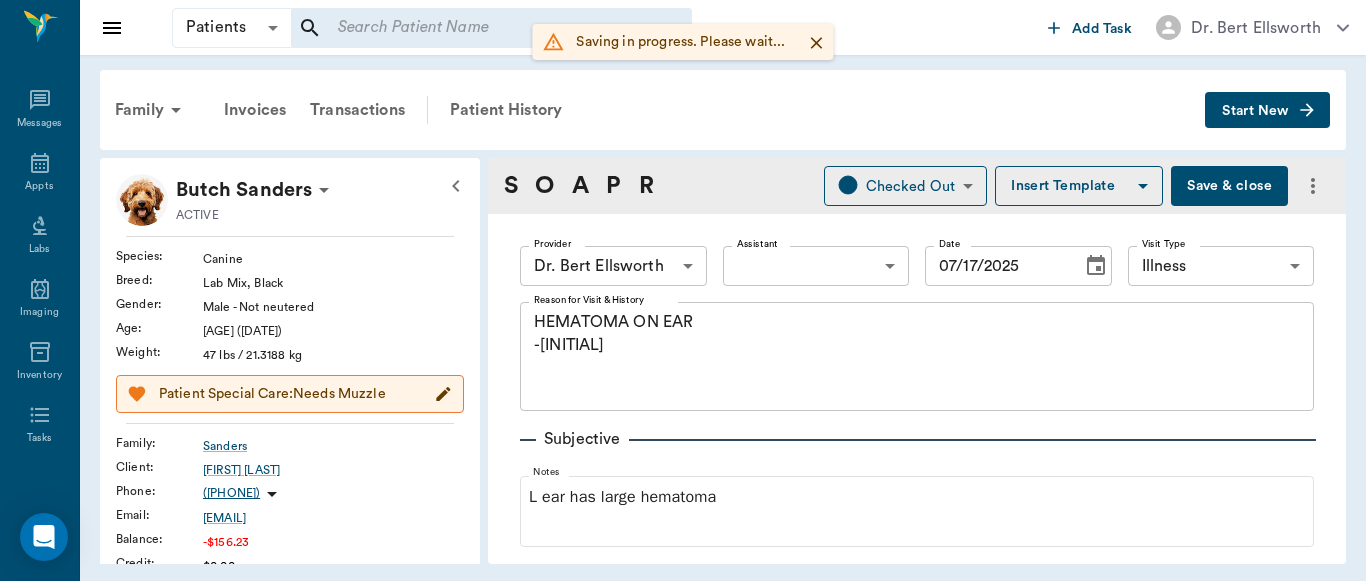 type on "07/17/2025" 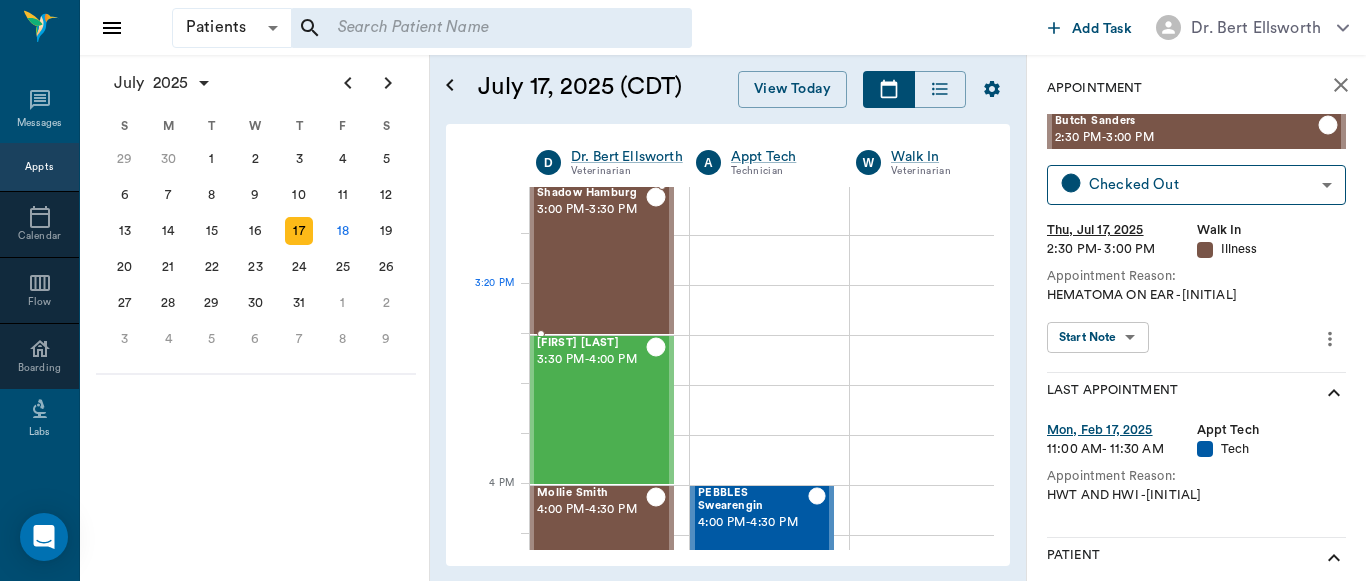 scroll, scrollTop: 2109, scrollLeft: 1, axis: both 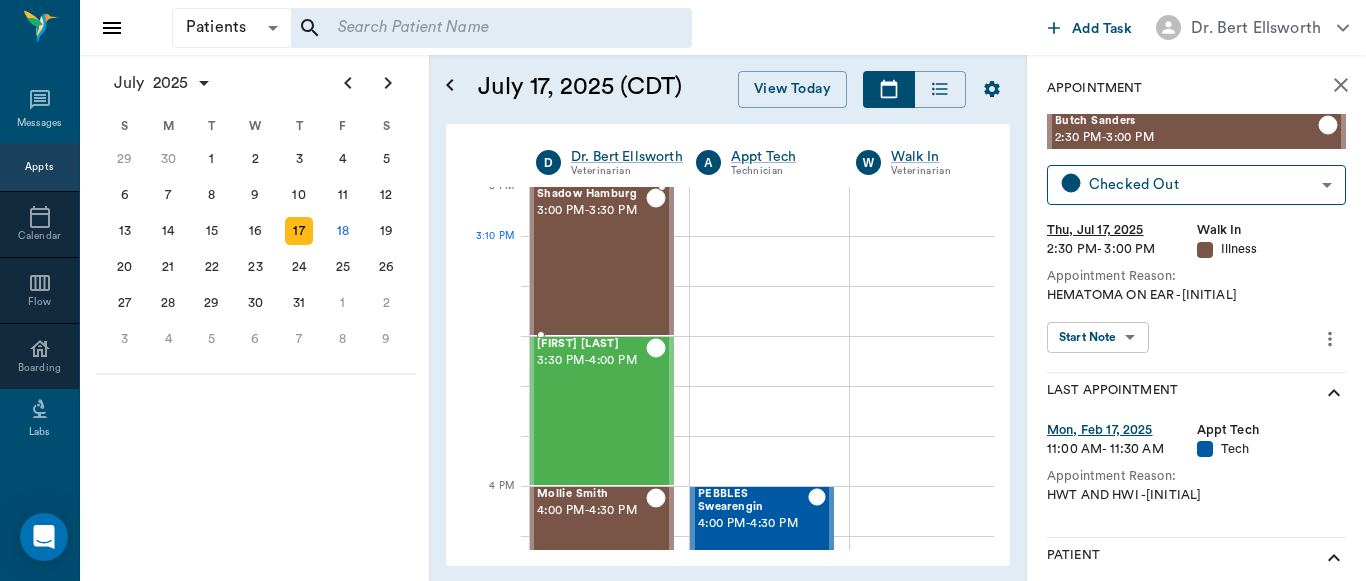 click on "Shadow Hamburg 3:00 PM  -  3:30 PM" at bounding box center (591, 261) 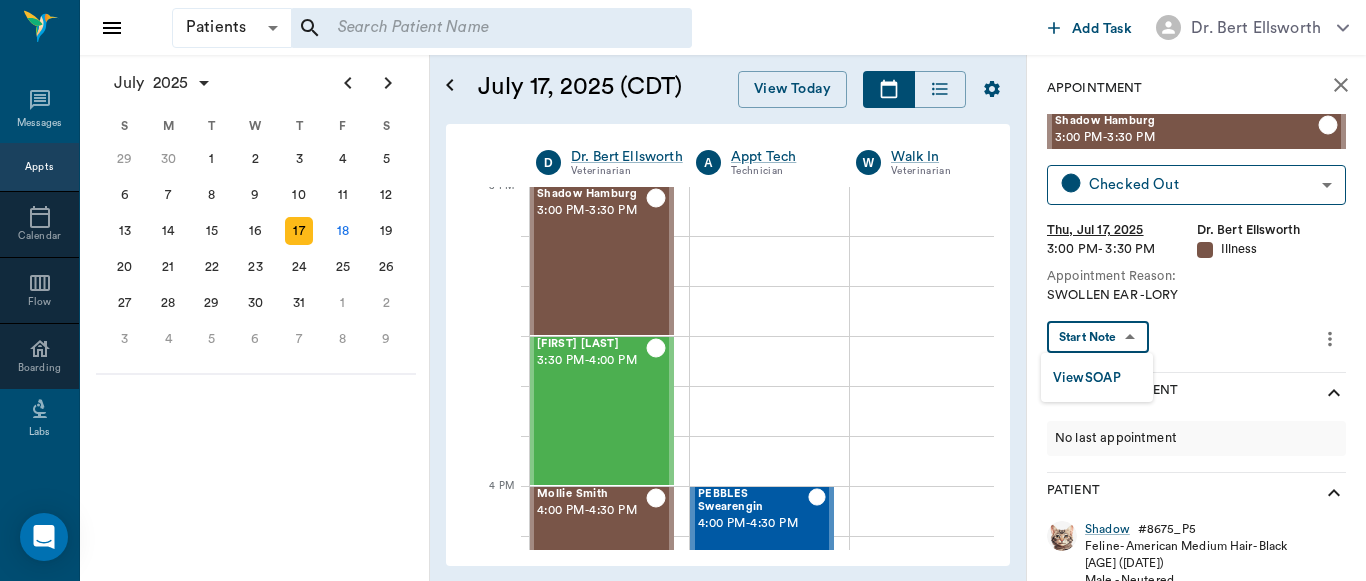 click on "Patients Patients ​ ​ Add Task Dr. Bert Ellsworth Nectar Messages Appts Calendar Flow Boarding Labs Imaging Inventory Tasks Forms Staff Reports Lookup Settings July 2025 S M T W T F S Jun 1 2 3 4 5 6 7 8 9 10 11 12 13 14 15 16 17 18 19 20 21 22 23 24 25 26 27 28 29 30 Jul 1 2 3 4 5 6 7 8 9 10 11 12 S M T W T F S 29 30 Jul 1 2 3 4 5 6 7 8 9 10 11 12 13 14 15 16 17 18 19 20 21 22 23 24 25 26 27 28 29 30 31 Aug 1 2 3 4 5 6 7 8 9 S M T W T F S 27 28 29 30 31 Aug 1 2 3 4 5 6 7 8 9 10 11 12 13 14 15 16 17 18 19 20 21 22 23 24 25 26 27 28 29 30 31 Sep 1 2 3 4 5 6 July 17, 2025 (CDT) View Today July 2025 Today 17 Thu Jul 2025 D Dr. Bert Ellsworth Veterinarian A Appt Tech Technician W Walk In Veterinarian B Bath & Surgery Technician B Board &Procedures Other D Dr. Kindall Jones Veterinarian 8 AM 9 AM 10 AM 11 AM 12 PM 1 PM 2 PM 3 PM 4 PM 5 PM 6 PM 7 PM 8 PM 3:10 PM Bovine Barr 8:00 AM  -  9:00 AM Racey Smith 9:00 AM  -  9:30 AM puppy Kilgore 9:30 AM  -  10:00 AM Trooper Neff 10:00 AM  -  10:30 AM Bootsie Deese  -" at bounding box center (683, 290) 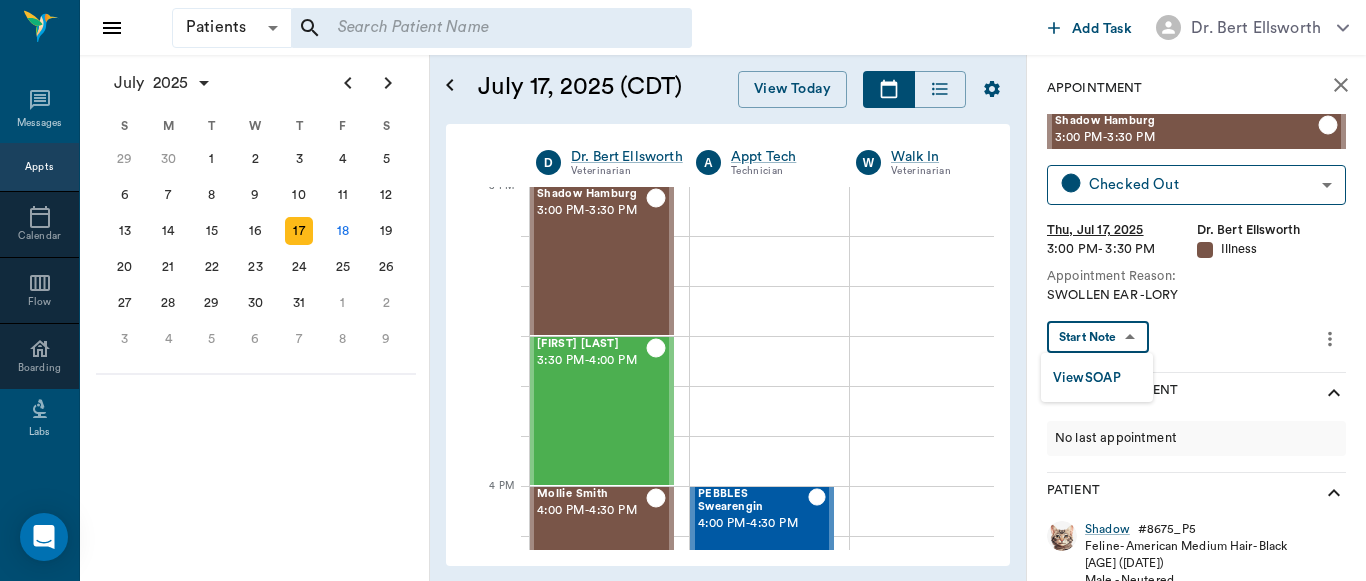 click on "View  SOAP" at bounding box center [1087, 378] 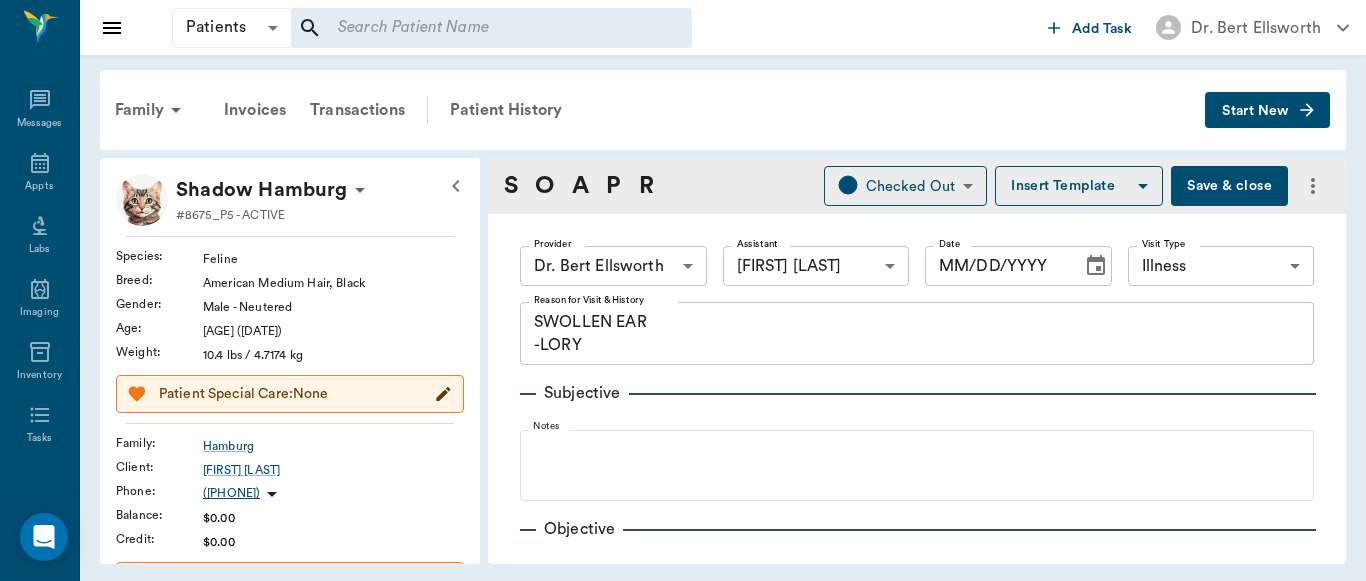 type on "63ec2f075fda476ae8351a4d" 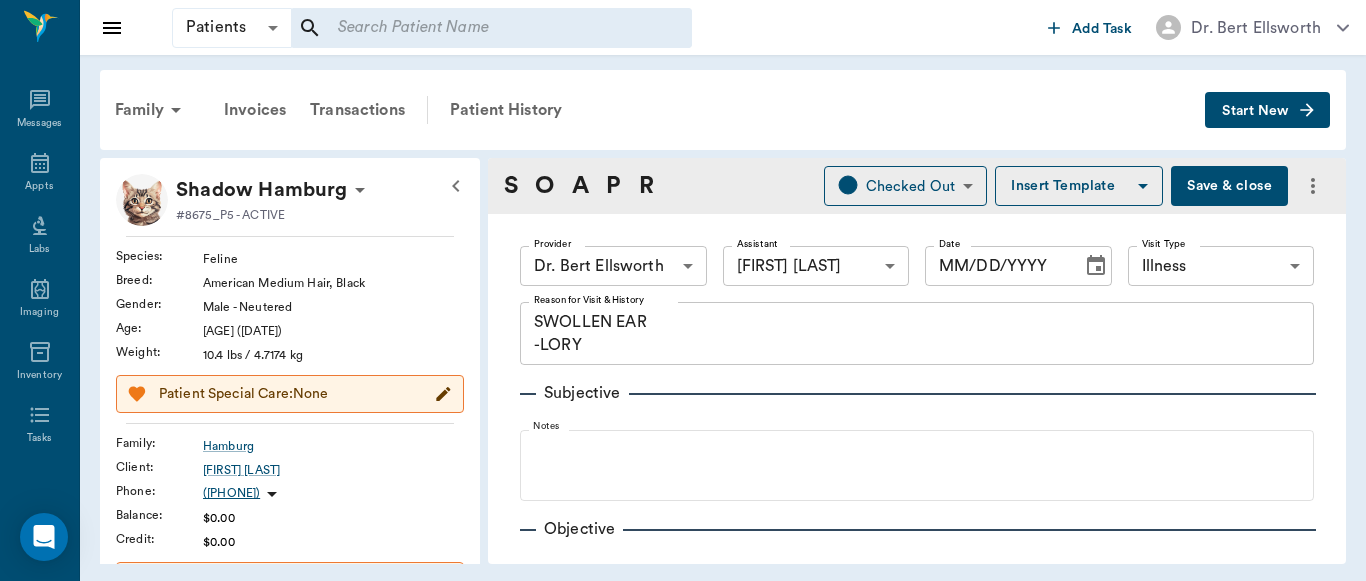 type on "682b670d8bdc6f7f8feef3db" 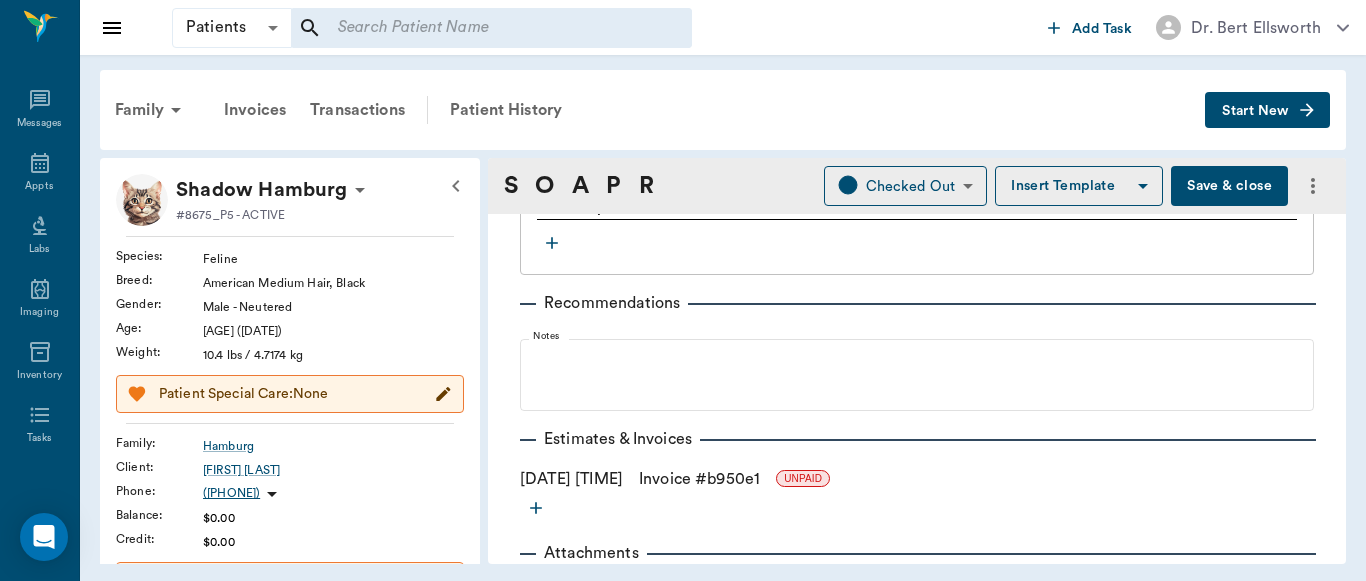 scroll, scrollTop: 2038, scrollLeft: 0, axis: vertical 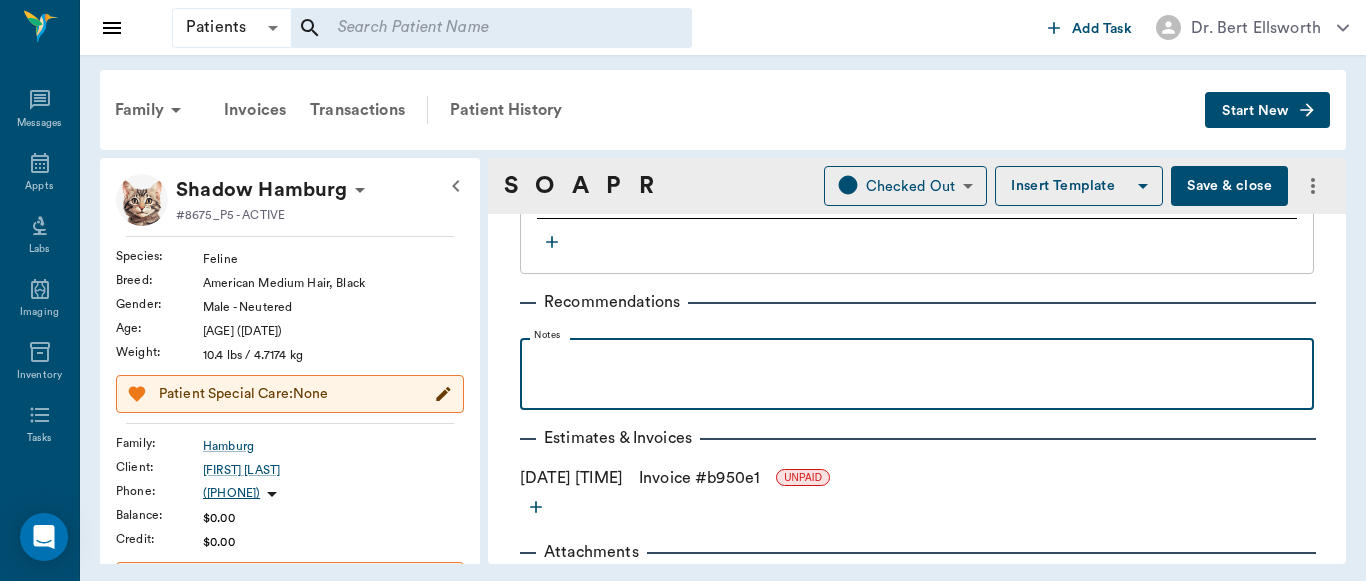 click at bounding box center [917, 360] 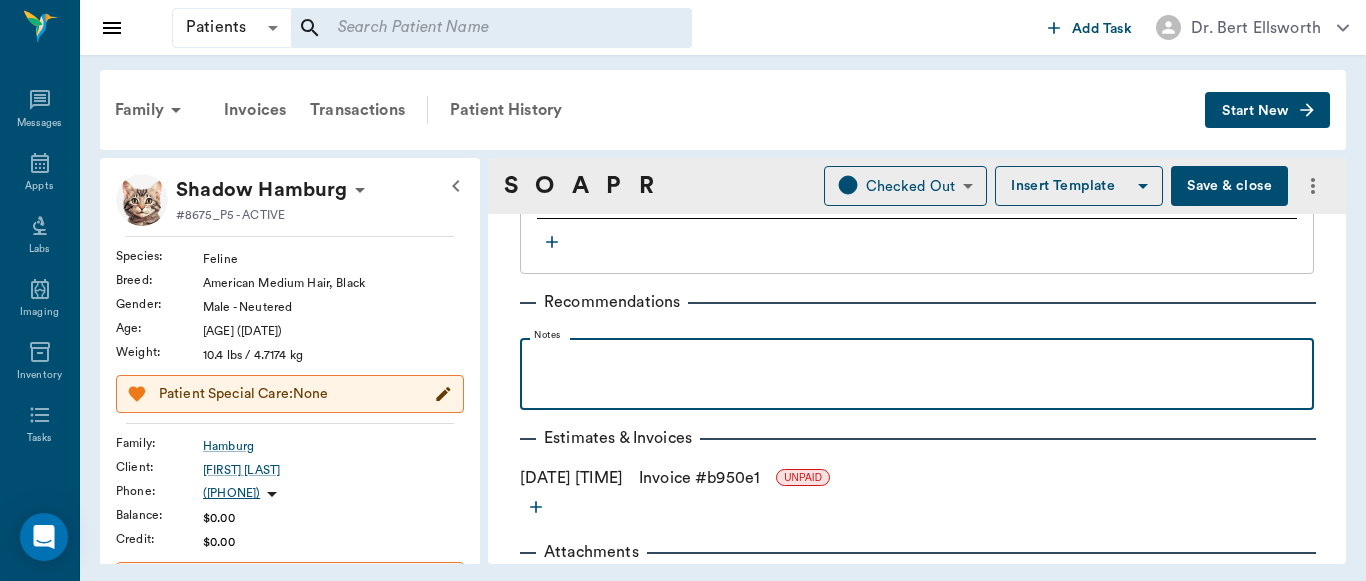 type 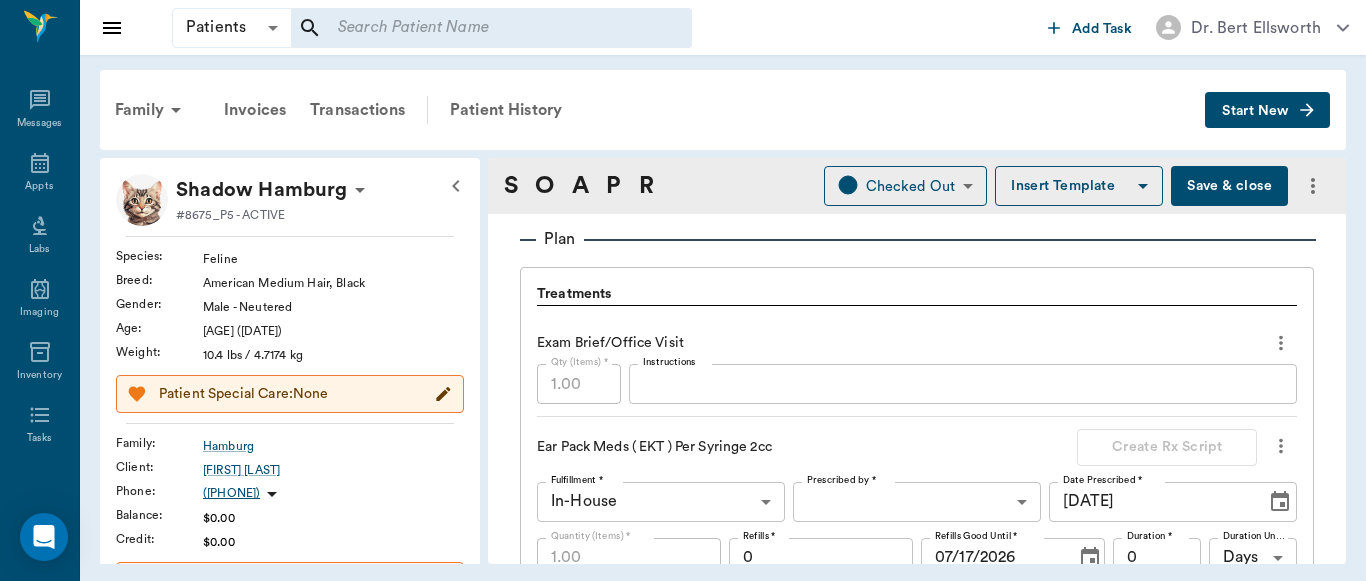 scroll, scrollTop: 973, scrollLeft: 0, axis: vertical 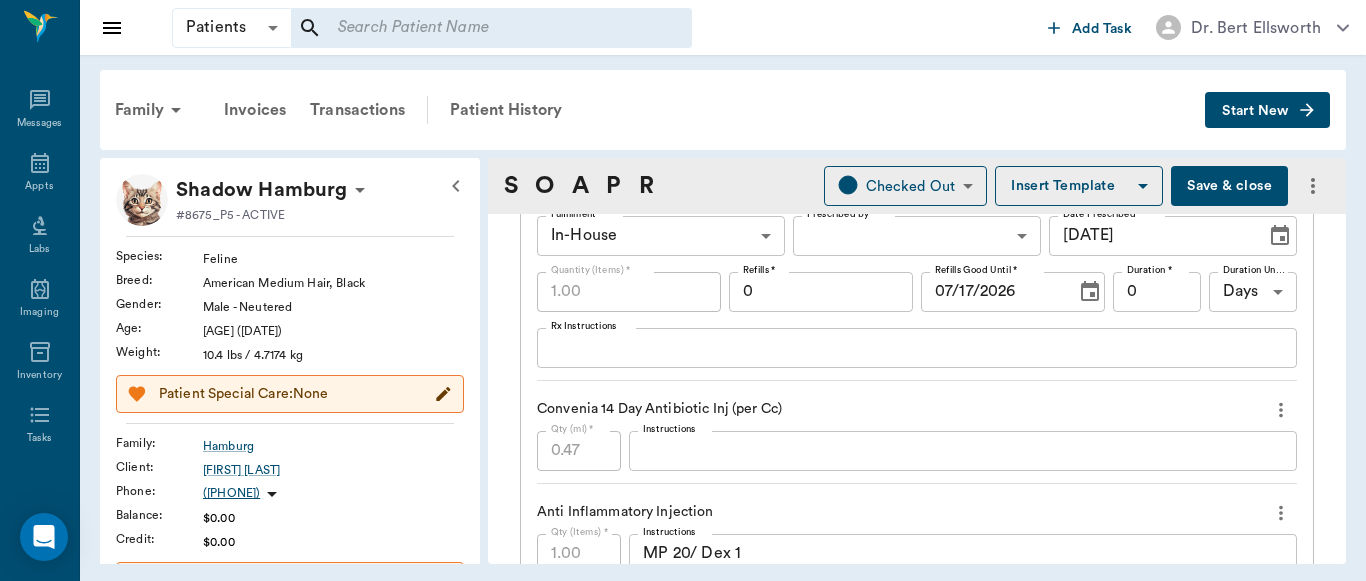 click on "Rx Instructions" at bounding box center [917, 347] 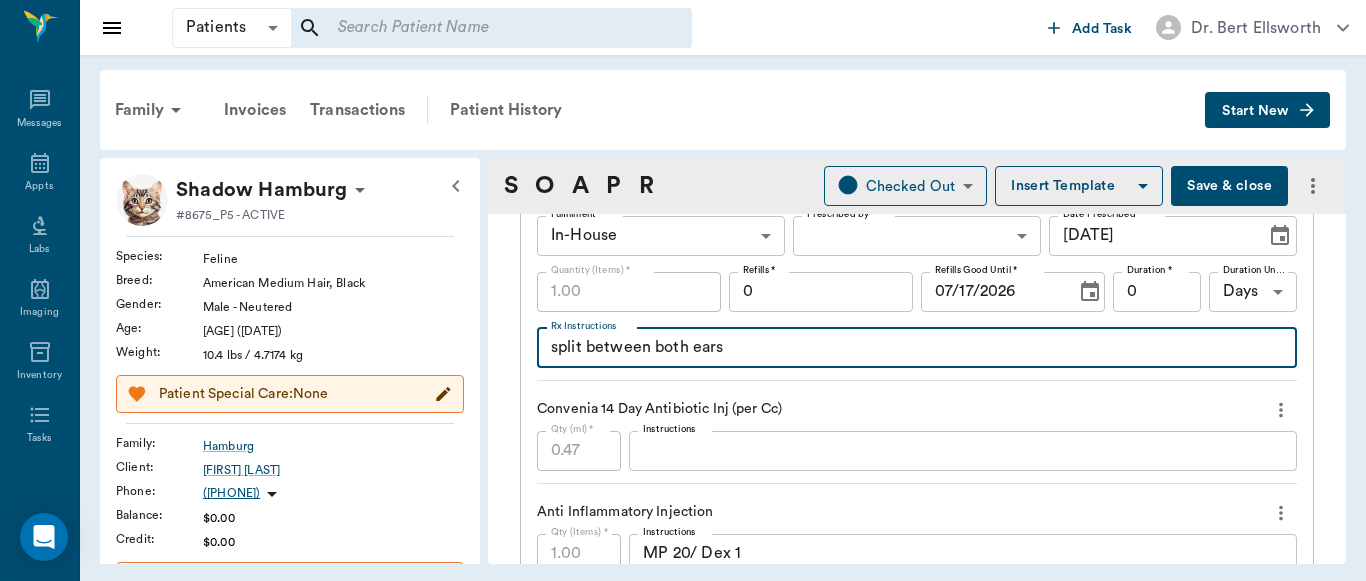 scroll, scrollTop: 1239, scrollLeft: 0, axis: vertical 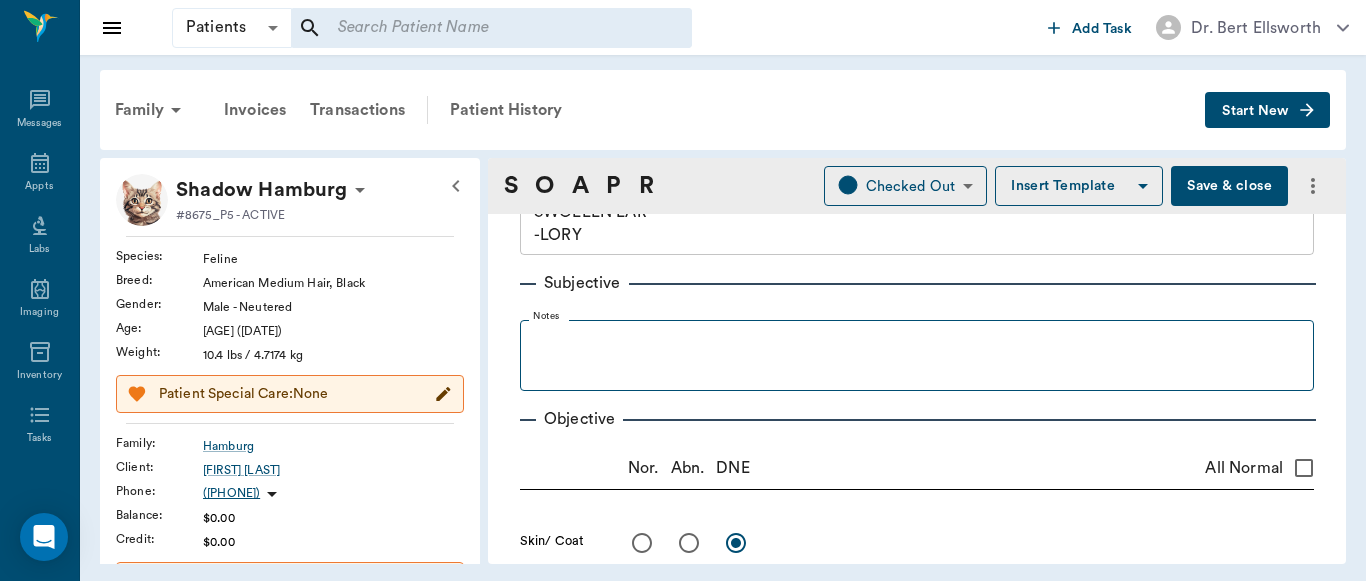 type on "split between both ears" 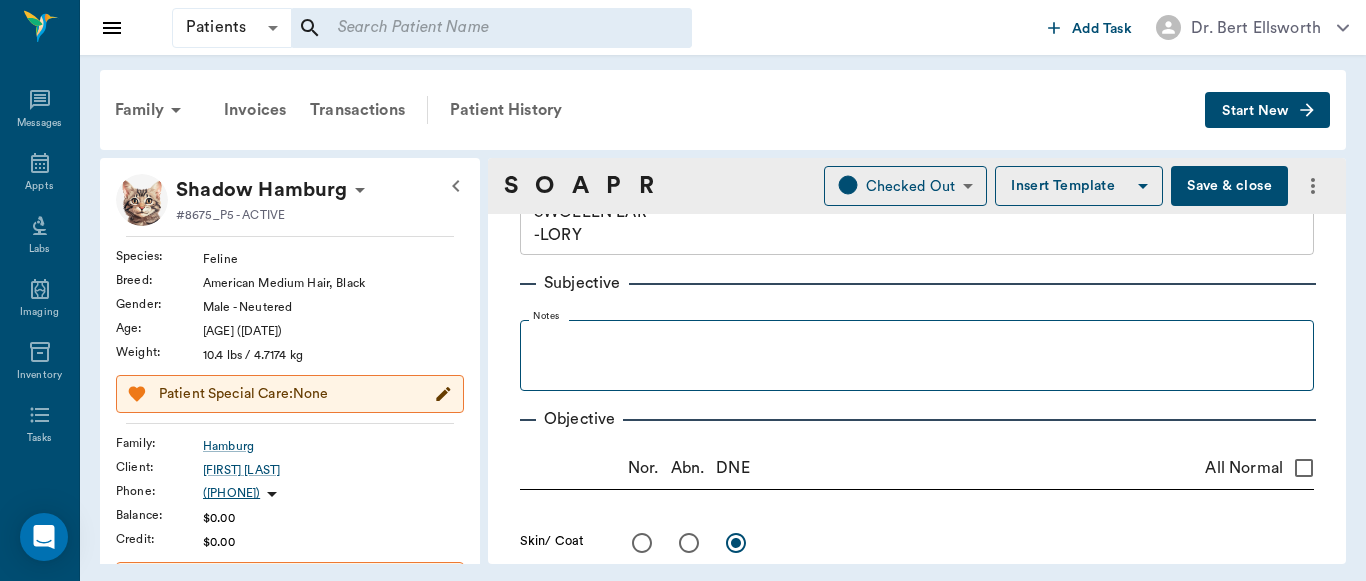 click on "Notes" at bounding box center [917, 351] 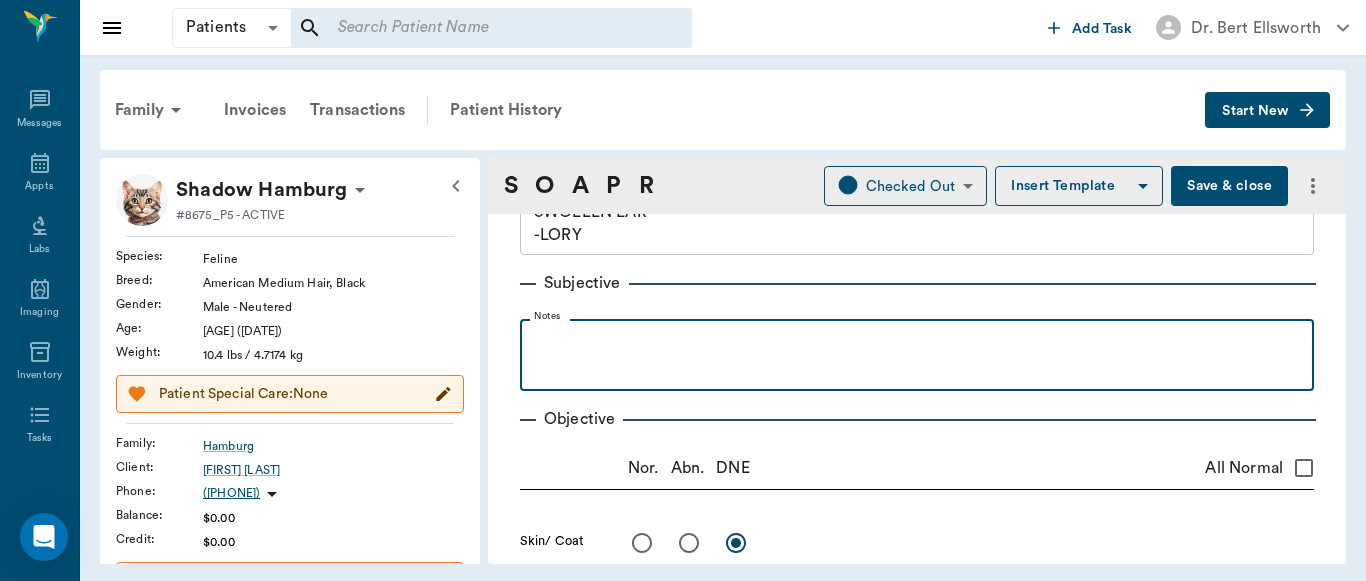 click at bounding box center (917, 341) 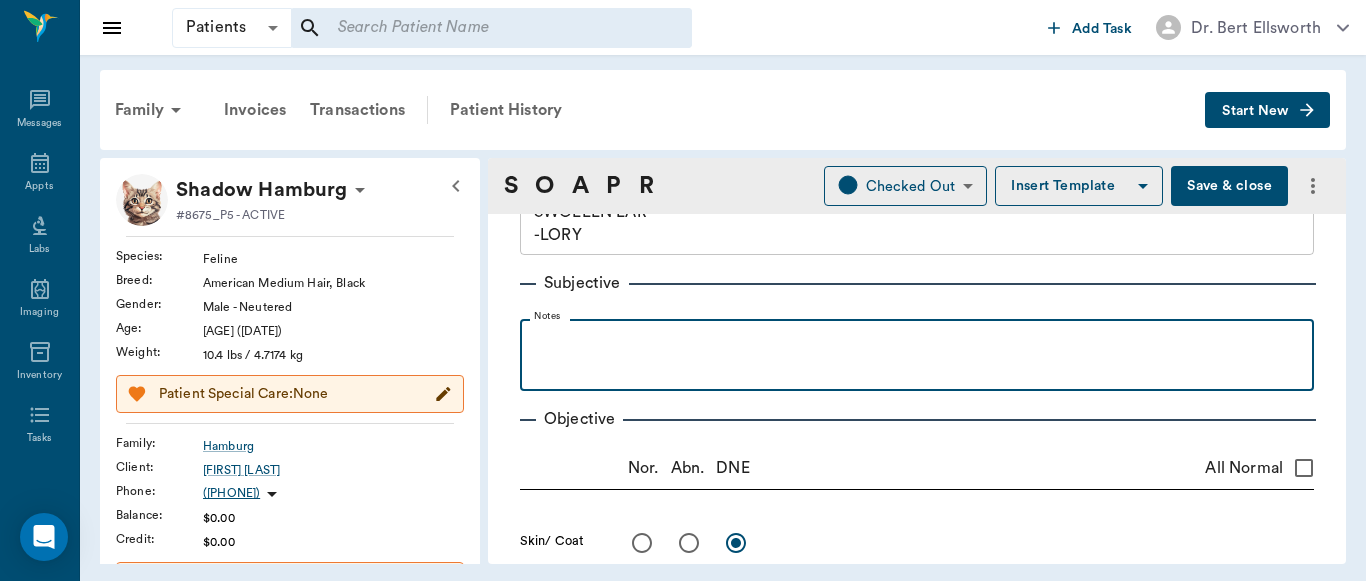 type 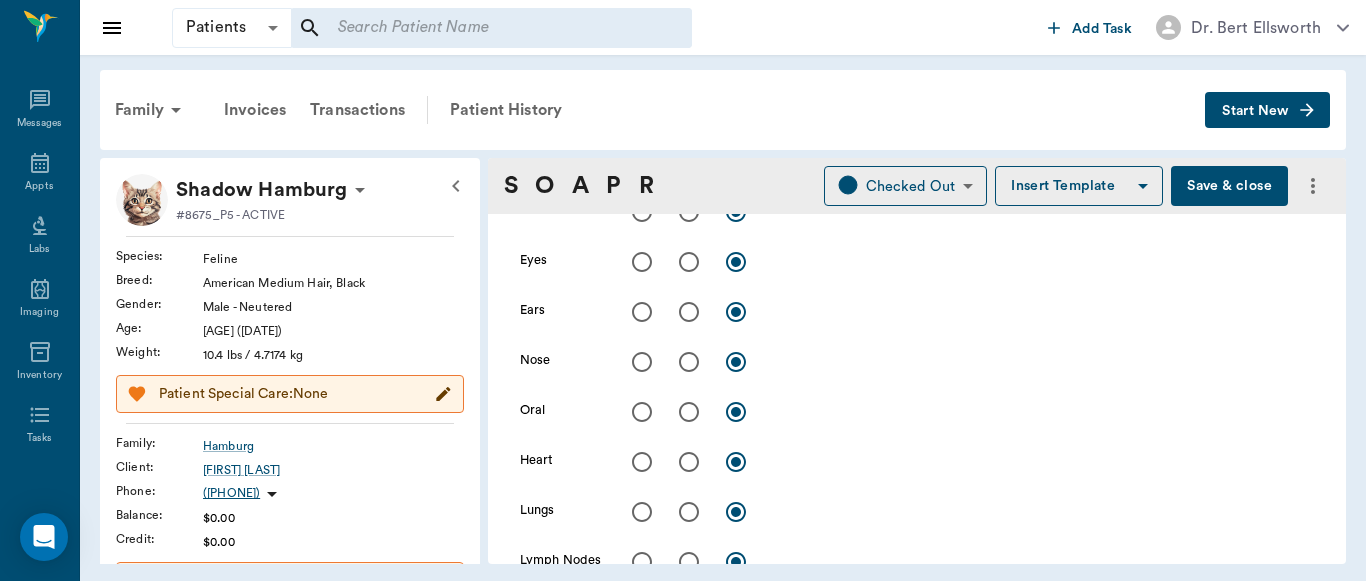 scroll, scrollTop: 434, scrollLeft: 0, axis: vertical 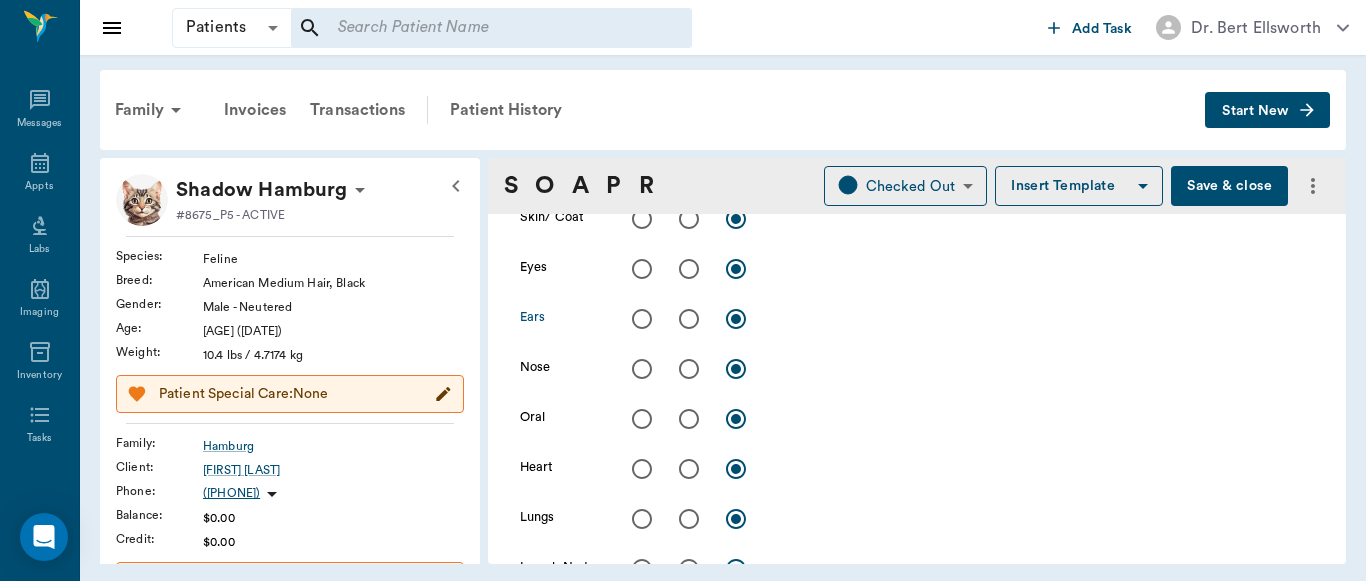 click at bounding box center [689, 319] 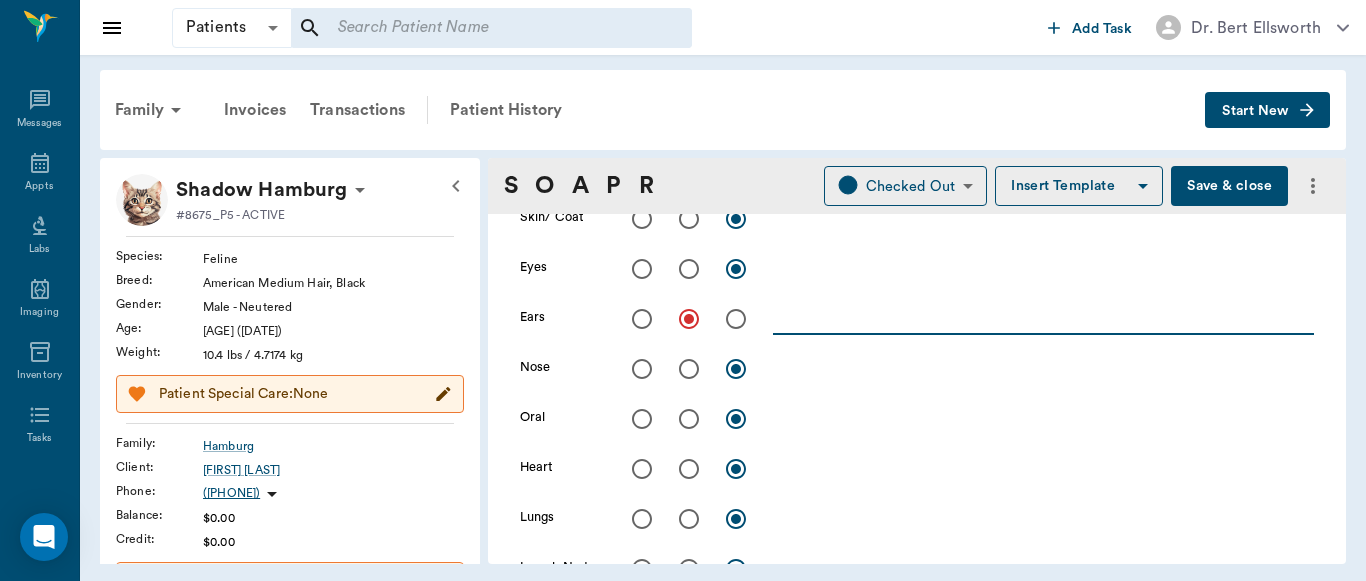click at bounding box center (1043, 318) 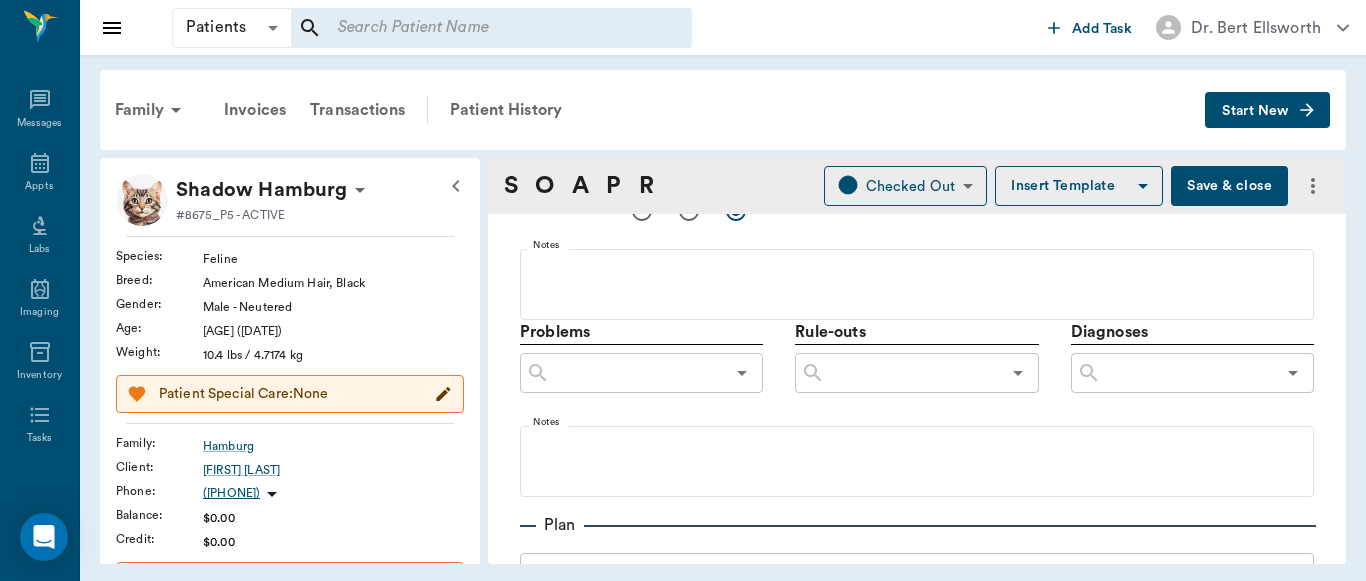 scroll, scrollTop: 1048, scrollLeft: 0, axis: vertical 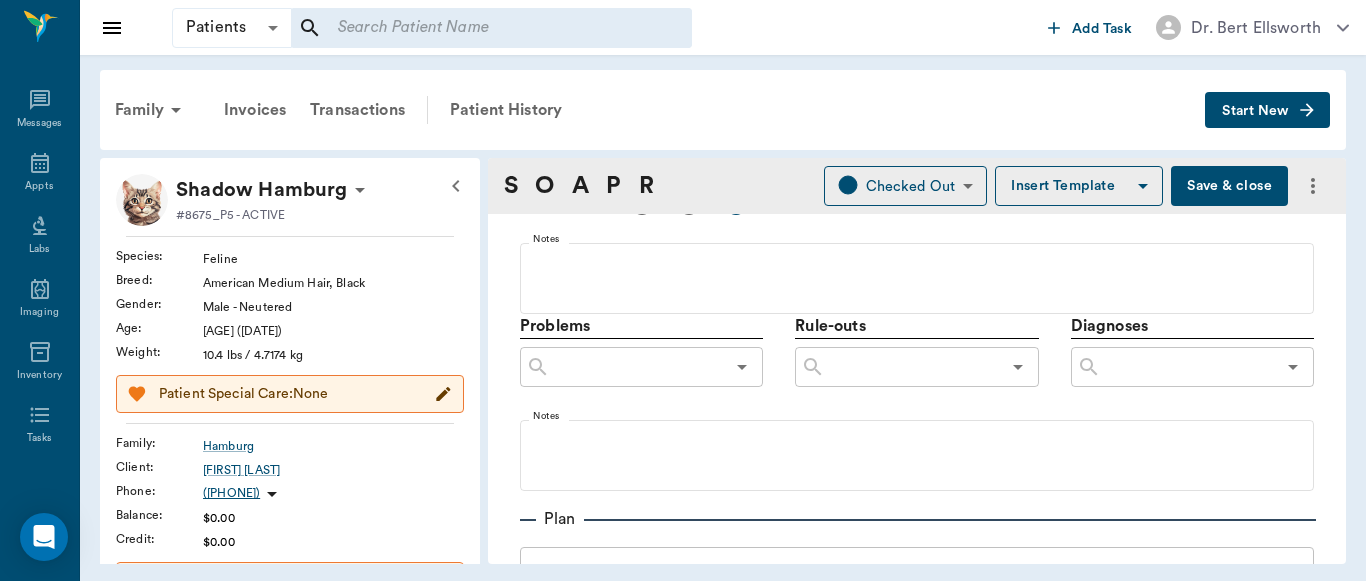 type on "Dark bilateral discharge, mostly debris and bacteria. no mites seen" 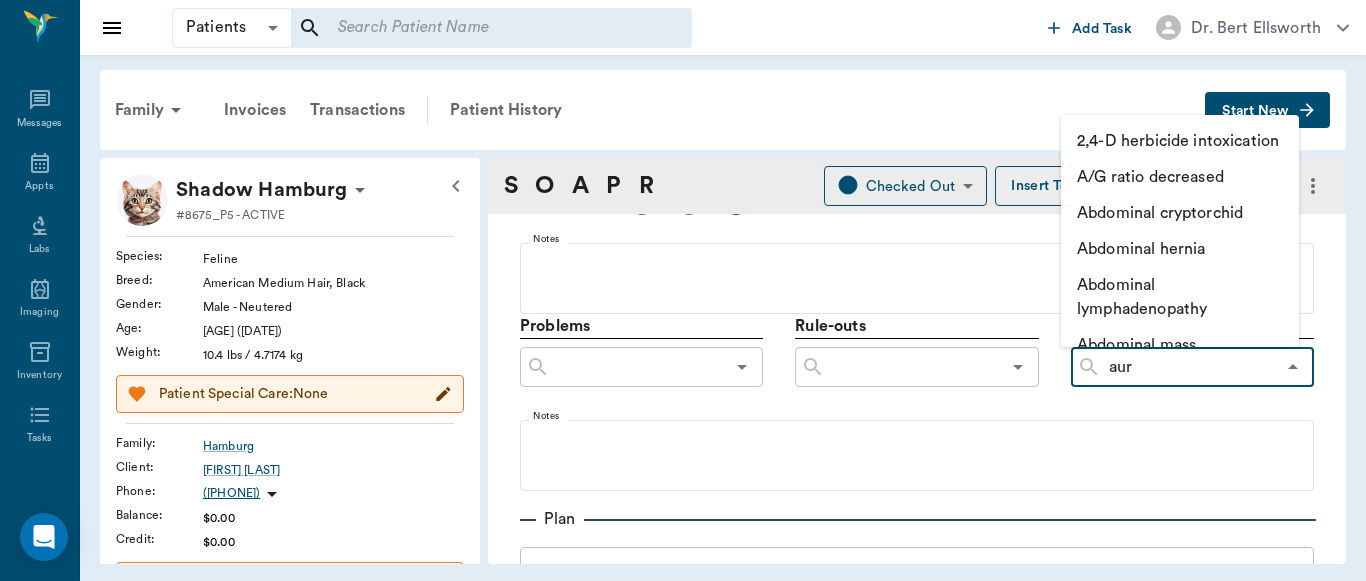type on "aura" 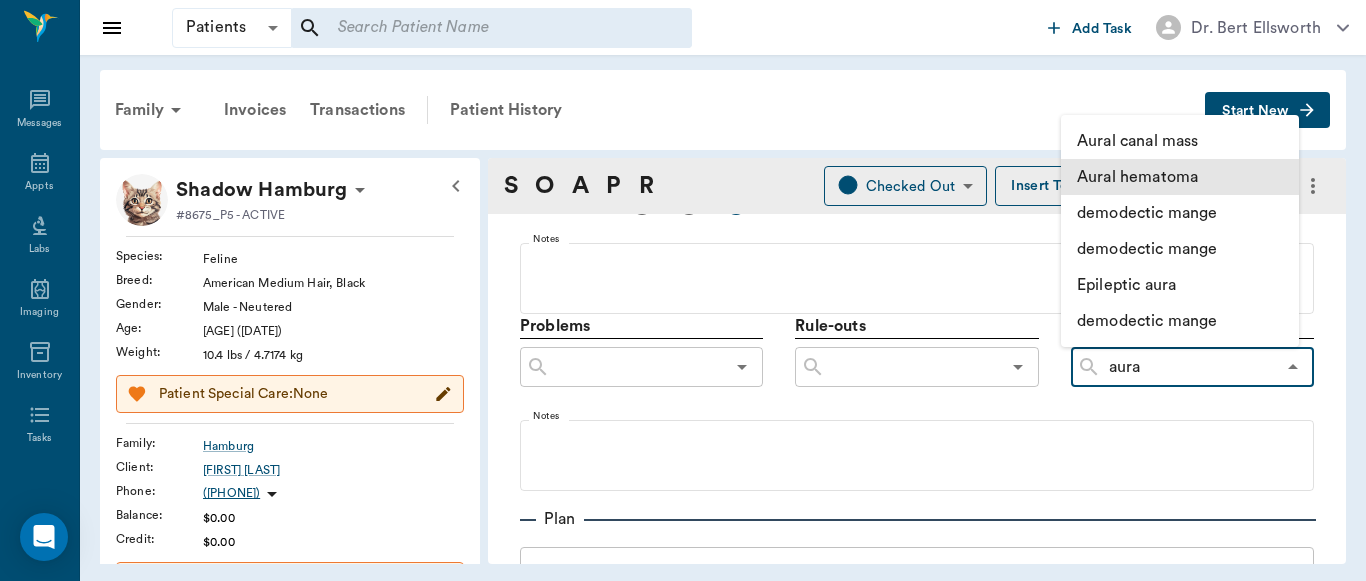 click on "Aural hematoma" at bounding box center [1180, 177] 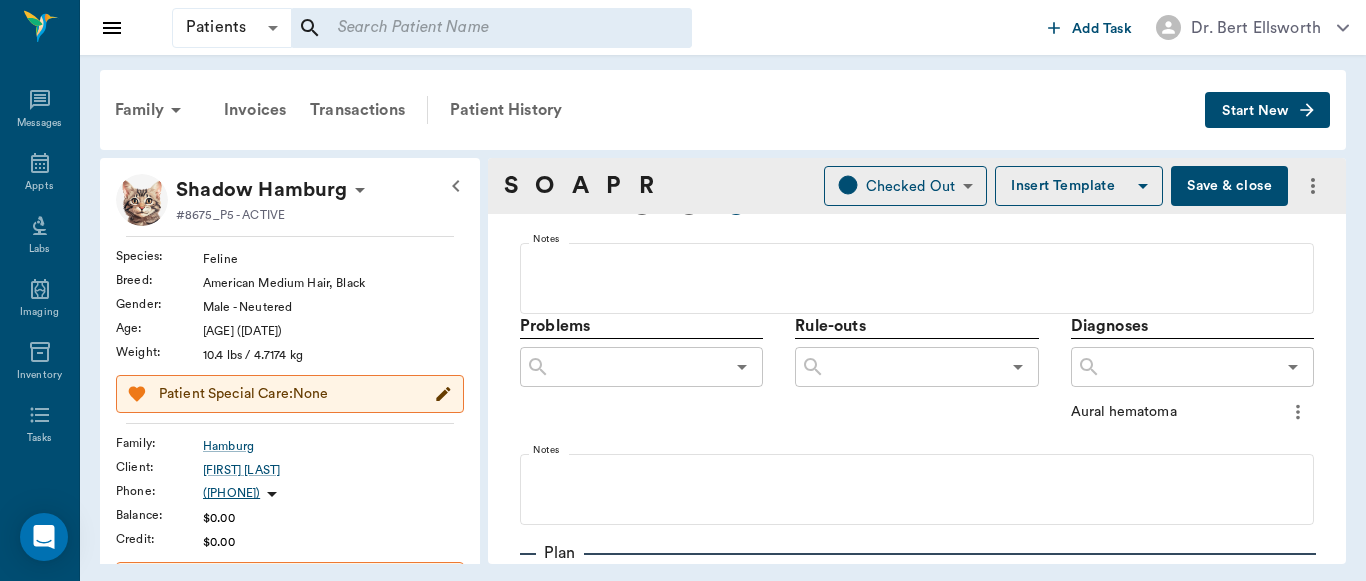 click at bounding box center (1188, 367) 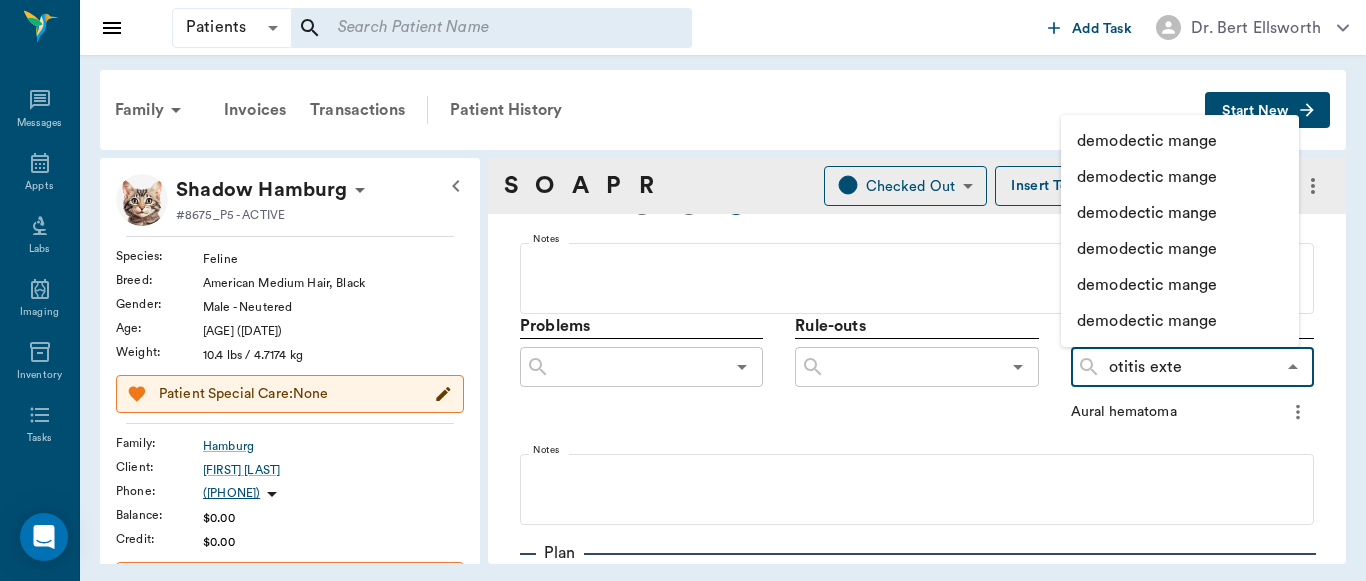 type on "otitis exter" 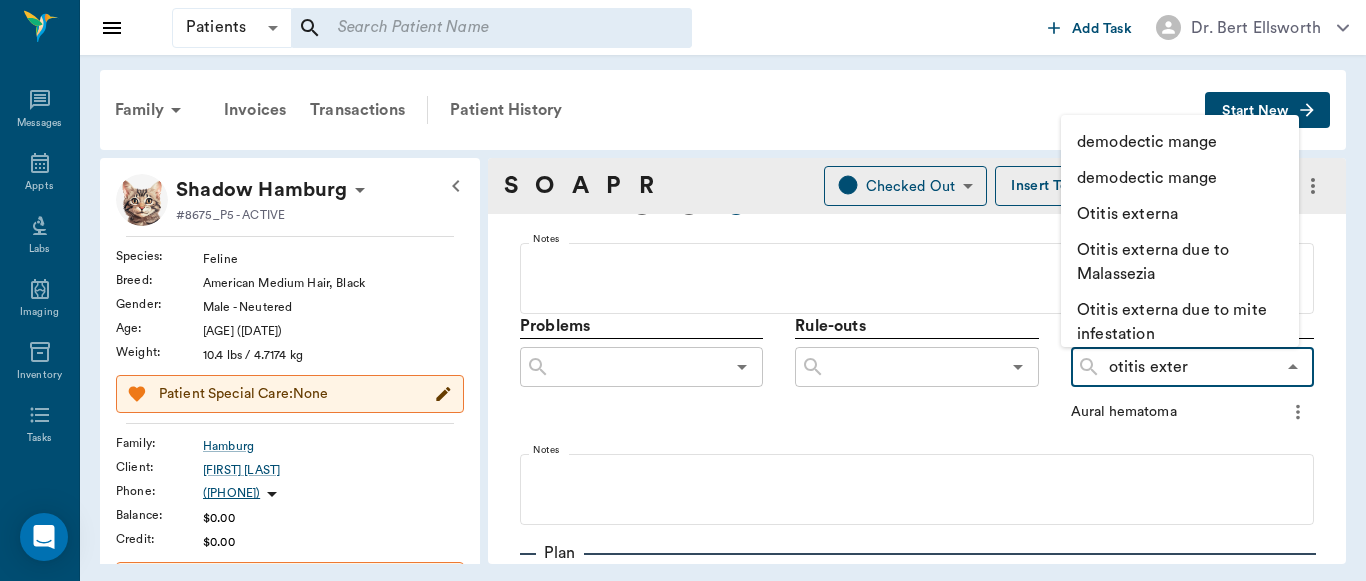 scroll, scrollTop: 227, scrollLeft: 0, axis: vertical 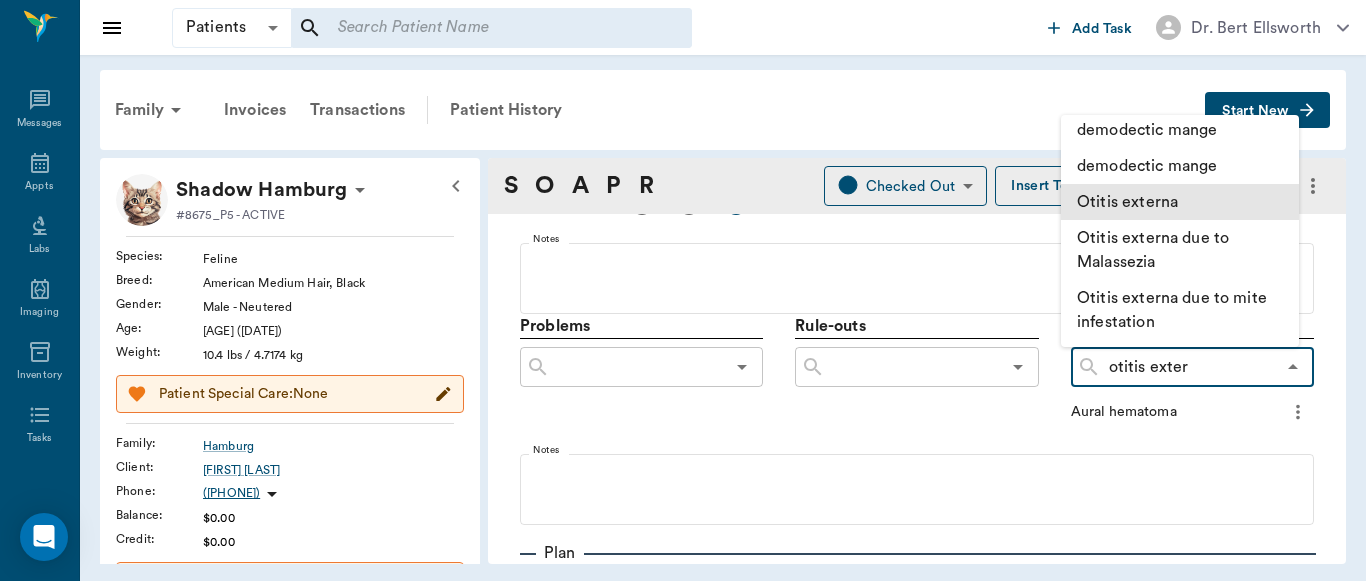 click on "Otitis externa" at bounding box center (1180, 202) 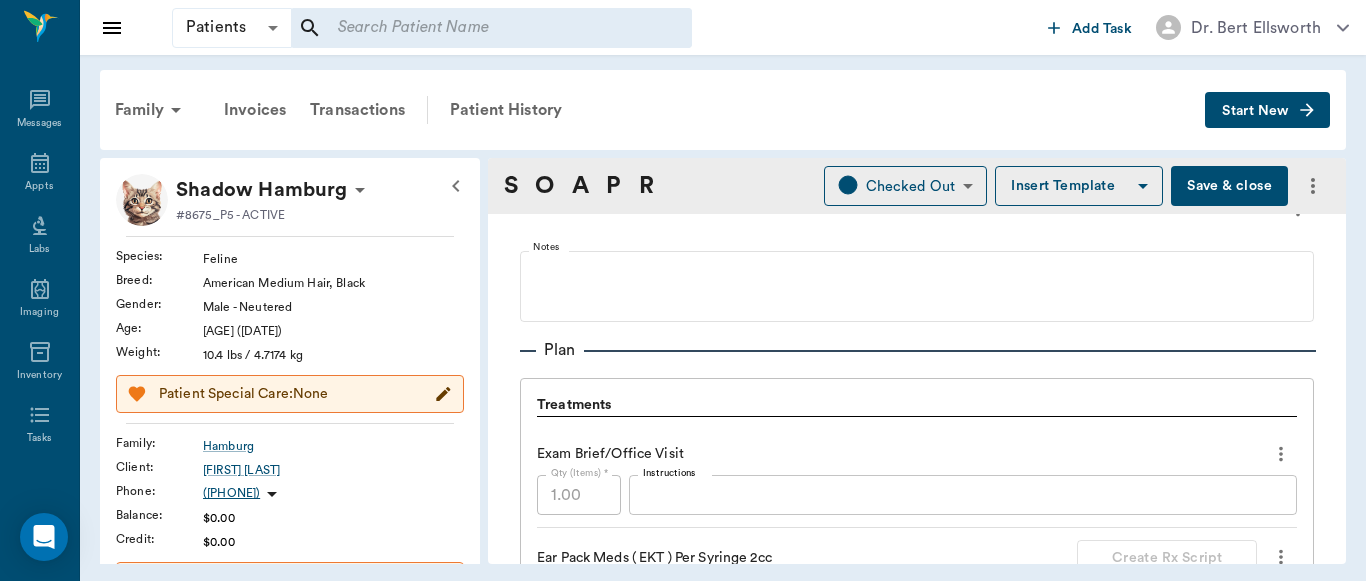 scroll, scrollTop: 1278, scrollLeft: 0, axis: vertical 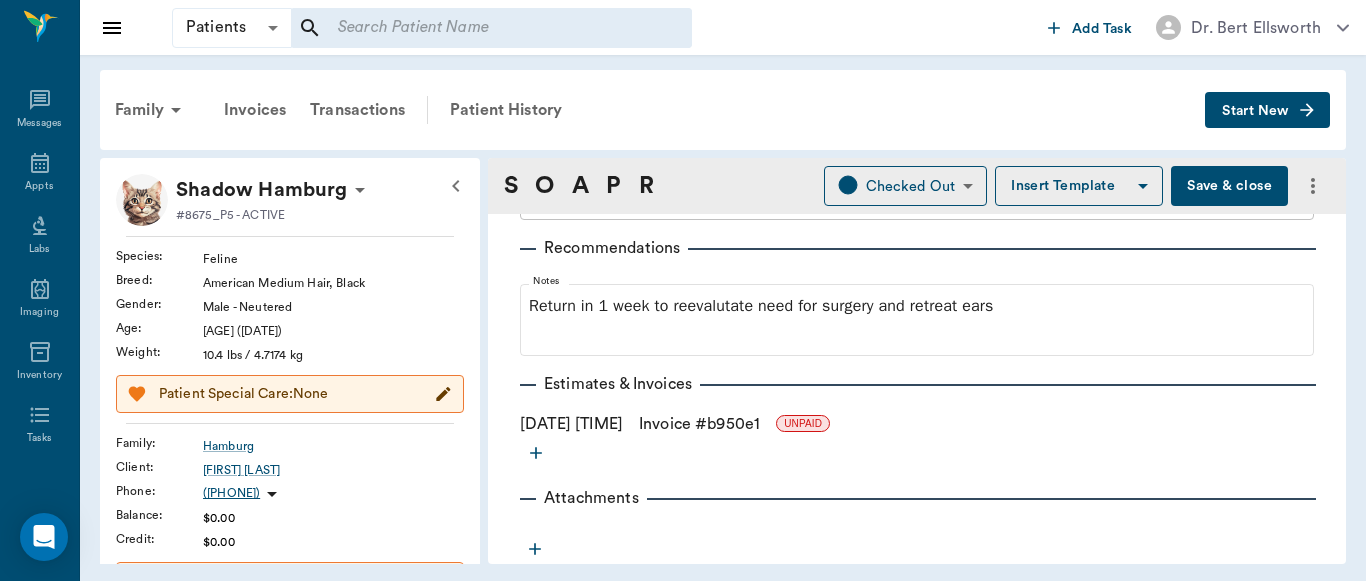 click on "Save & close" at bounding box center (1229, 186) 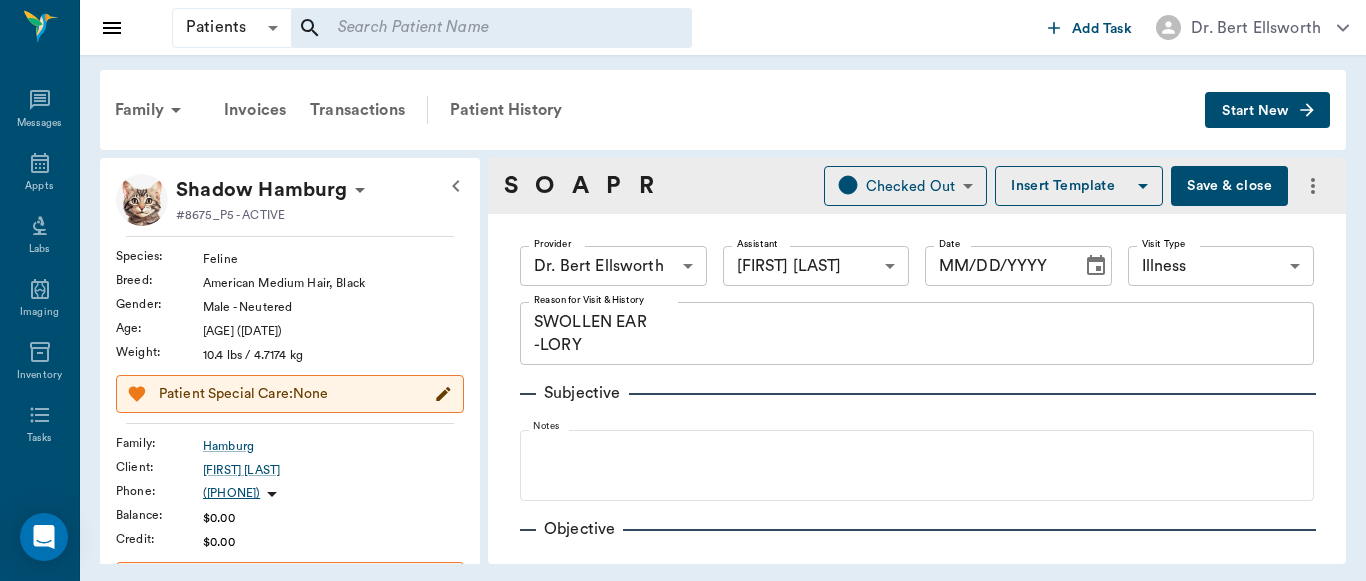 type on "63ec2f075fda476ae8351a4d" 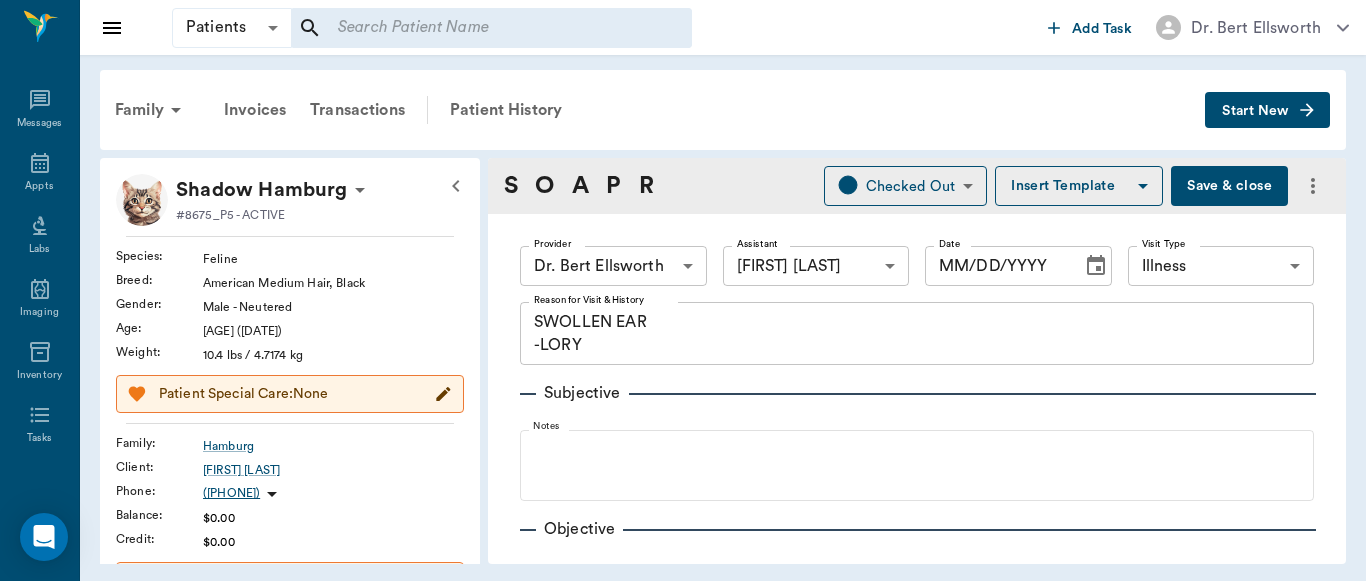 type on "682b670d8bdc6f7f8feef3db" 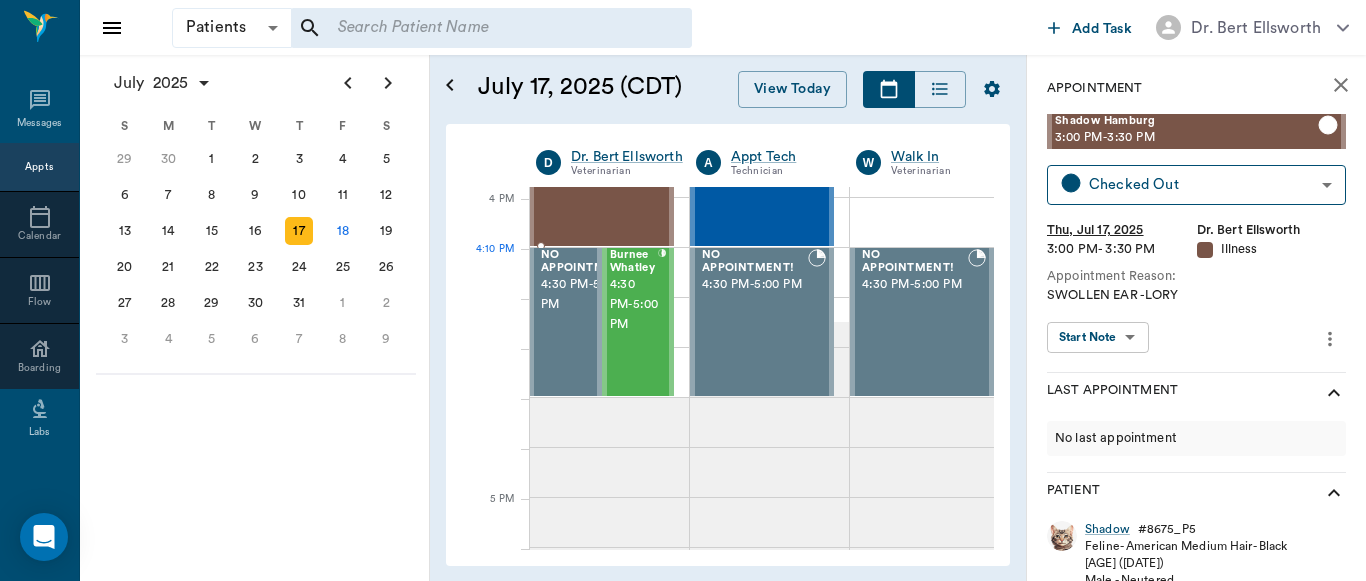 scroll, scrollTop: 2333, scrollLeft: 1, axis: both 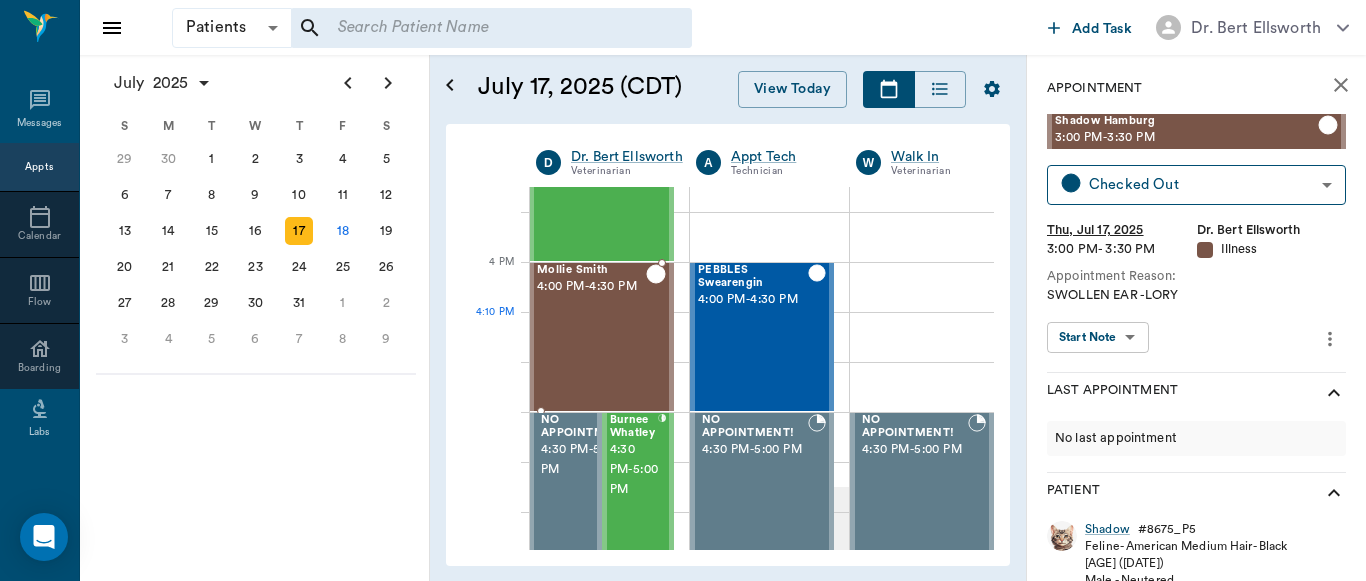 click on "Mollie Smith 4:00 PM  -  4:30 PM" at bounding box center (591, 337) 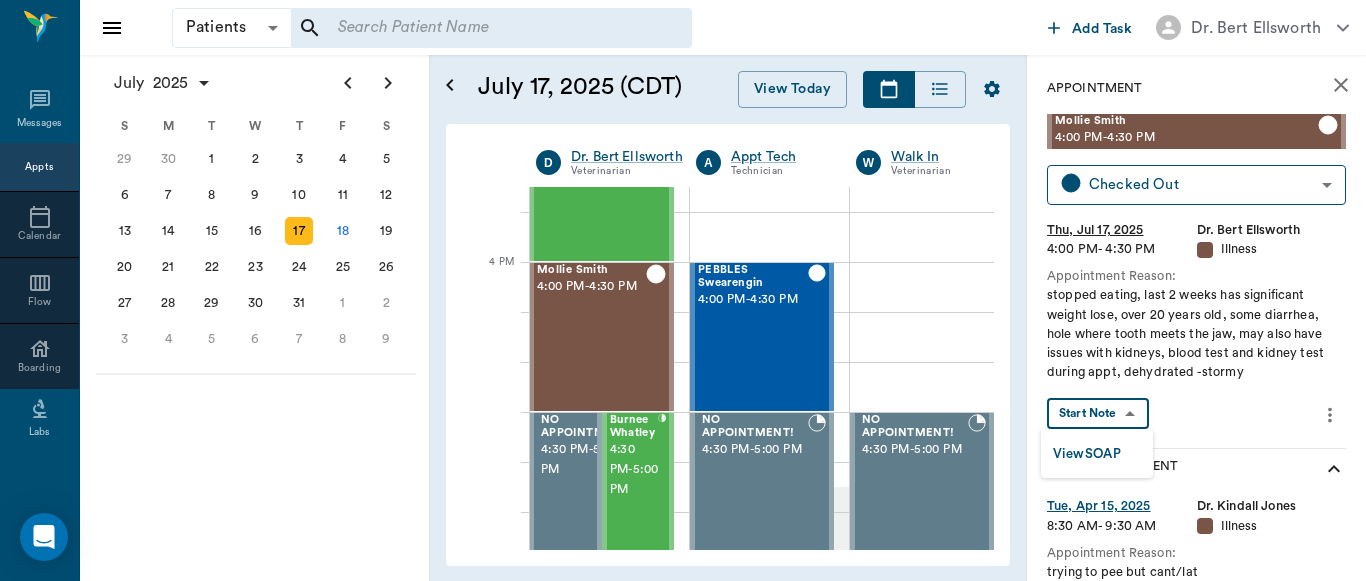 click on "Patients Patients ​ ​ Add Task Dr. Bert Ellsworth Nectar Messages Appts Calendar Flow Boarding Labs Imaging Inventory Tasks Forms Staff Reports Lookup Settings July 2025 S M T W T F S Jun 1 2 3 4 5 6 7 8 9 10 11 12 13 14 15 16 17 18 19 20 21 22 23 24 25 26 27 28 29 30 Jul 1 2 3 4 5 6 7 8 9 10 11 12 S M T W T F S 29 30 Jul 1 2 3 4 5 6 7 8 9 10 11 12 13 14 15 16 17 18 19 20 21 22 23 24 25 26 27 28 29 30 31 Aug 1 2 3 4 5 6 7 8 9 S M T W T F S 27 28 29 30 31 Aug 1 2 3 4 5 6 7 8 9 10 11 12 13 14 15 16 17 18 19 20 21 22 23 24 25 26 27 28 29 30 31 Sep 1 2 3 4 5 6 July 17, 2025 (CDT) View Today July 2025 Today 17 Thu Jul 2025 D Dr. Bert Ellsworth Veterinarian A Appt Tech Technician W Walk In Veterinarian B Bath & Surgery Technician B Board &Procedures Other D Dr. Kindall Jones Veterinarian 8 AM 9 AM 10 AM 11 AM 12 PM 1 PM 2 PM 3 PM 4 PM 5 PM 6 PM 7 PM 8 PM 4:10 PM Bovine Barr 8:00 AM  -  9:00 AM Racey Smith 9:00 AM  -  9:30 AM puppy Kilgore 9:30 AM  -  10:00 AM Trooper Neff 10:00 AM  -  10:30 AM Bootsie Deese  -" at bounding box center (683, 290) 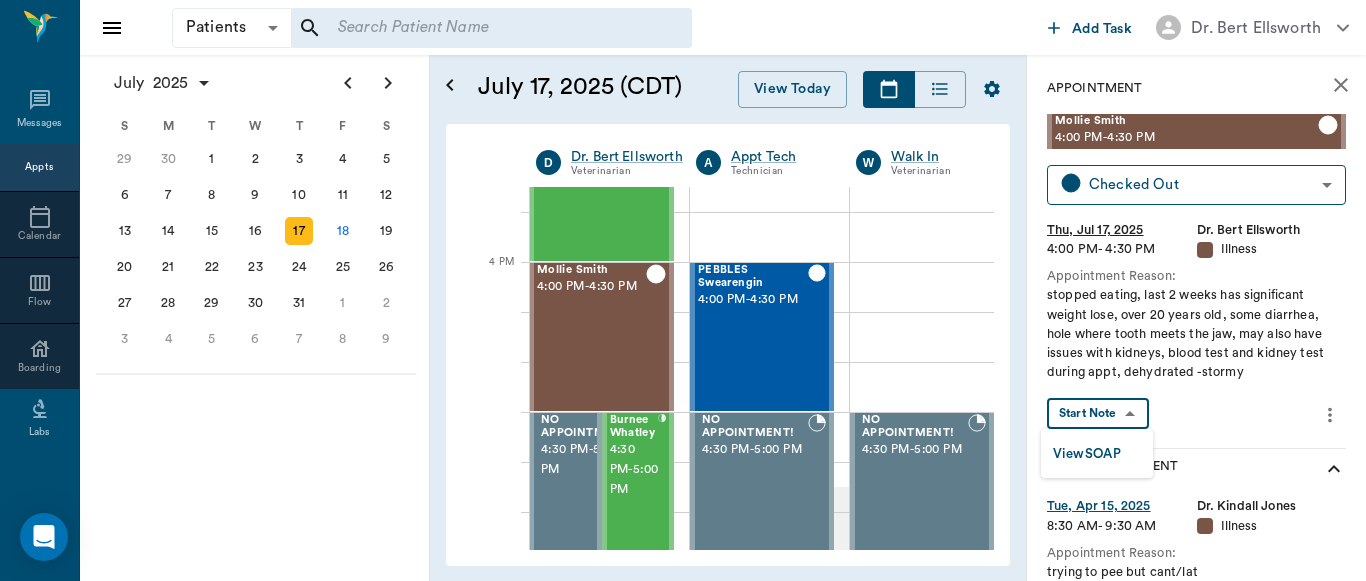 click on "View  SOAP" at bounding box center [1087, 454] 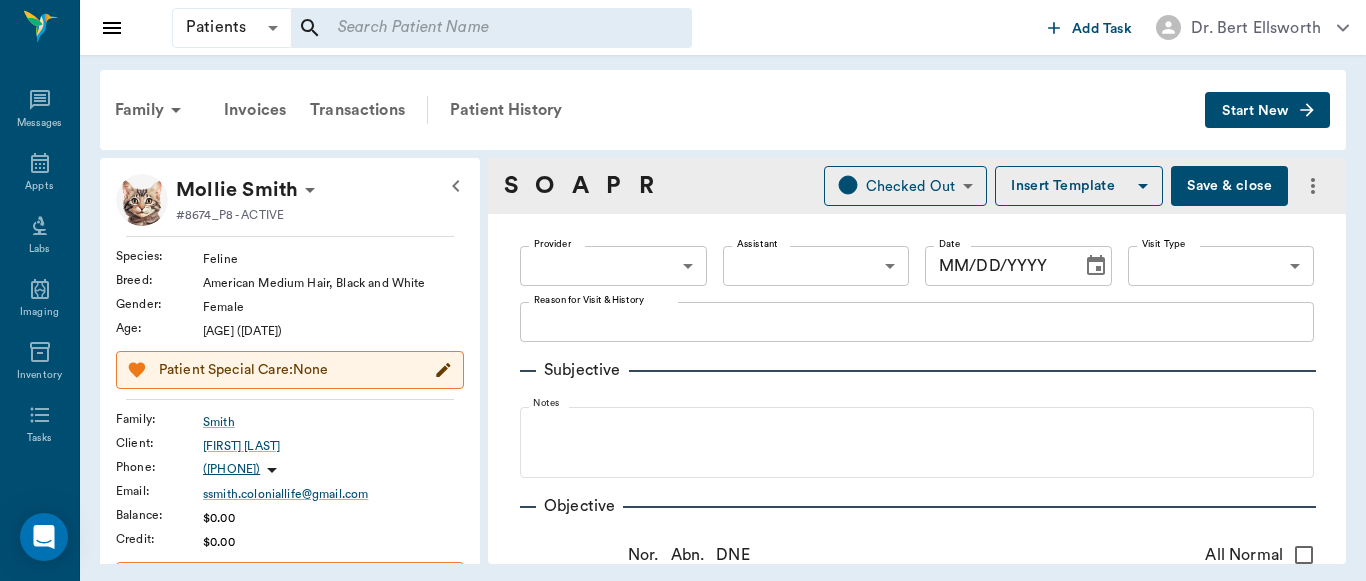 type on "63ec2f075fda476ae8351a4d" 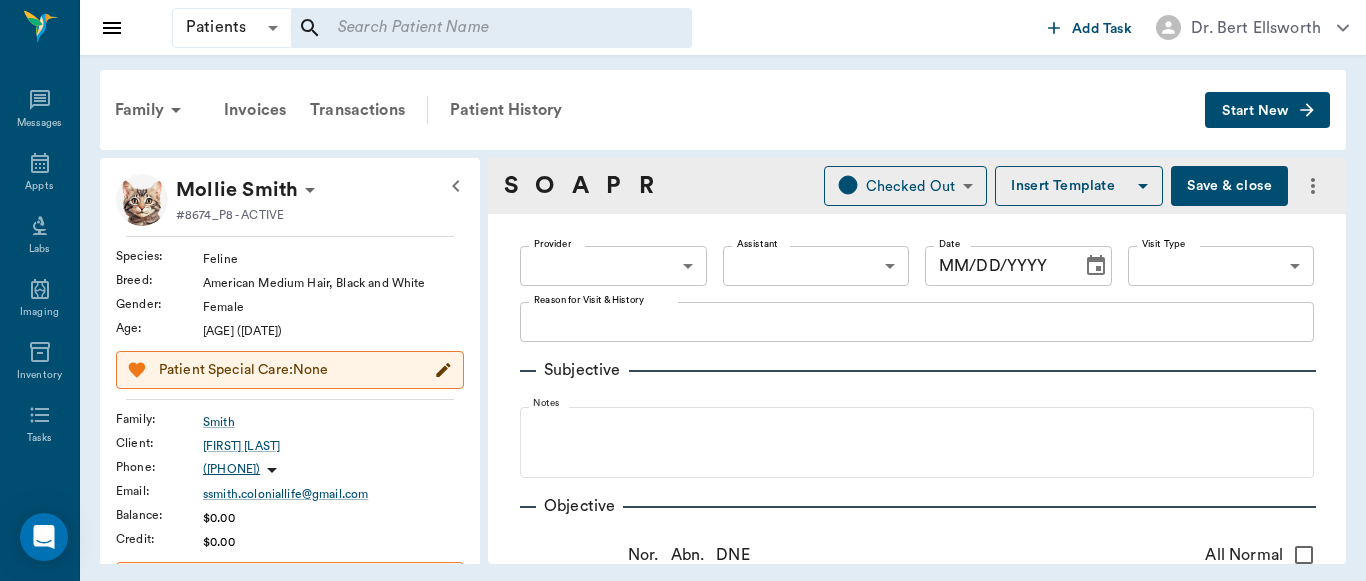 type on "65d2be4f46e3a538d89b8c15" 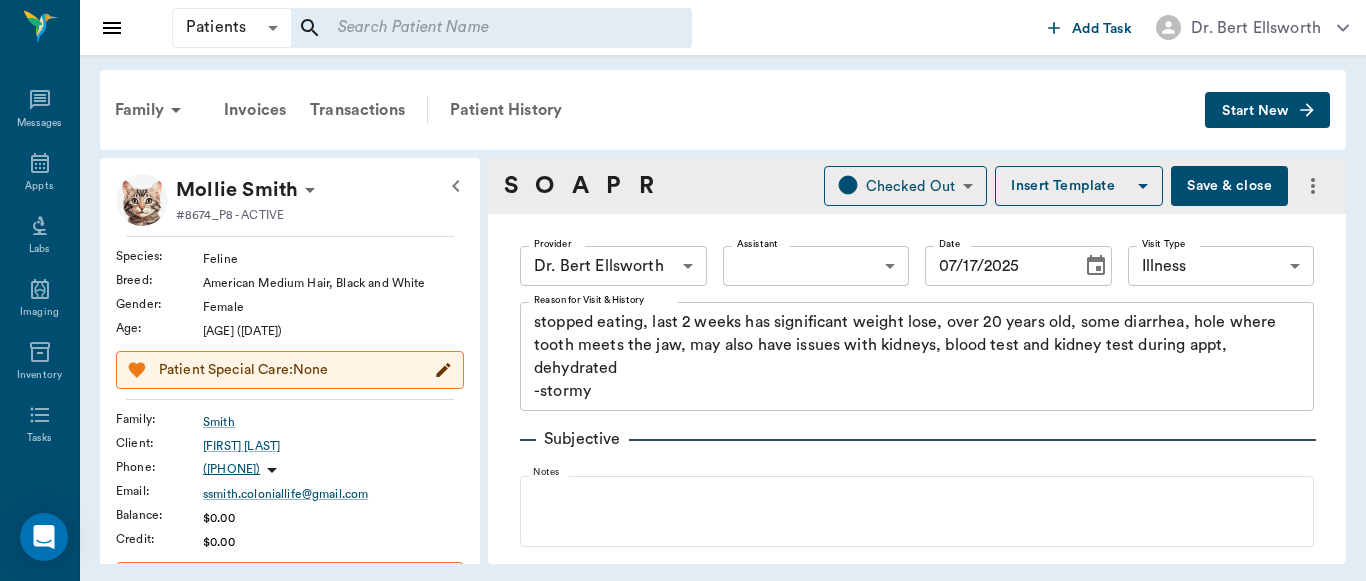 type on "07/17/2025" 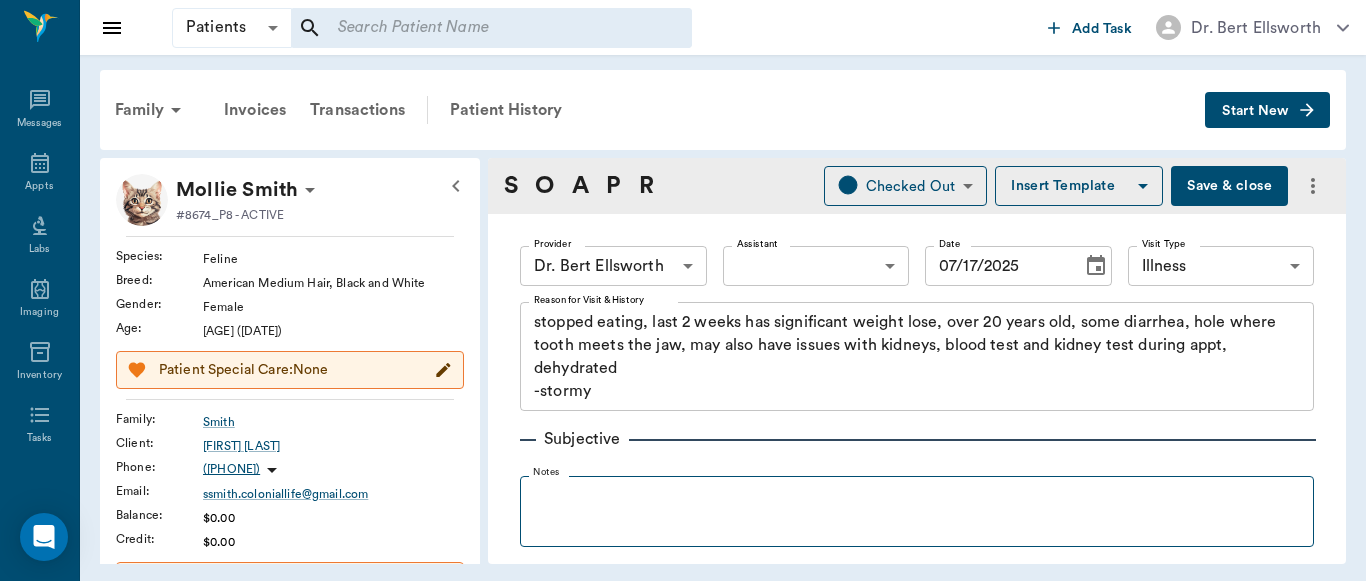 click on "Notes" at bounding box center (917, 507) 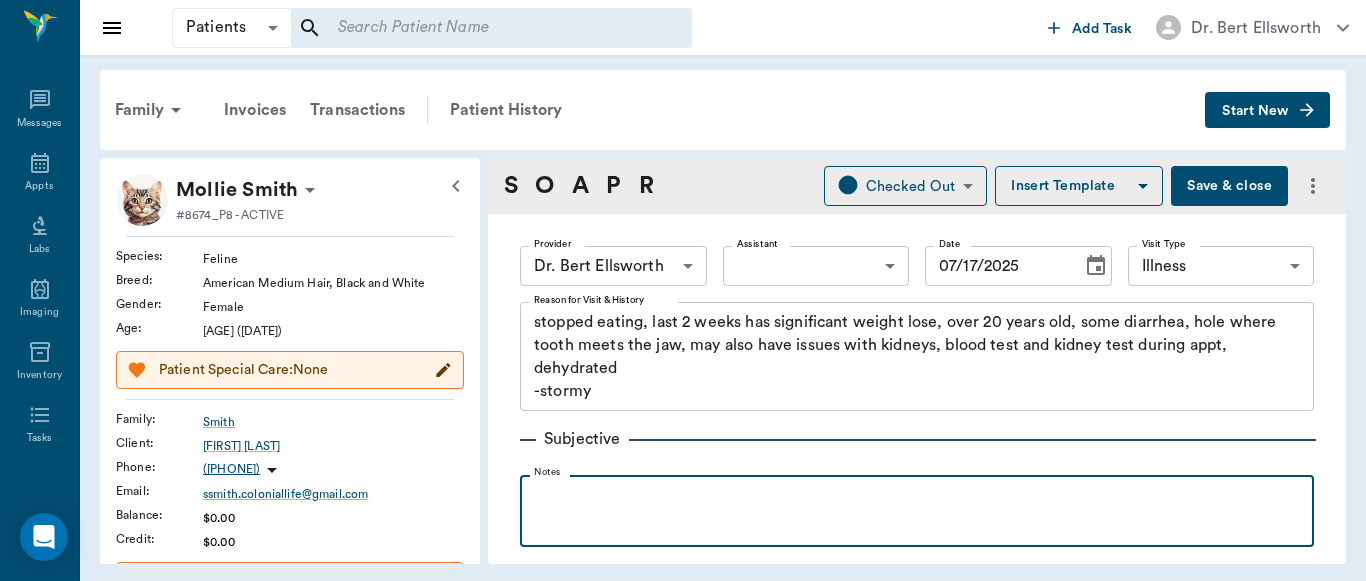 click at bounding box center (917, 497) 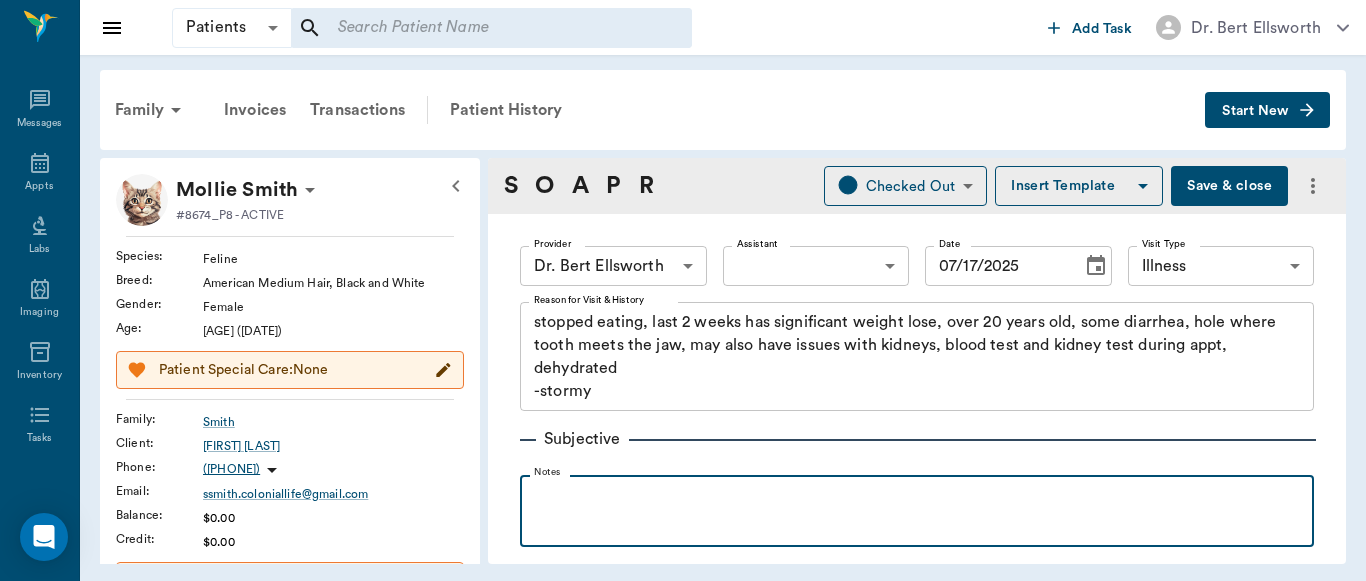 type 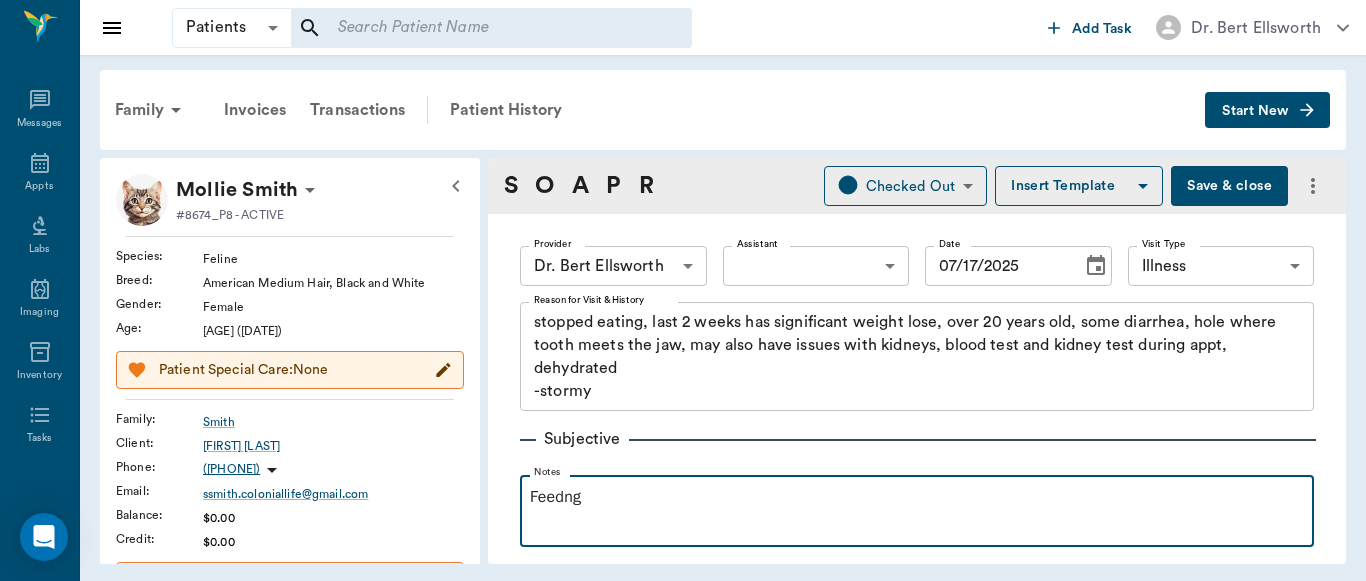 click on "Feedng" at bounding box center (917, 497) 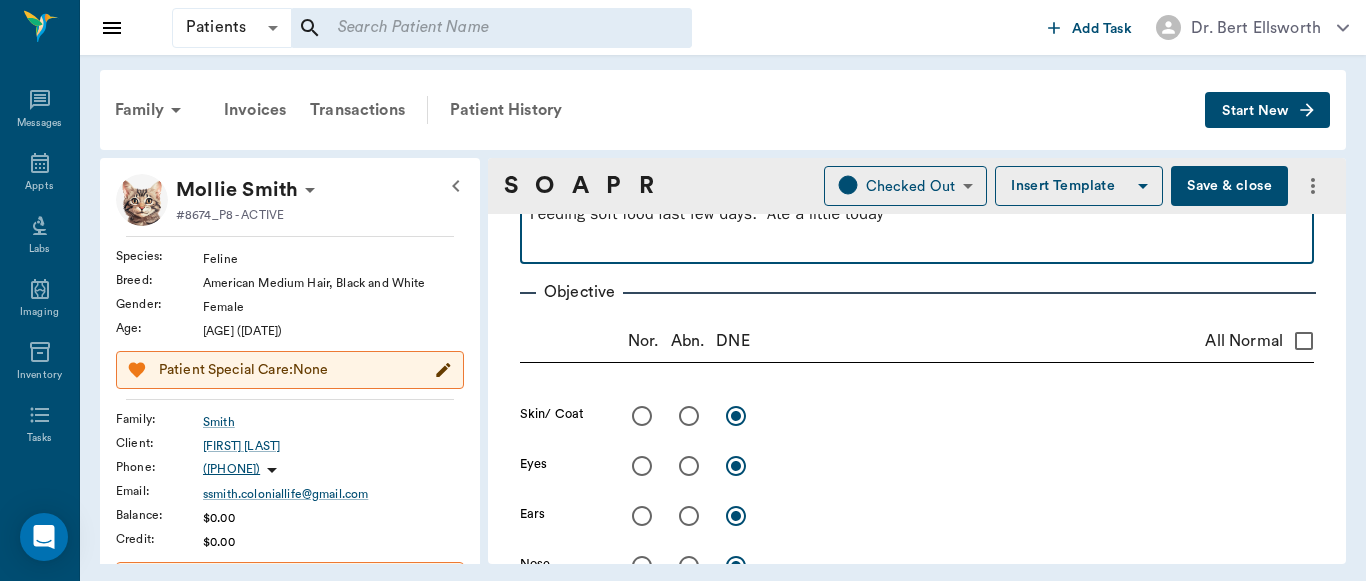 scroll, scrollTop: 327, scrollLeft: 0, axis: vertical 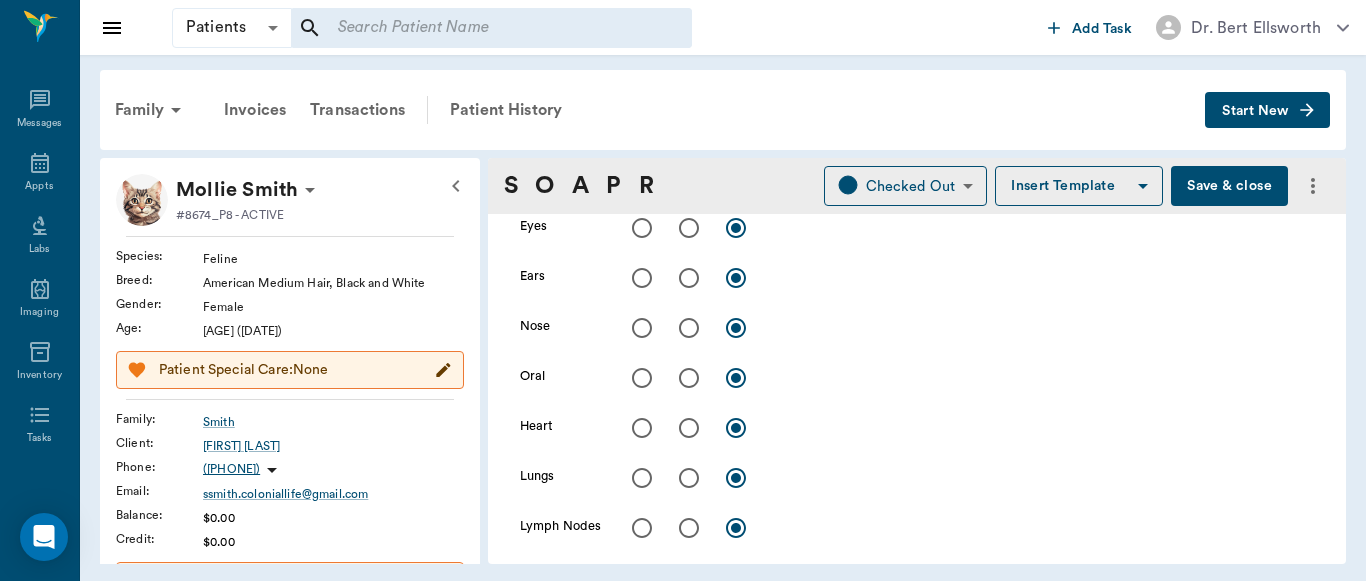 click at bounding box center [689, 378] 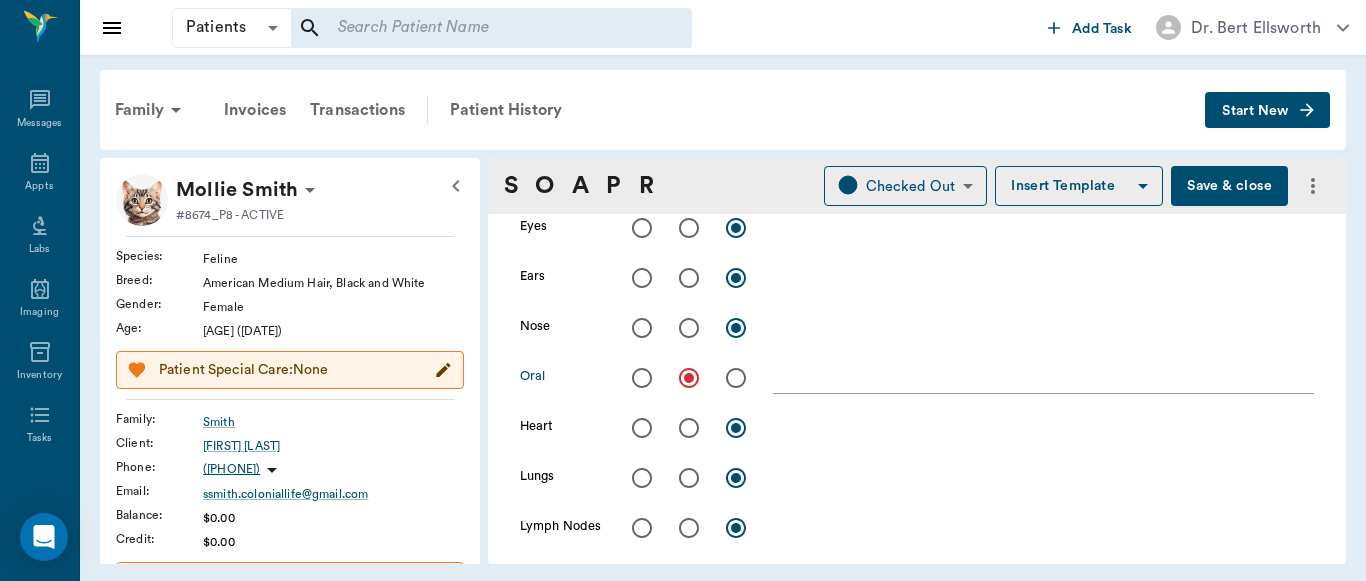 click at bounding box center [1043, 377] 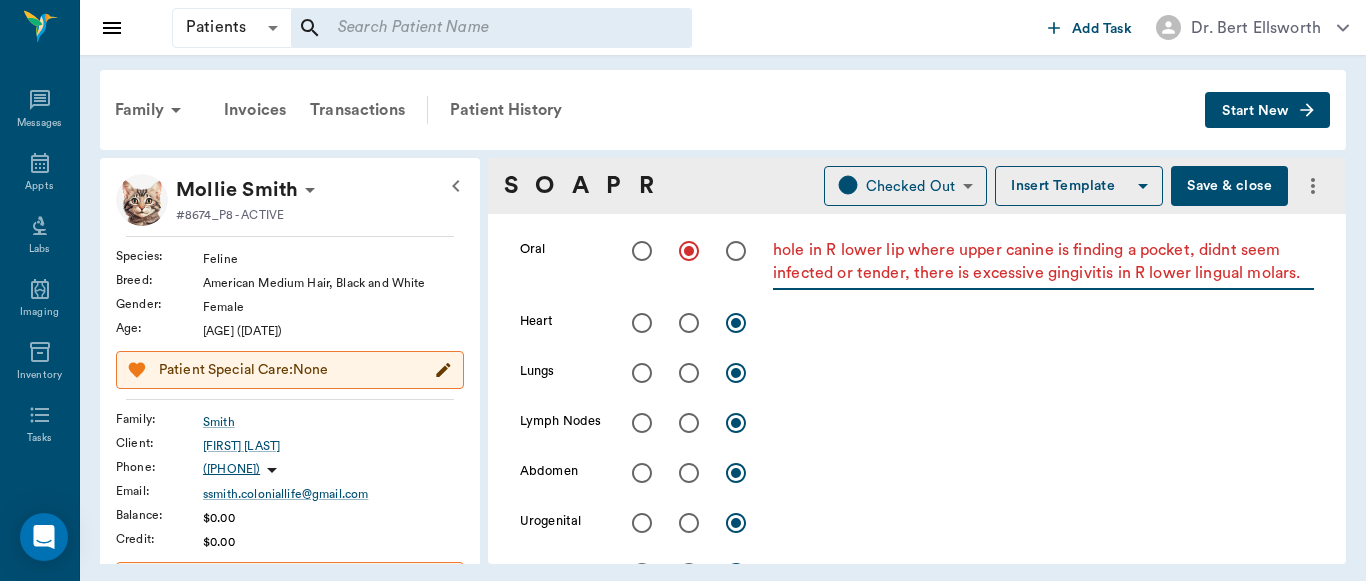 scroll, scrollTop: 671, scrollLeft: 0, axis: vertical 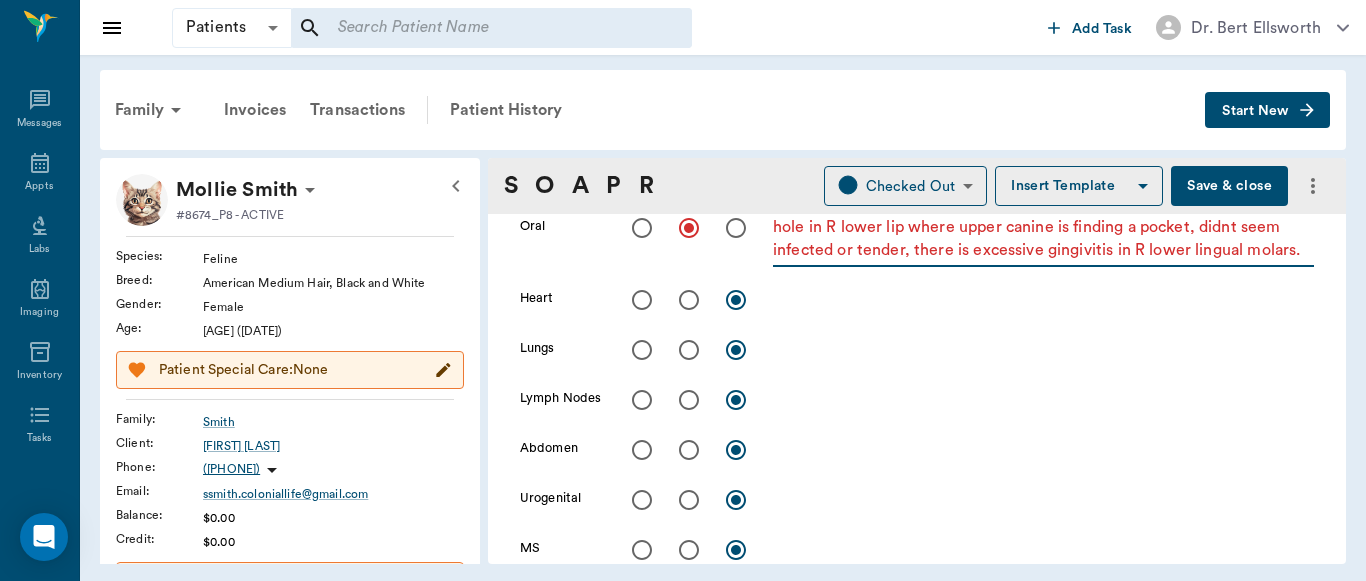 type on "hole in R lower lip where upper canine is finding a pocket, didnt seem infected or tender, there is excessive gingivitis in R lower lingual molars." 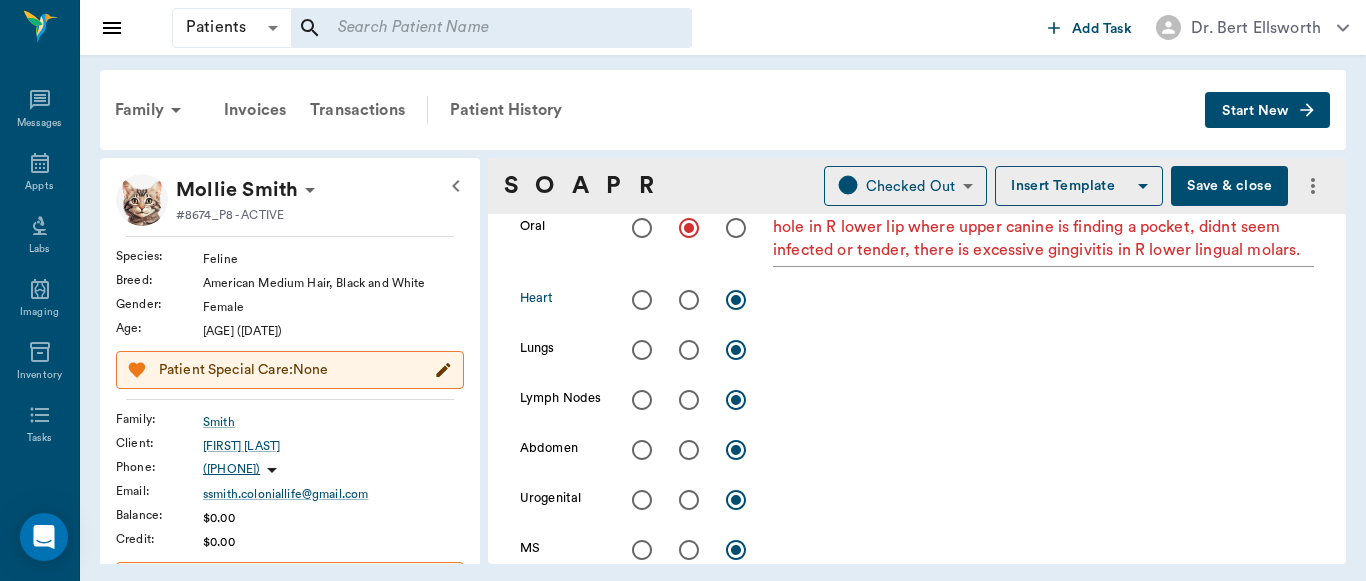 click at bounding box center (642, 300) 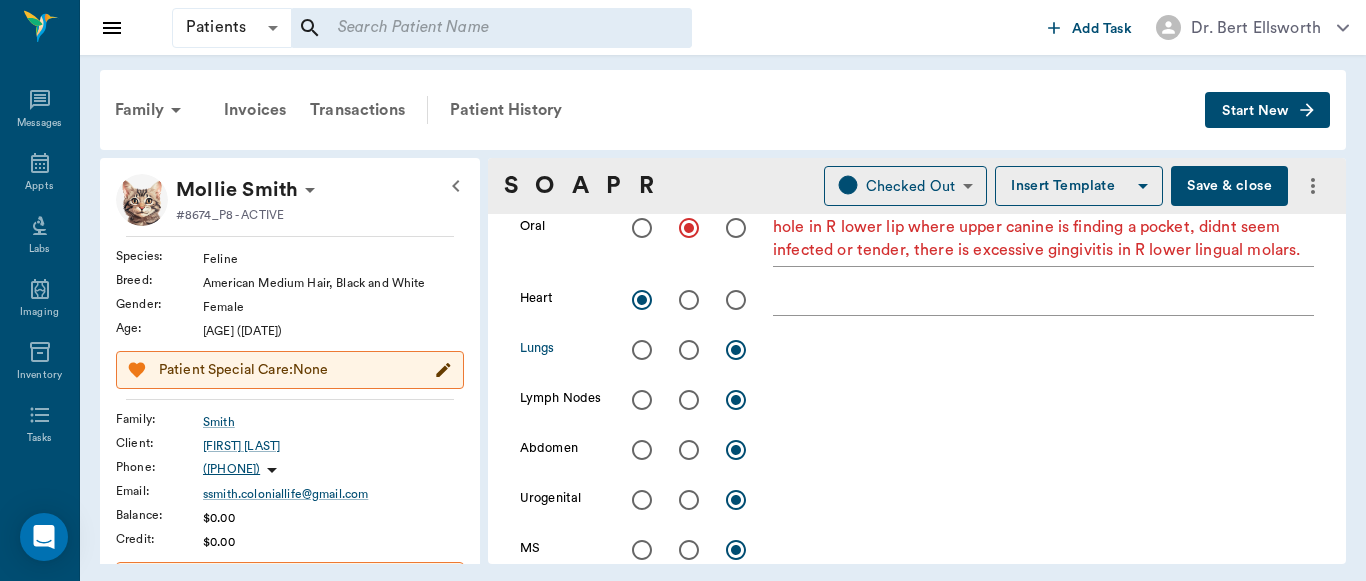 click at bounding box center (642, 350) 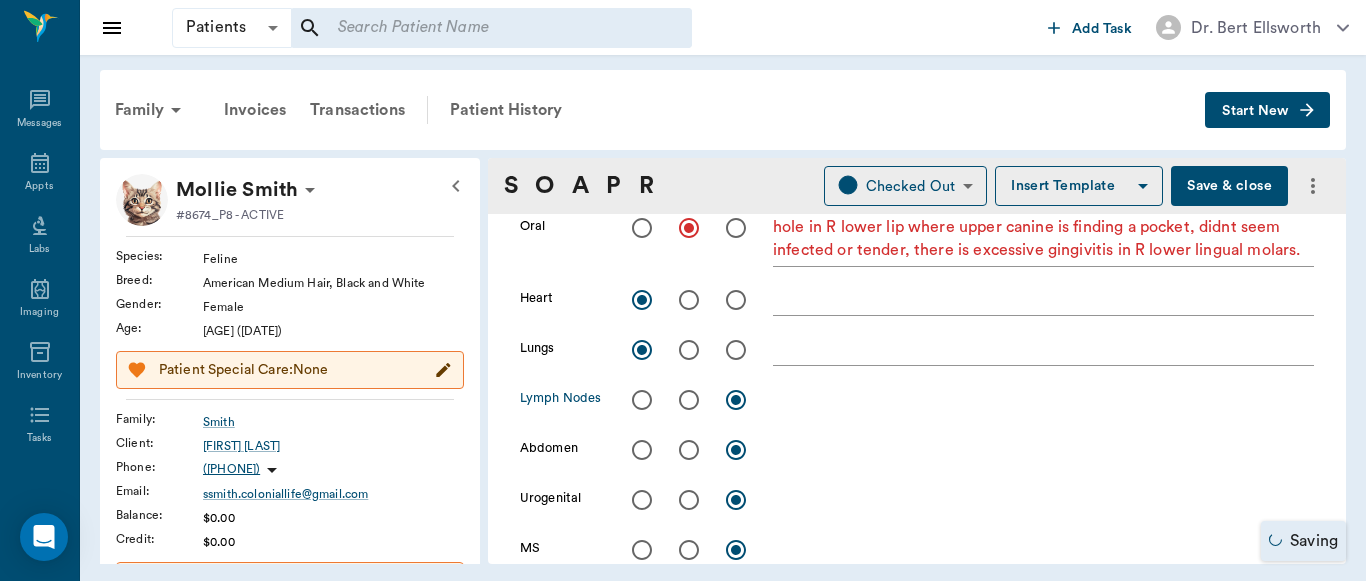 click at bounding box center [642, 400] 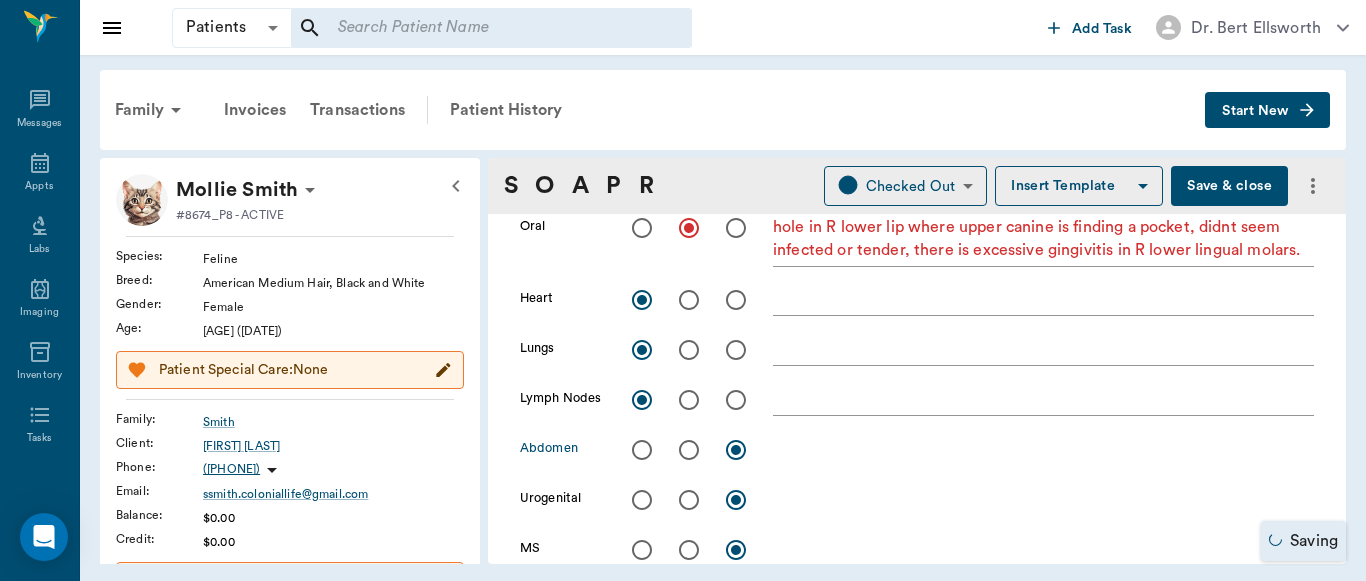 click at bounding box center (642, 450) 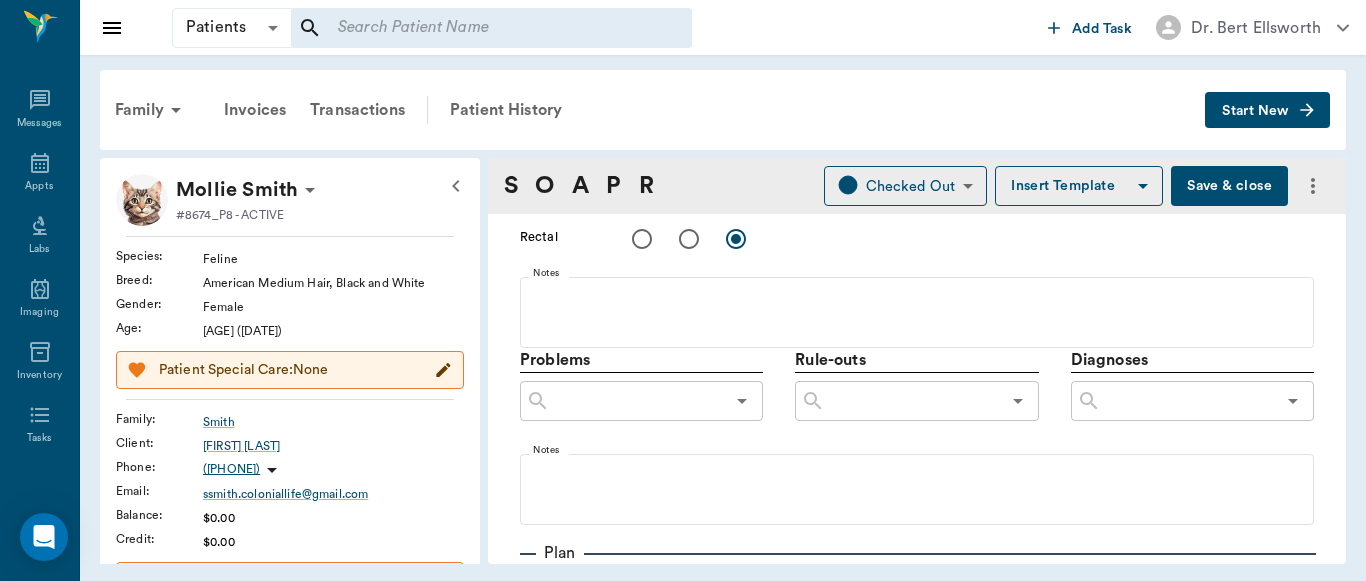 scroll, scrollTop: 1090, scrollLeft: 0, axis: vertical 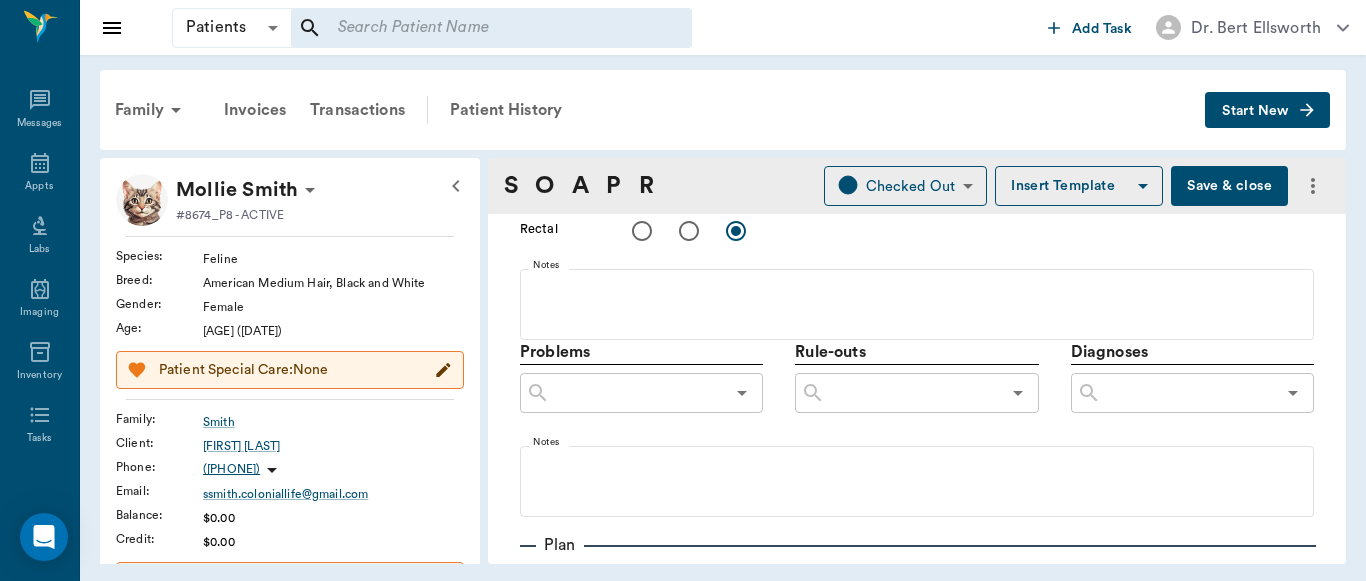 click at bounding box center [1188, 393] 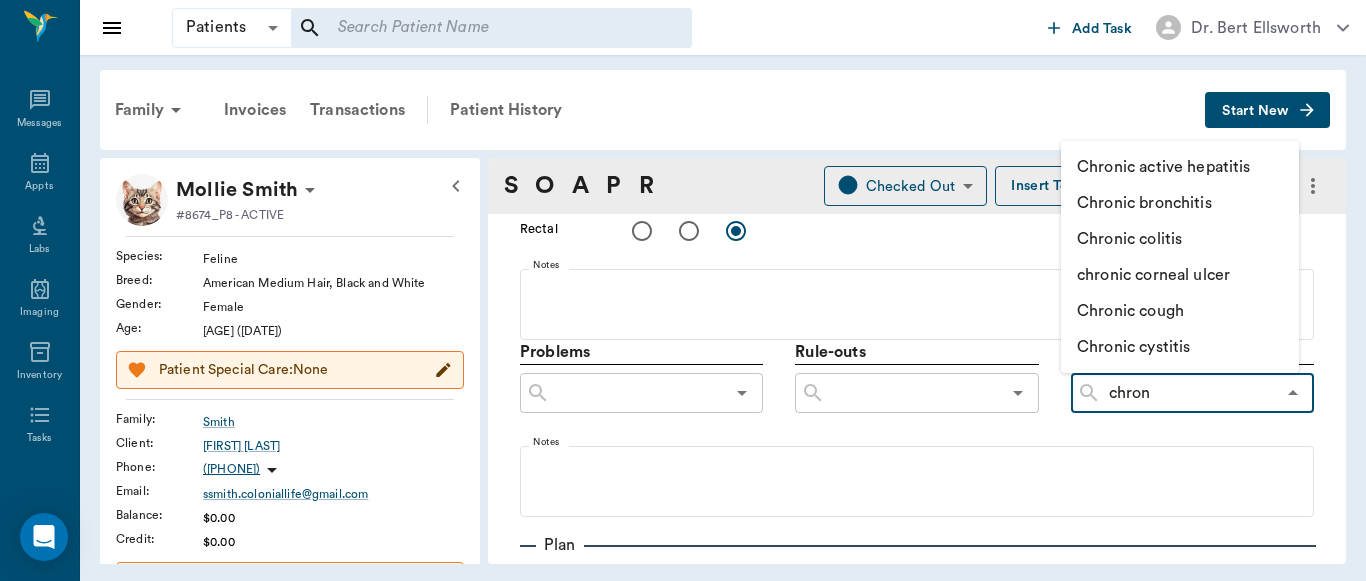type on "chroni" 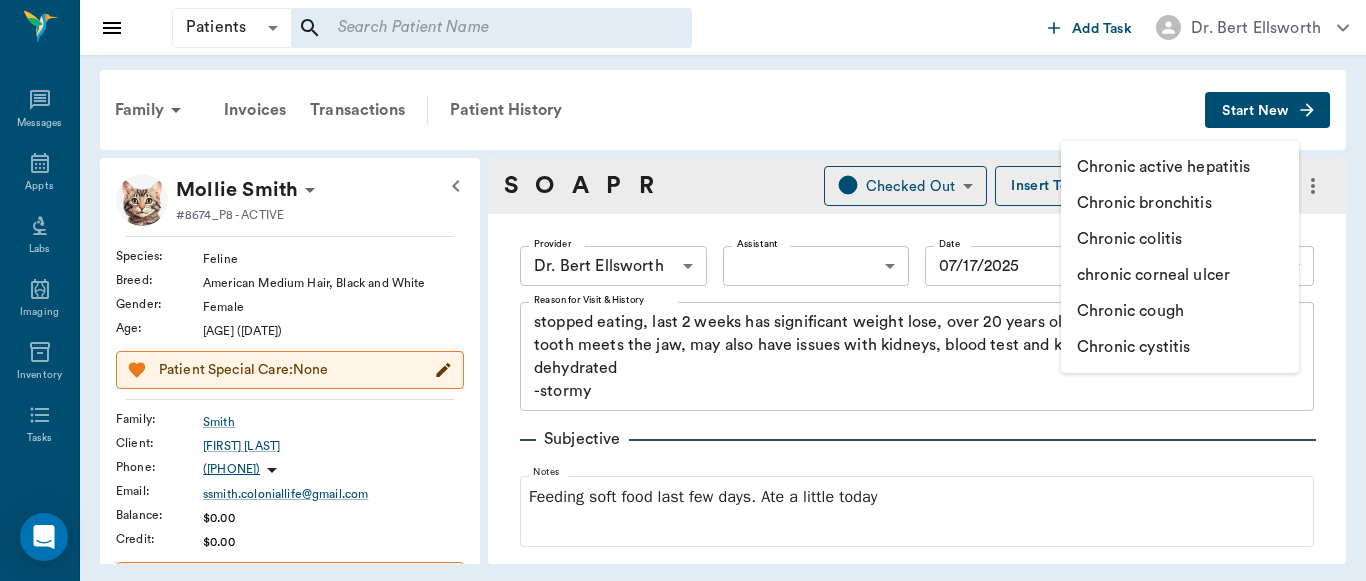 scroll, scrollTop: 0, scrollLeft: 0, axis: both 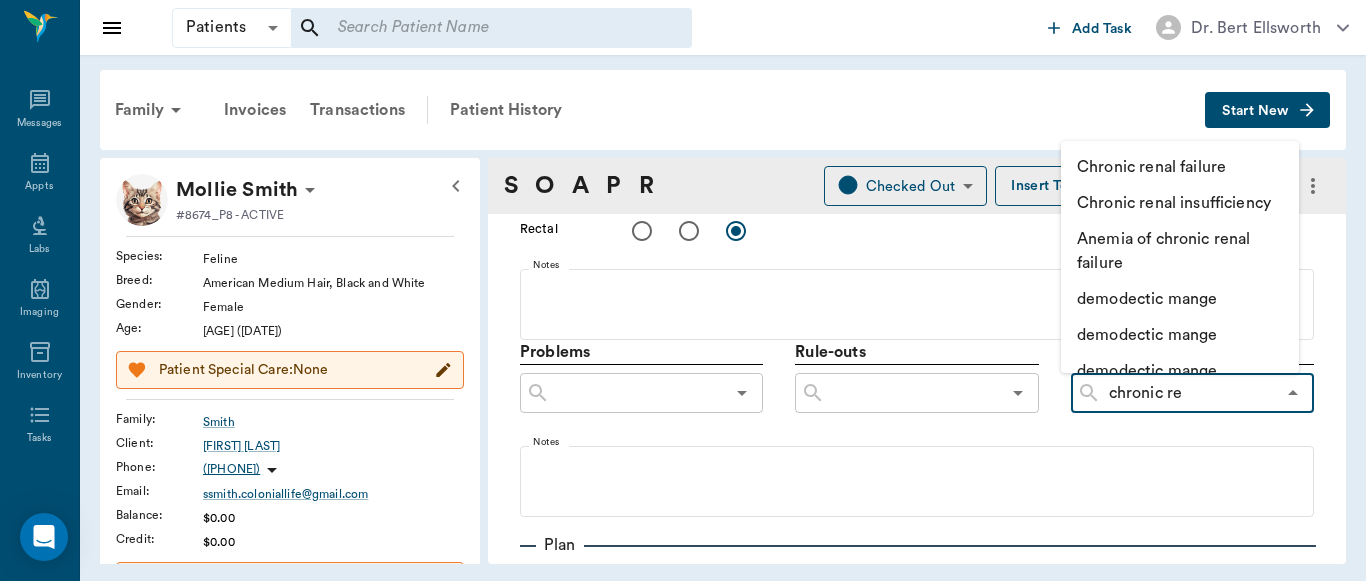 type on "chronic ren" 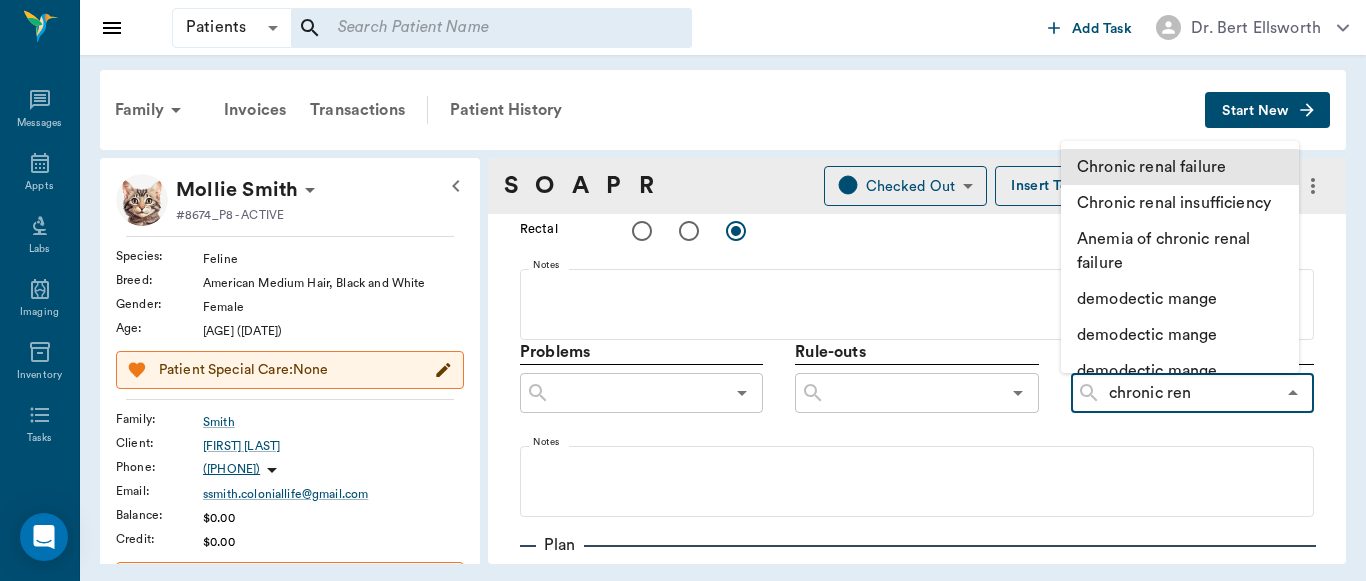click on "Chronic renal failure" at bounding box center [1180, 167] 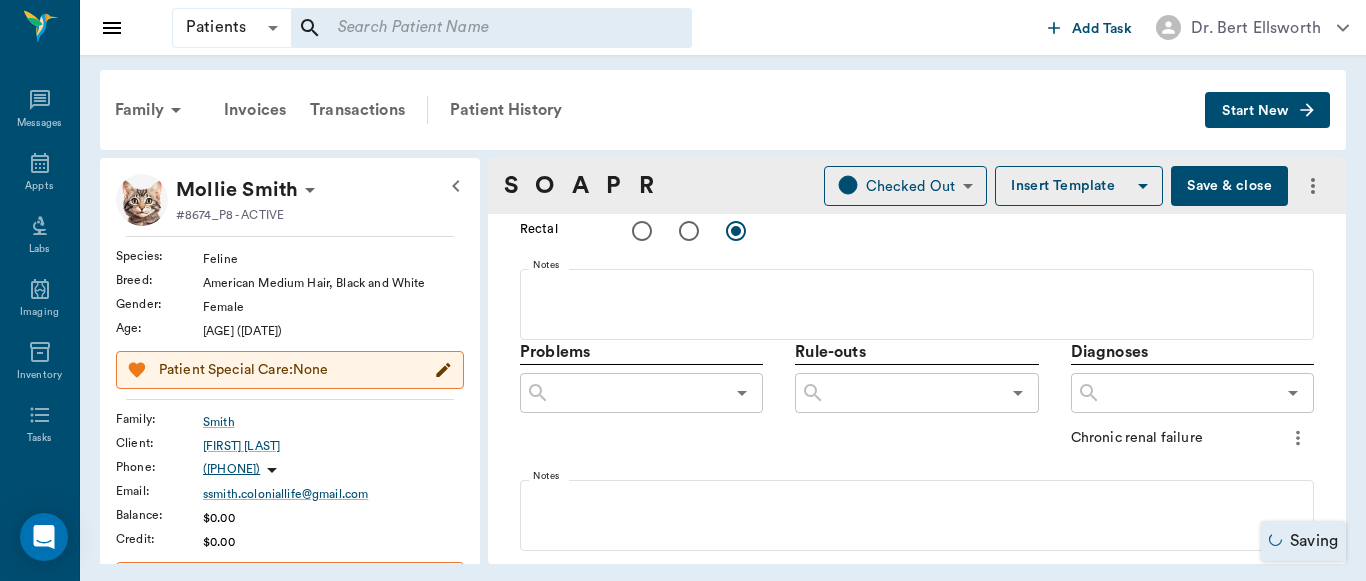 click 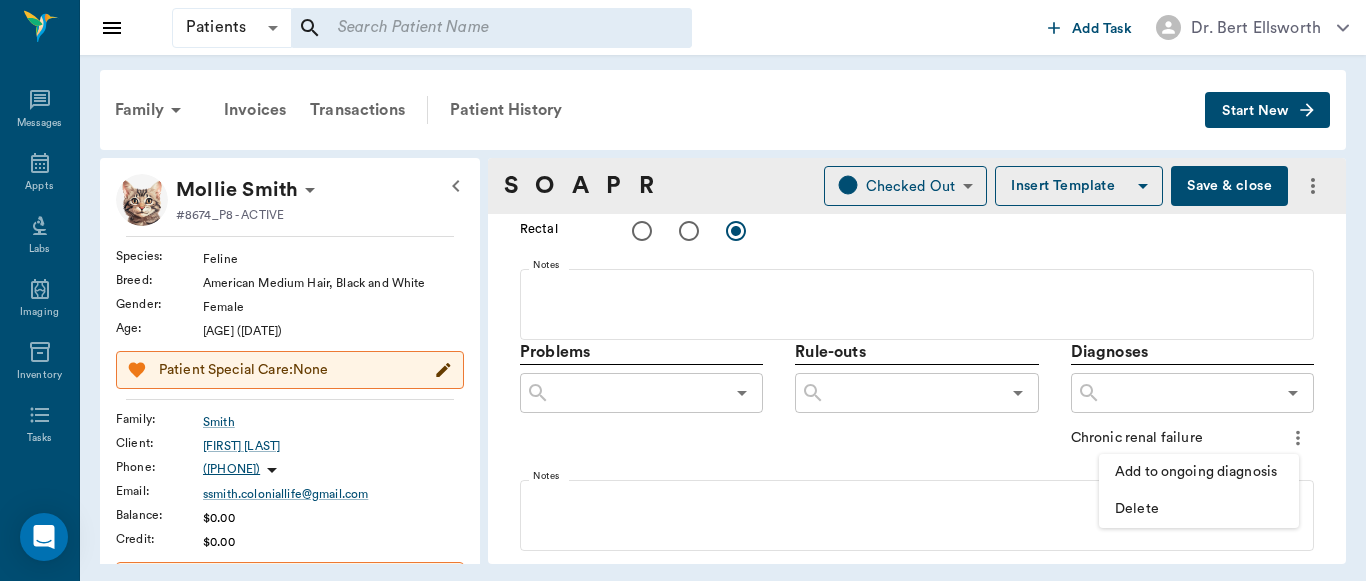 click on "Add to ongoing diagnosis" at bounding box center [1199, 472] 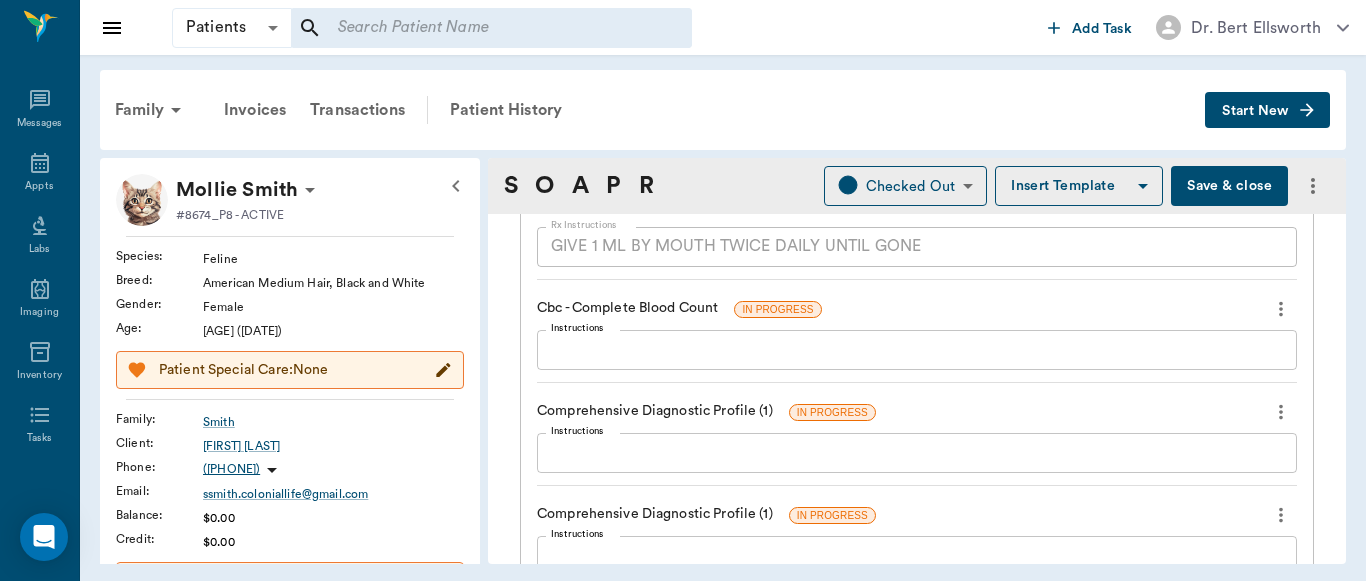 scroll, scrollTop: 1704, scrollLeft: 0, axis: vertical 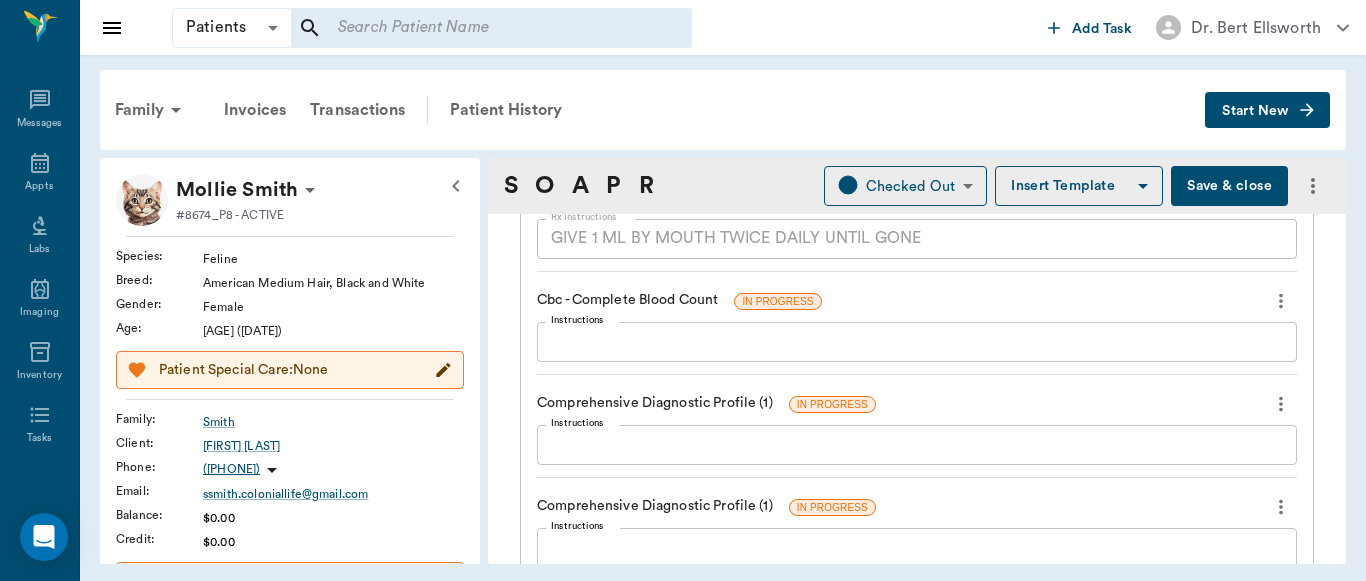 click on "x Instructions" at bounding box center [917, 342] 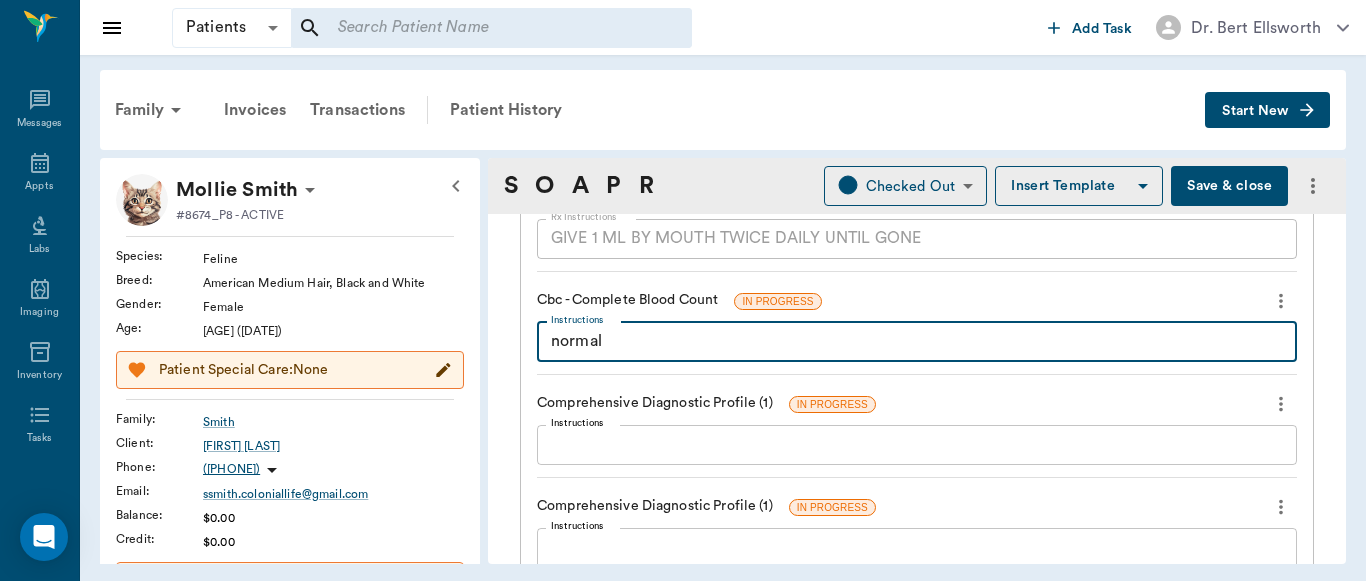 type on "normal" 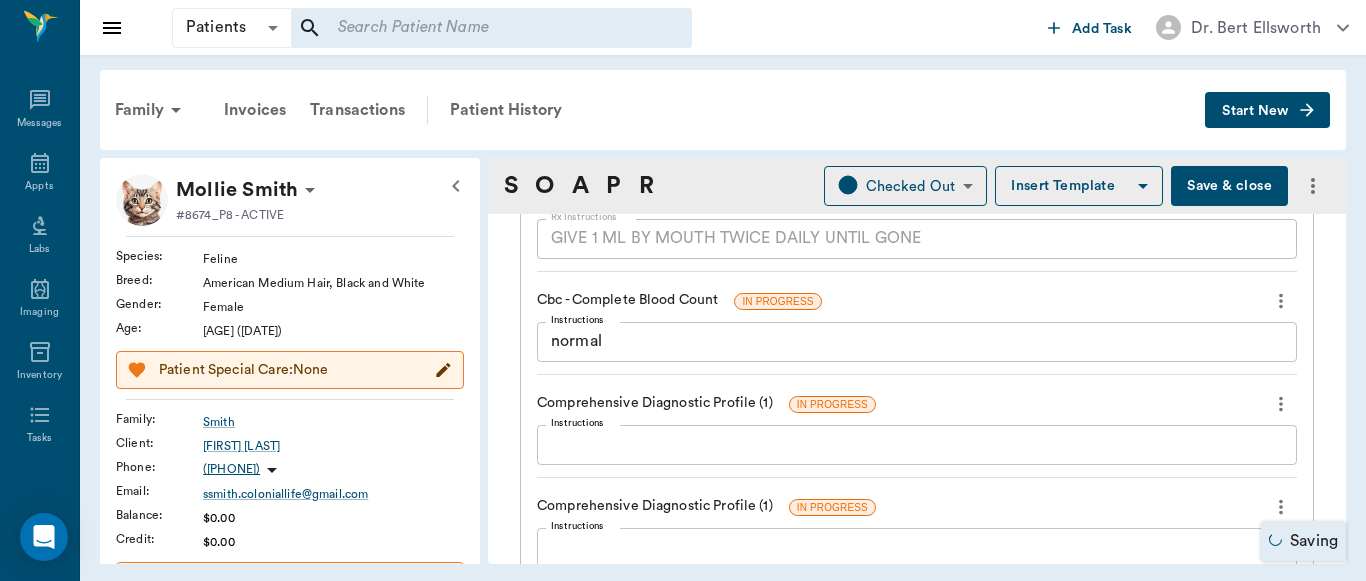 click on "x Instructions" at bounding box center (917, 445) 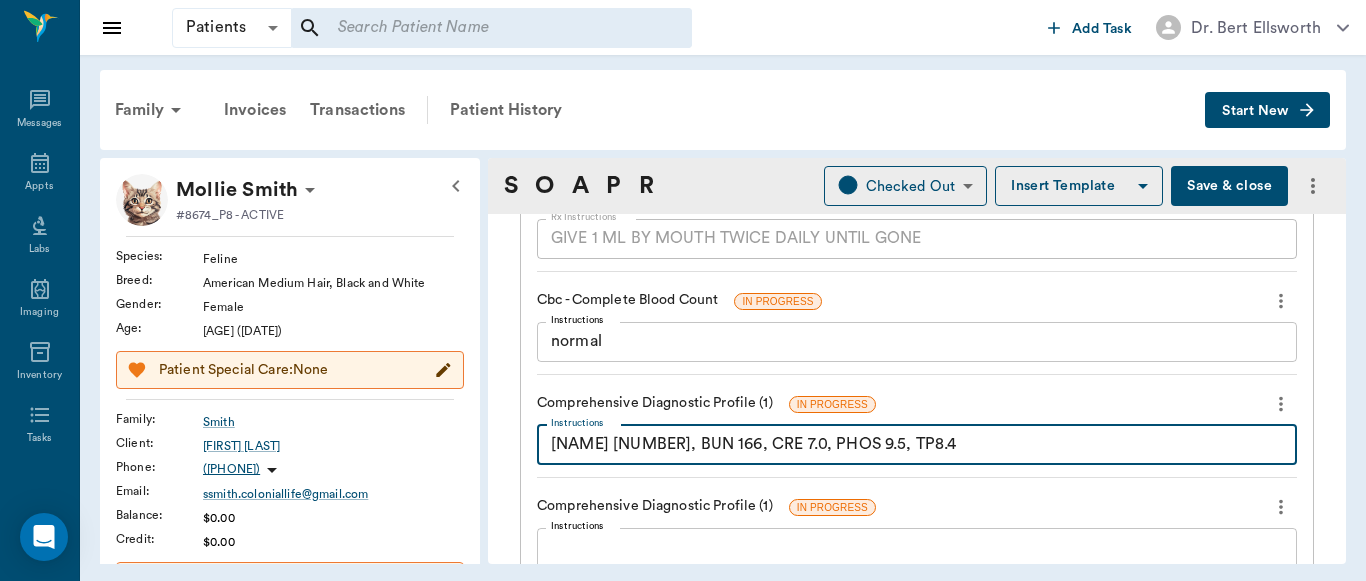 type on "AMY 1727, BUN 166, CRE 7.0, PHOS 9.5, TP8.4" 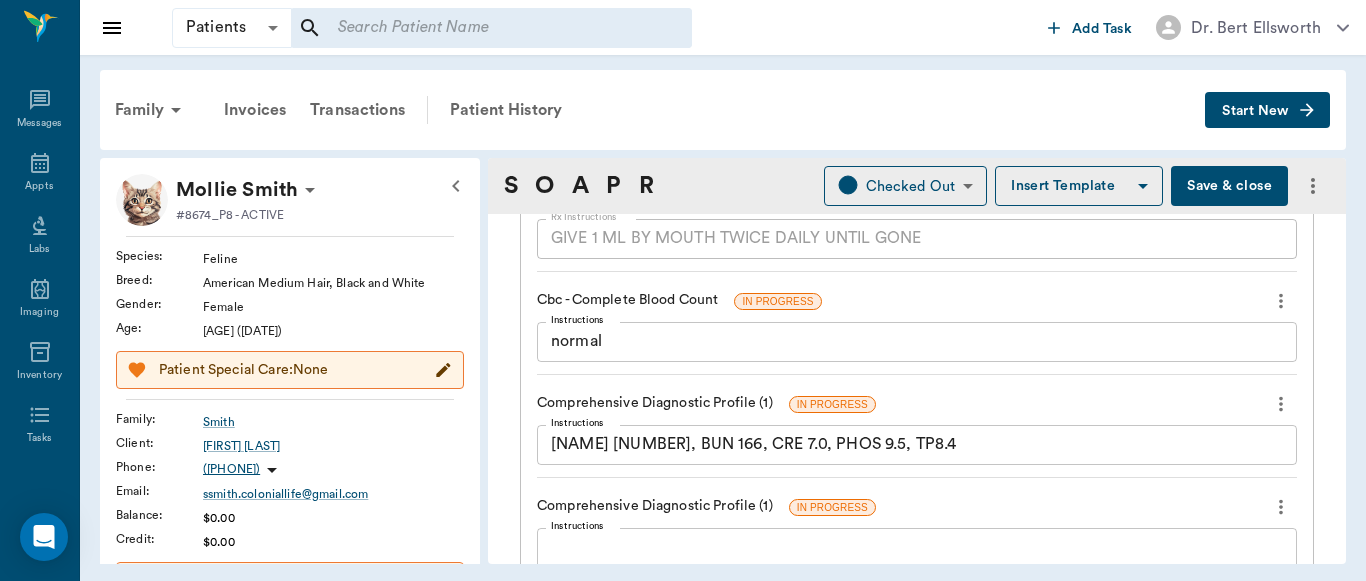 click 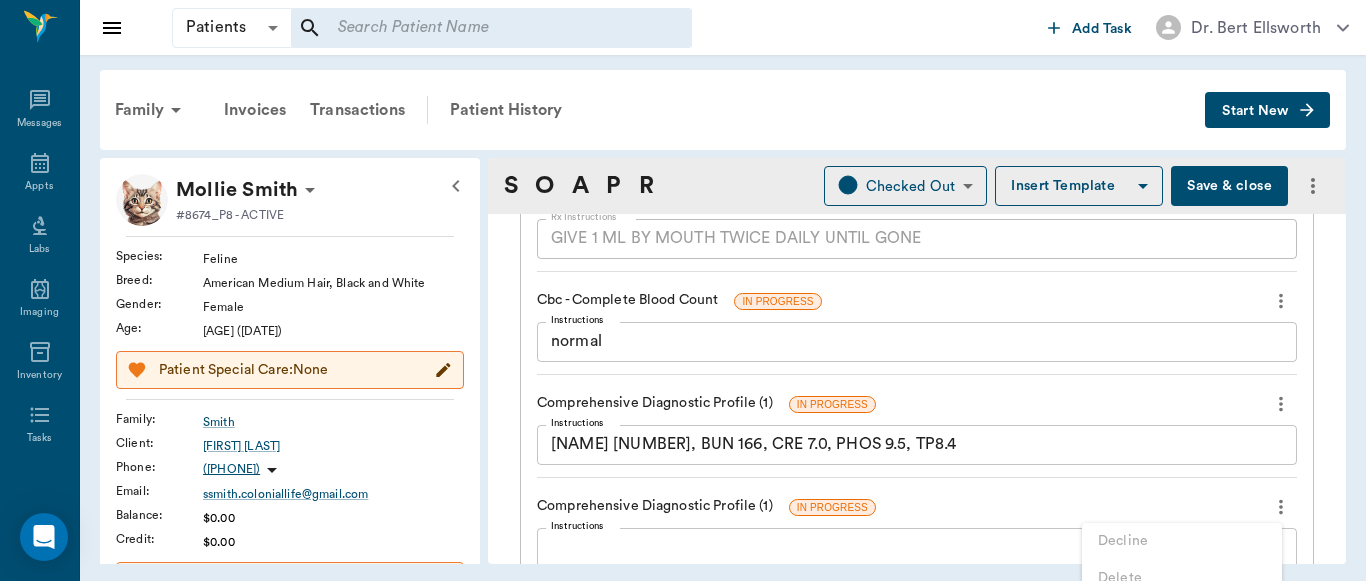 click on "Decline Delete" at bounding box center (1182, 560) 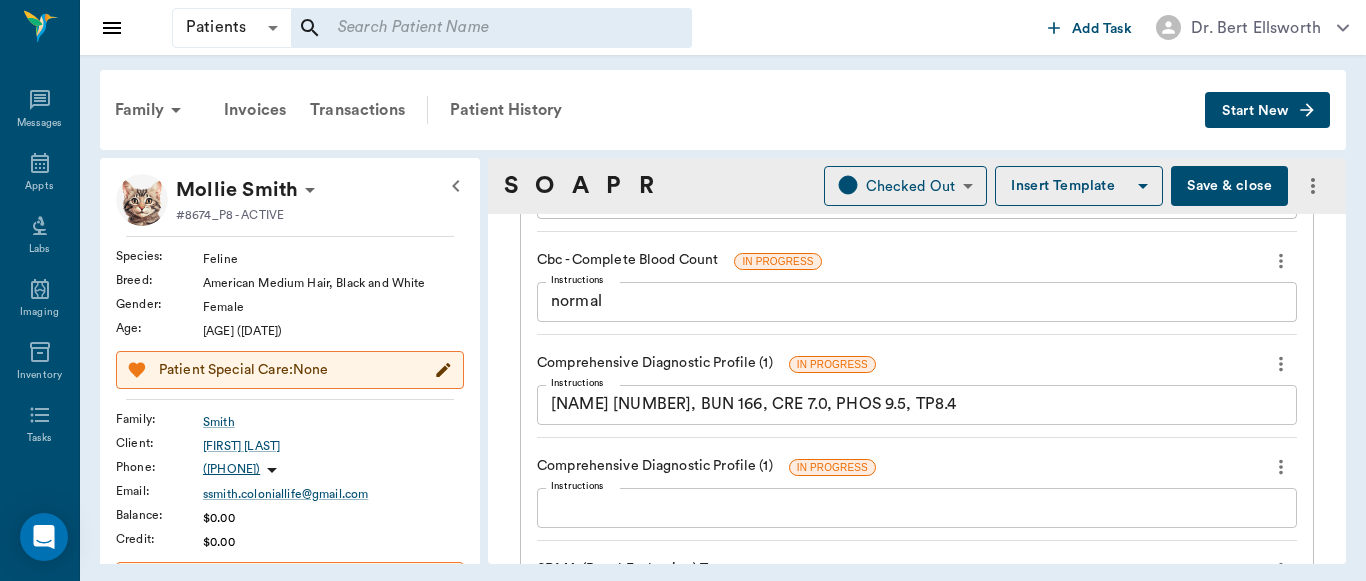 scroll, scrollTop: 1784, scrollLeft: 0, axis: vertical 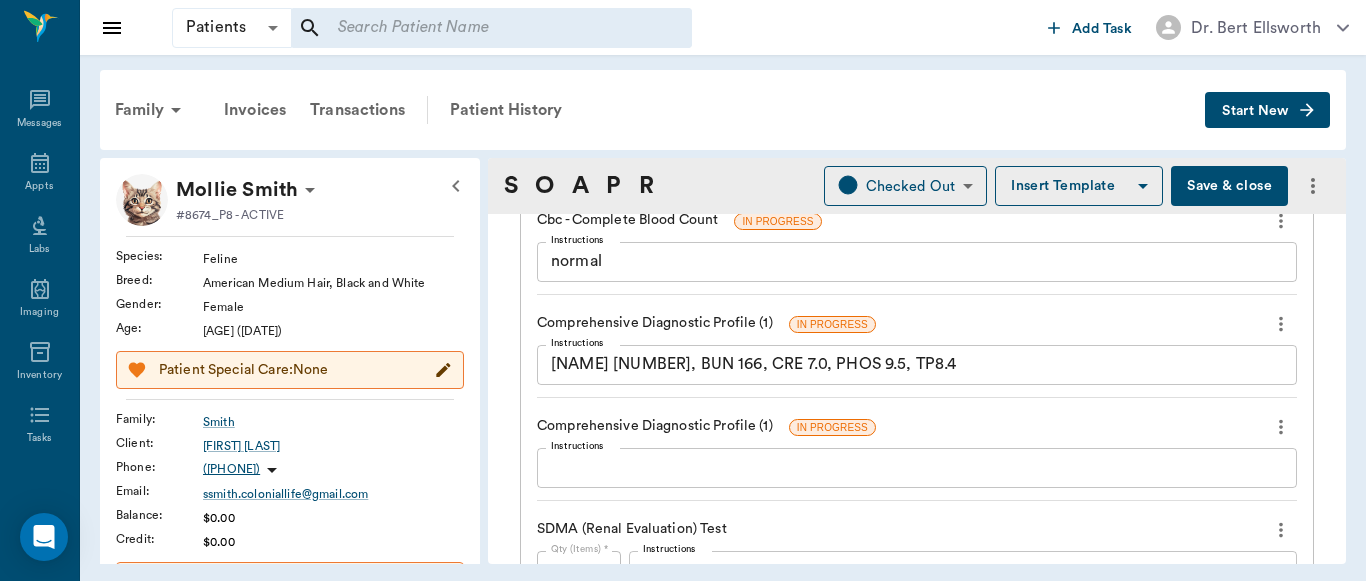 click 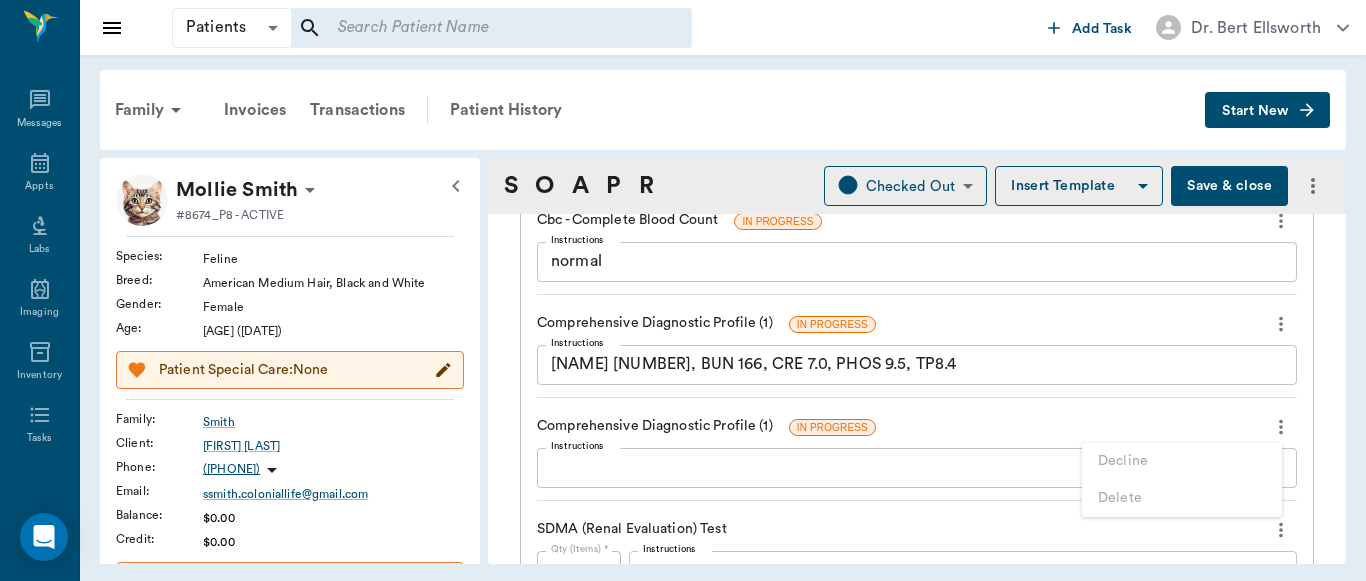click on "Decline Delete" at bounding box center (1182, 480) 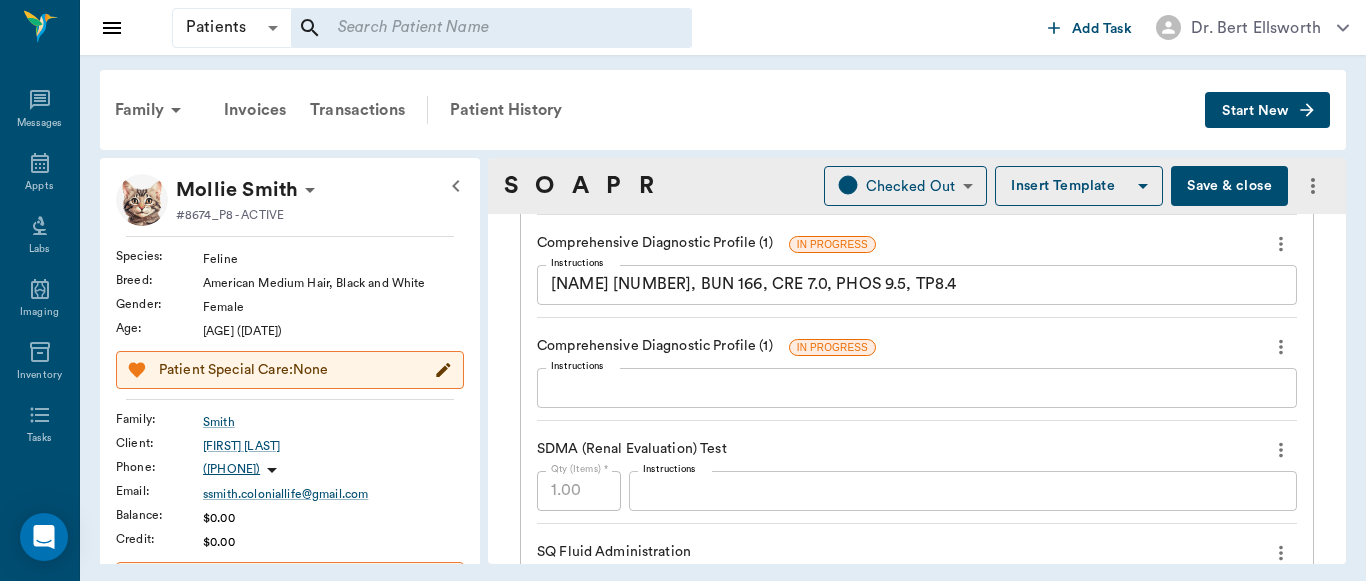scroll, scrollTop: 1904, scrollLeft: 0, axis: vertical 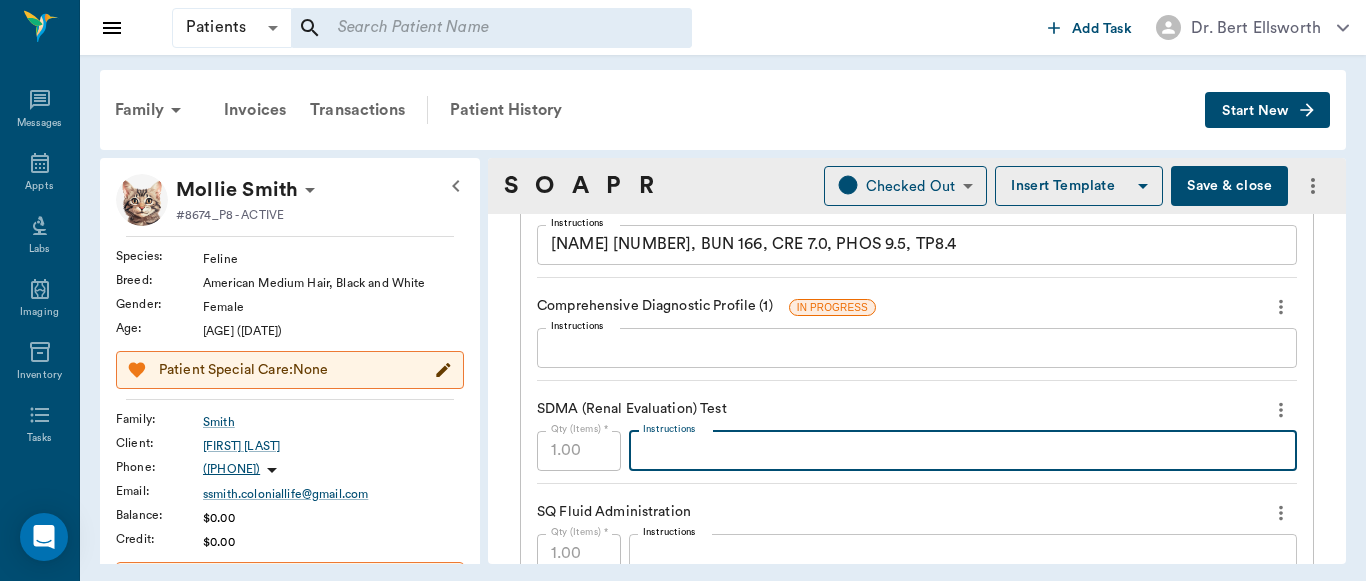 click on "Instructions" at bounding box center (963, 450) 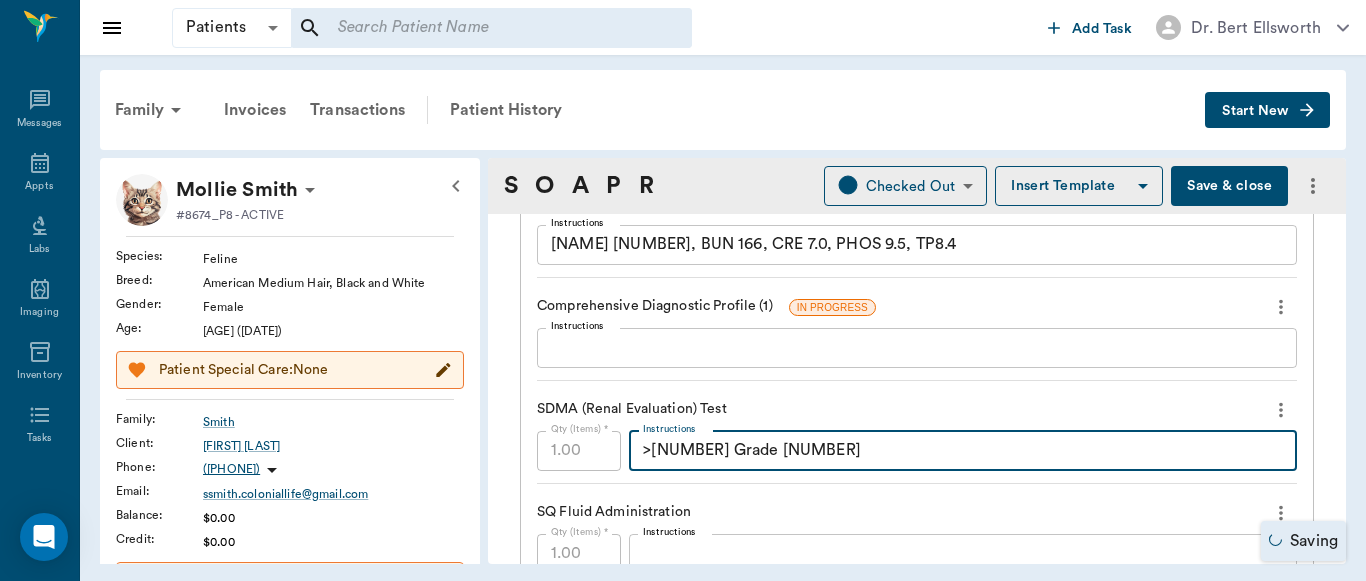 type on ">100 Grade 4" 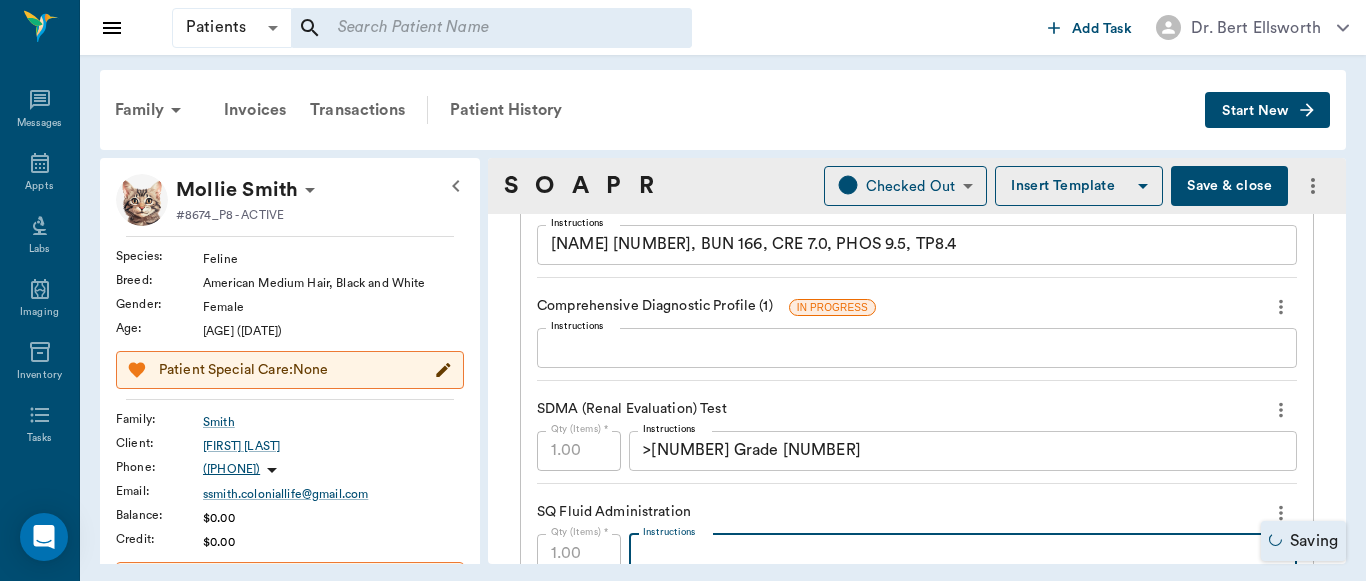 click on "Instructions" at bounding box center (963, 553) 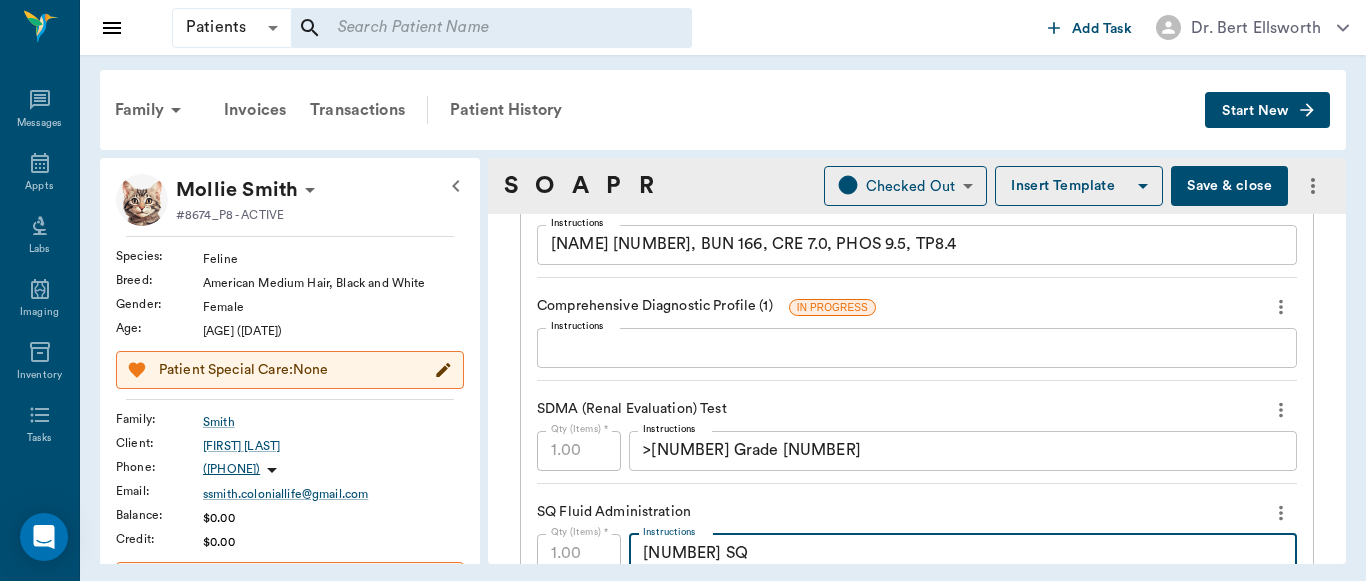 scroll, scrollTop: 2259, scrollLeft: 0, axis: vertical 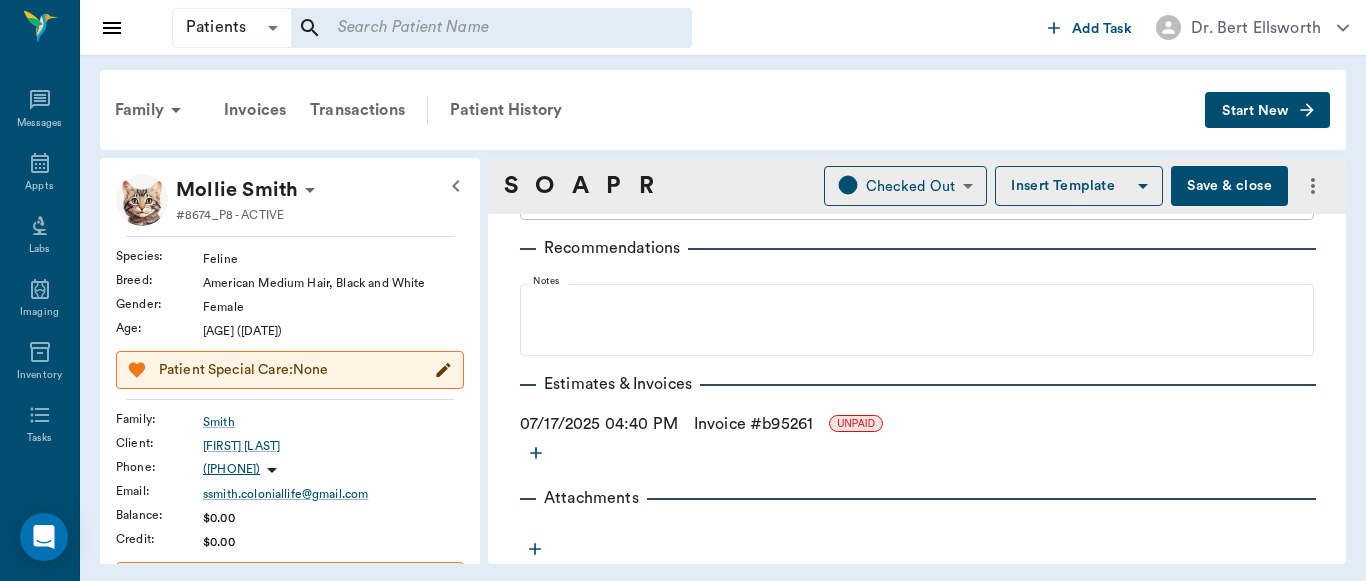 type on "200ml SQ" 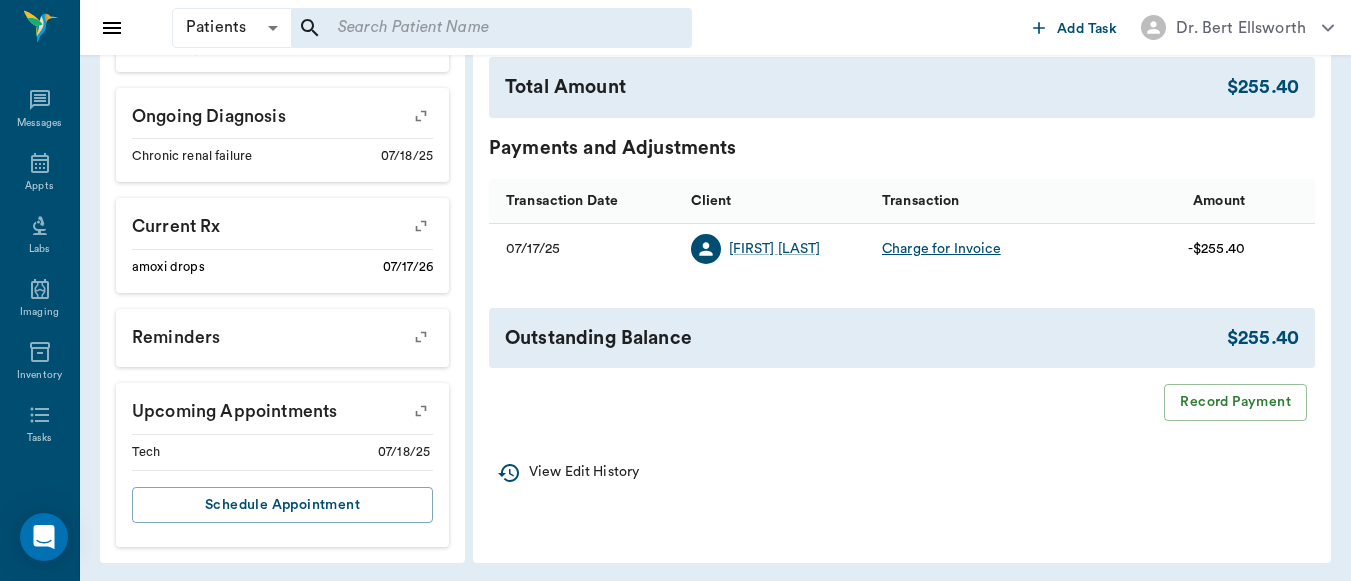 scroll, scrollTop: 862, scrollLeft: 0, axis: vertical 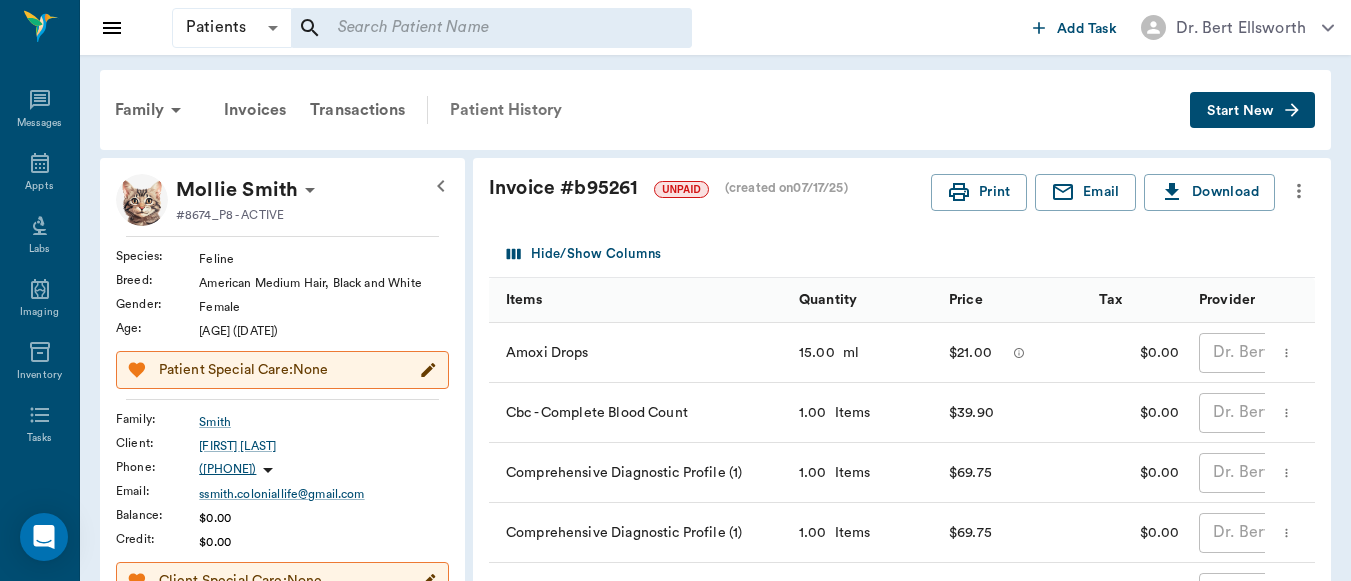 click on "Patient History" at bounding box center (506, 110) 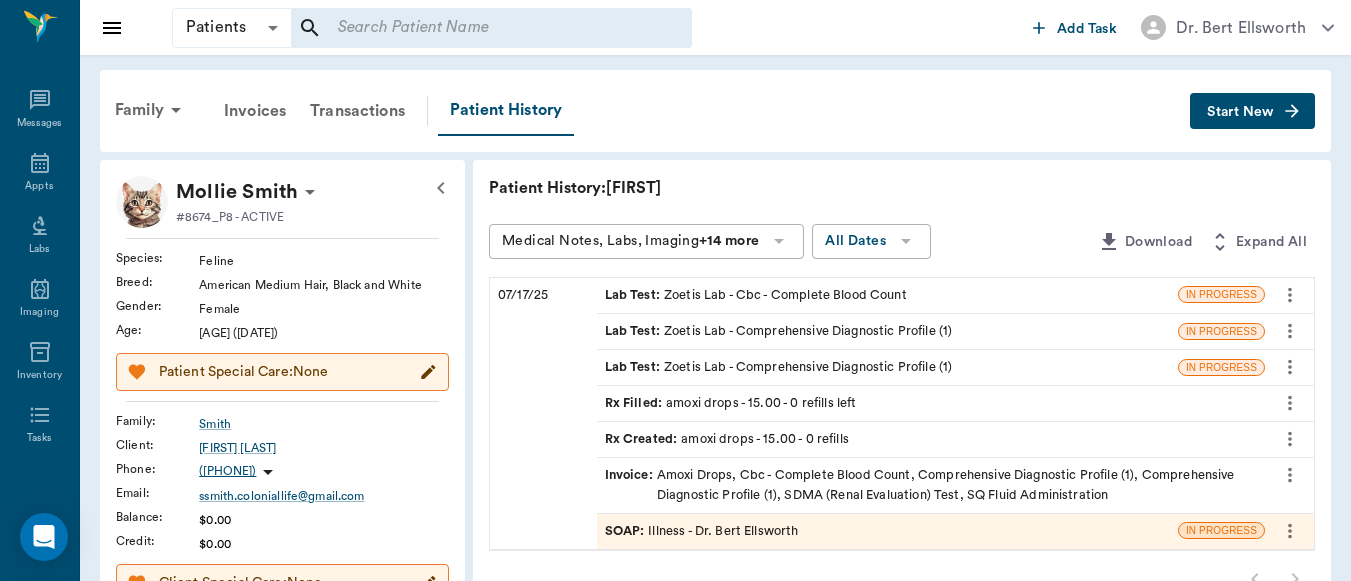click 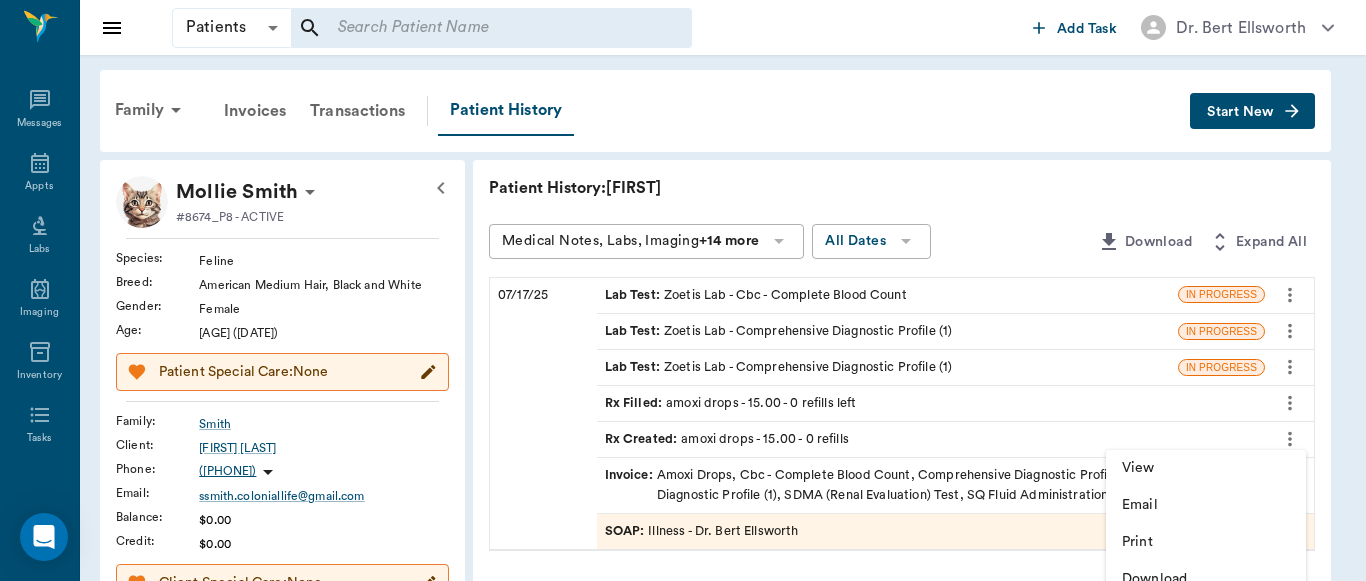 drag, startPoint x: 1314, startPoint y: 537, endPoint x: 1310, endPoint y: 461, distance: 76.105194 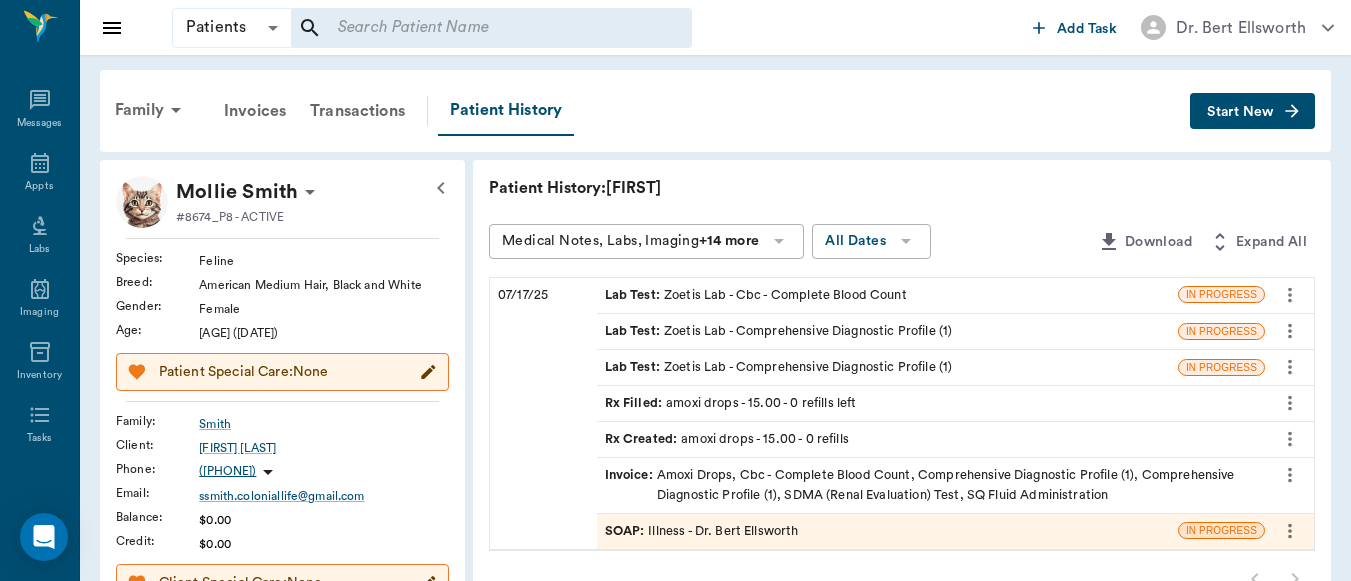 click on "Patient History:  Mollie Medical Notes, Labs, Imaging  +14 more All Dates Download Expand All 07/17/25 Lab Test : Zoetis Lab - Cbc - Complete Blood Count IN PROGRESS Lab Test : Zoetis Lab - Comprehensive Diagnostic Profile (1) IN PROGRESS Lab Test : Zoetis Lab - Comprehensive Diagnostic Profile (1) IN PROGRESS Rx Filled : amoxi drops - 15.00 - 0 refills left Rx Created : amoxi drops - 15.00 - 0 refills Invoice : Amoxi Drops, Cbc - Complete Blood Count, Comprehensive Diagnostic Profile (1), Comprehensive Diagnostic Profile (1), SDMA (Renal Evaluation) Test, SQ Fluid Administration SOAP : Illness - Dr. Bert Ellsworth IN PROGRESS" at bounding box center (902, 791) 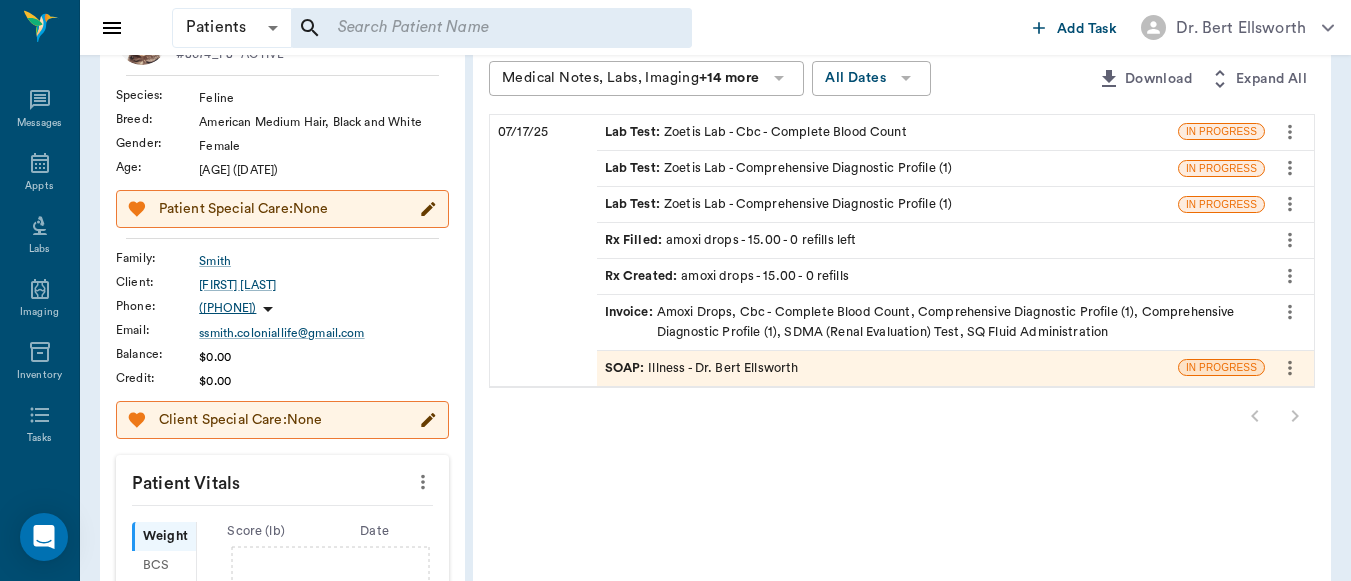 scroll, scrollTop: 145, scrollLeft: 0, axis: vertical 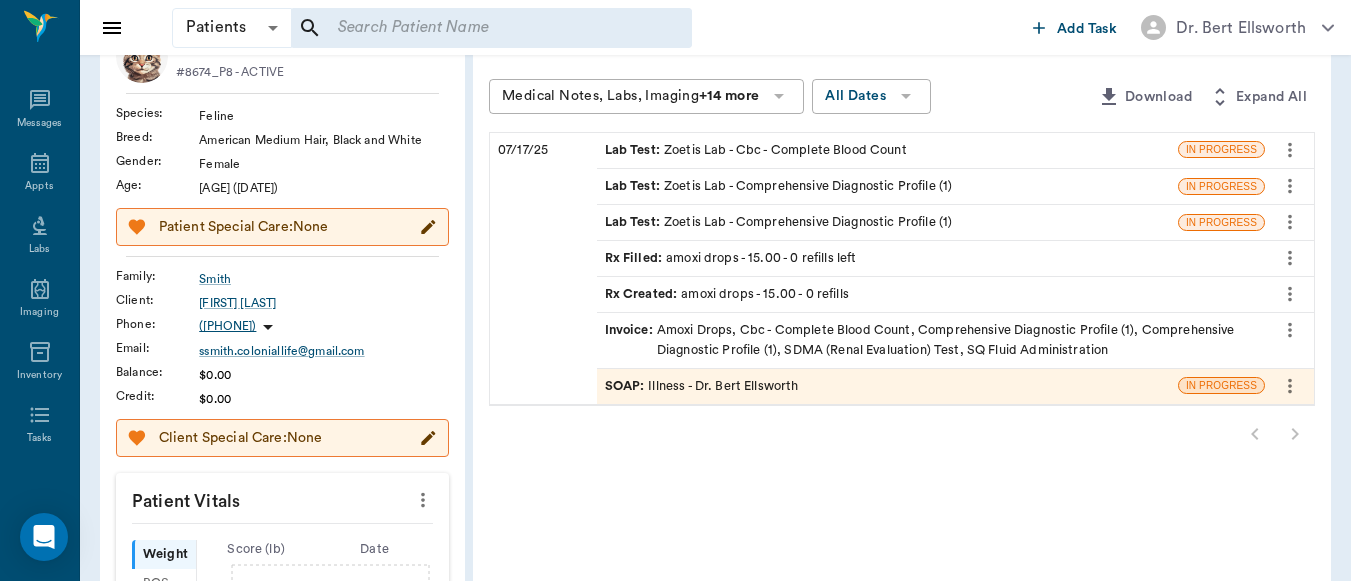 click 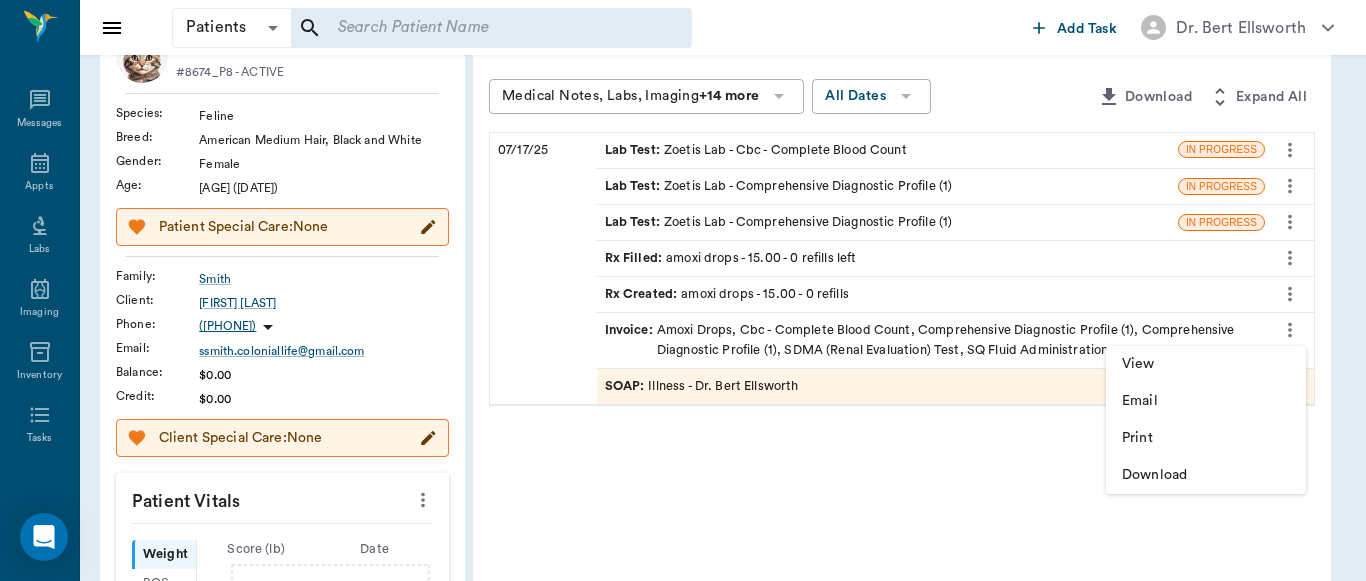 click at bounding box center (683, 290) 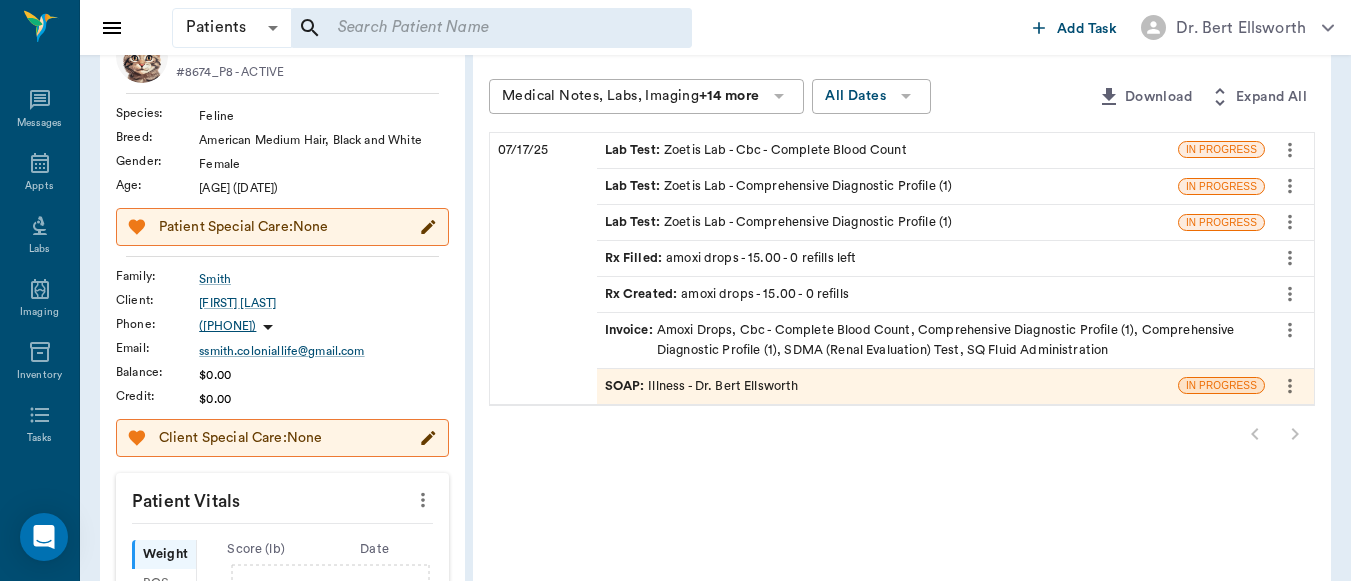 scroll, scrollTop: 0, scrollLeft: 0, axis: both 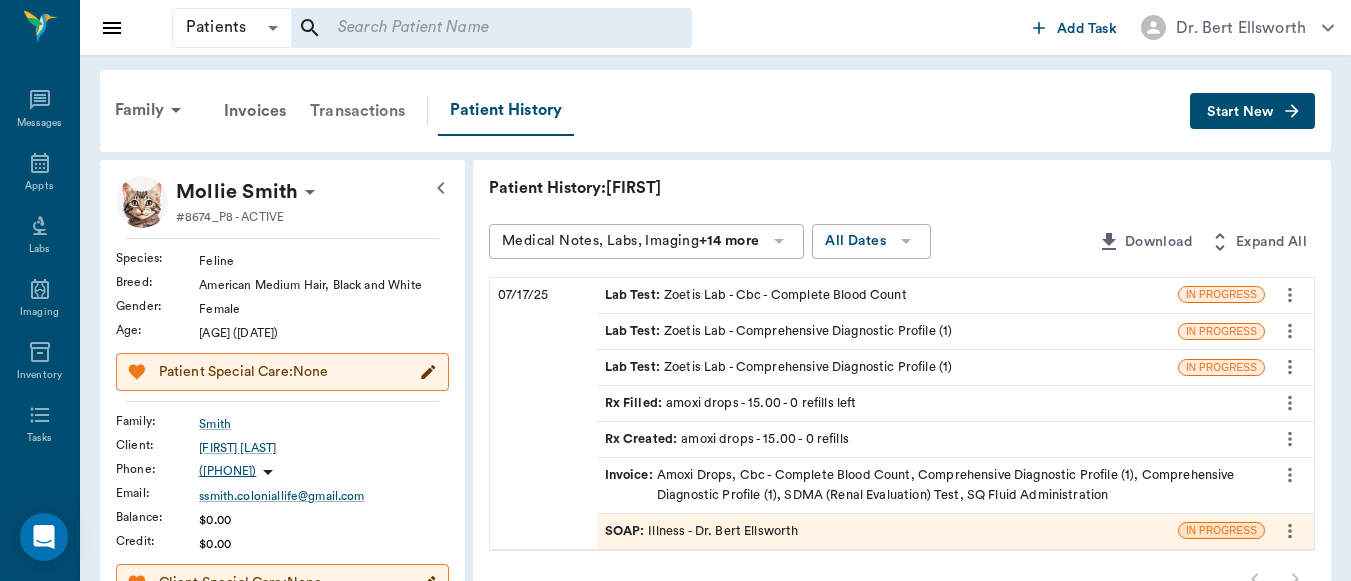 click on "Transactions" at bounding box center [357, 111] 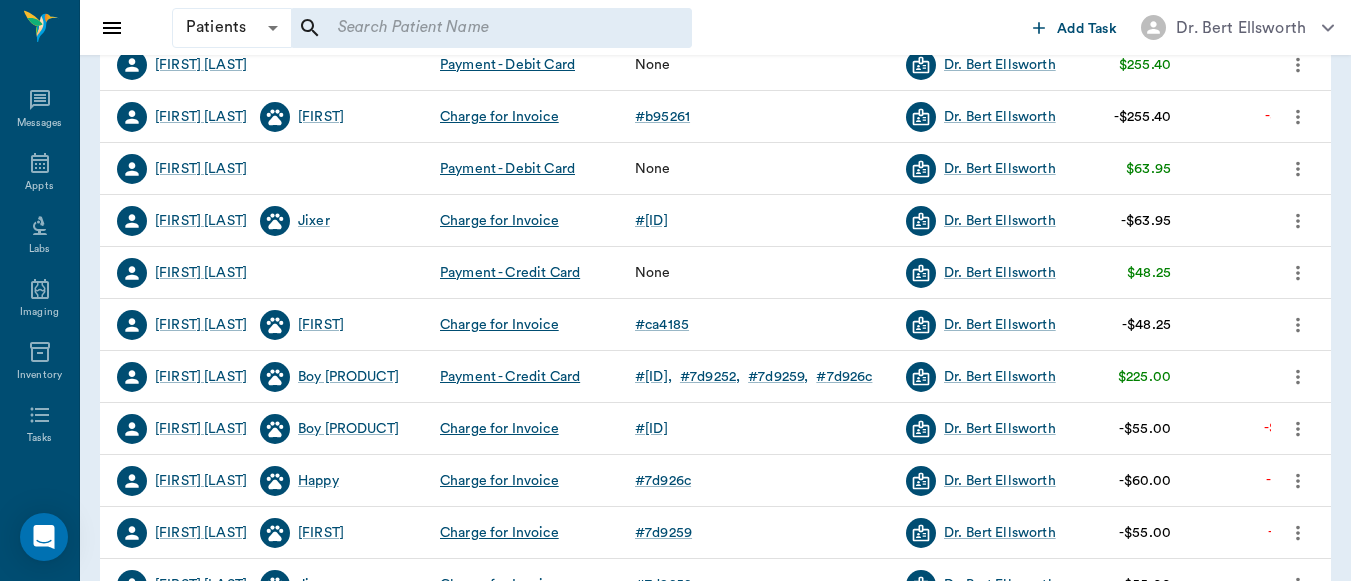 scroll, scrollTop: 0, scrollLeft: 0, axis: both 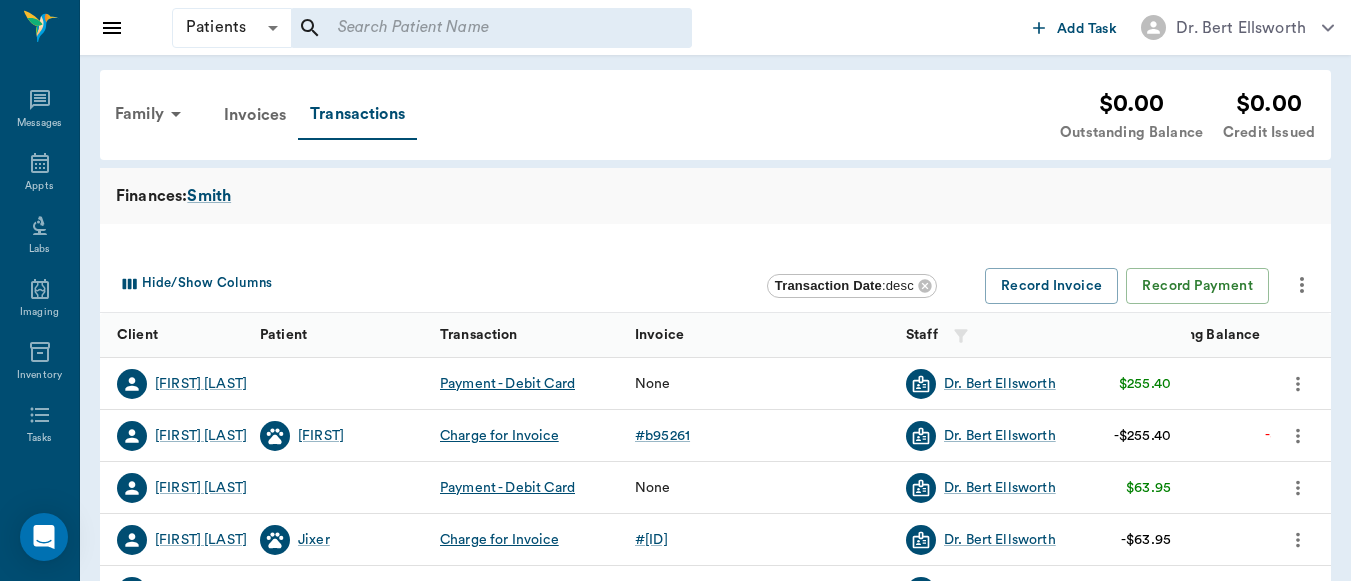drag, startPoint x: 1350, startPoint y: 222, endPoint x: 1365, endPoint y: 252, distance: 33.54102 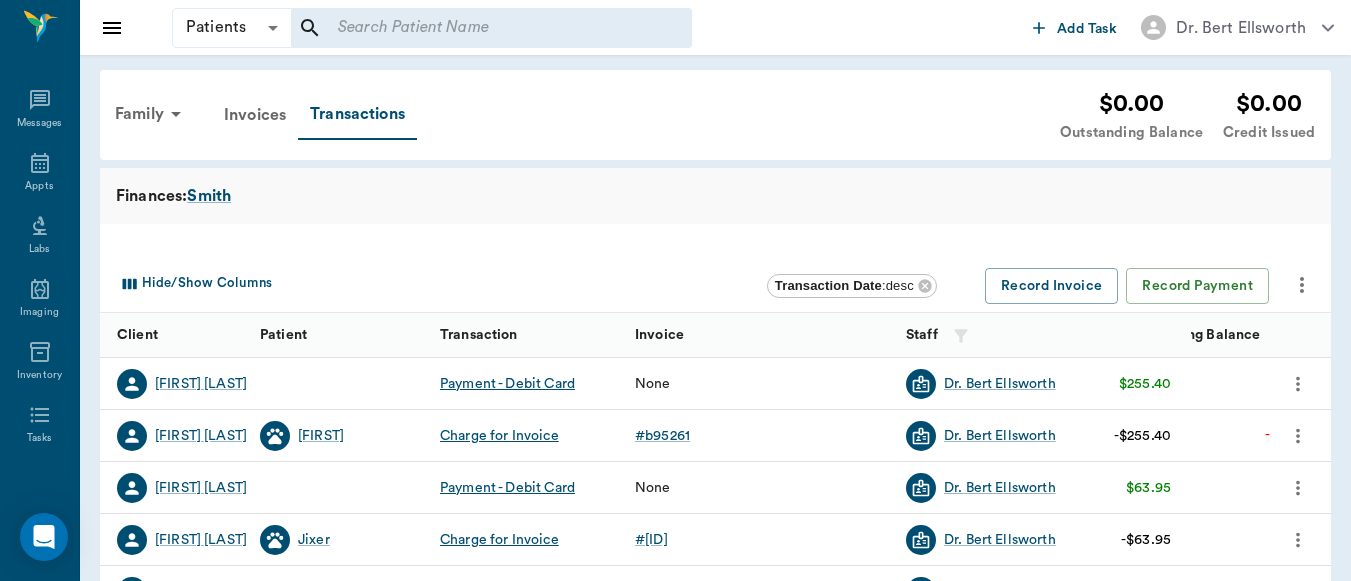 click on "Patients Patients ​ ​ Add Task Dr. Bert Ellsworth Nectar Messages Appts Labs Imaging Inventory Tasks Forms Staff Reports Lookup Settings Family Invoices Transactions $0.00 Outstanding Balance $0.00 Credit Issued Finances:    Smith Hide/Show Columns Transaction Date :  desc Record Invoice Record Payment Client Patient Transaction Invoice Staff Amount Outstanding Balance Transaction Date Stacey Smith Payment - Debit Card  None Dr. Bert Ellsworth $255.40 $0.00 07/17/25 Stacey Smith Mollie Charge for Invoice # b95261 Dr. Bert Ellsworth -$255.40 -$255.40 07/17/25 Stacey Smith Payment - Debit Card  None Dr. Bert Ellsworth $63.95 $0.00 05/08/25 Stacey Smith Jixer Charge for Invoice # 9a15f6 Dr. Bert Ellsworth -$63.95 -$63.95 05/08/25 Stacey Smith Payment - Credit Card  None Dr. Bert Ellsworth $48.25 $0.00 04/08/25 Stacey Smith Hayden Charge for Invoice # ca4185 Dr. Bert Ellsworth -$48.25 -$48.25 04/08/25 Stacey Smith Boy French Fries Payment - Credit Card  # 7d9284 # 7d9252 # 7d9259 # 7d926c $225.00 $0.00 # #" at bounding box center [675, 290] 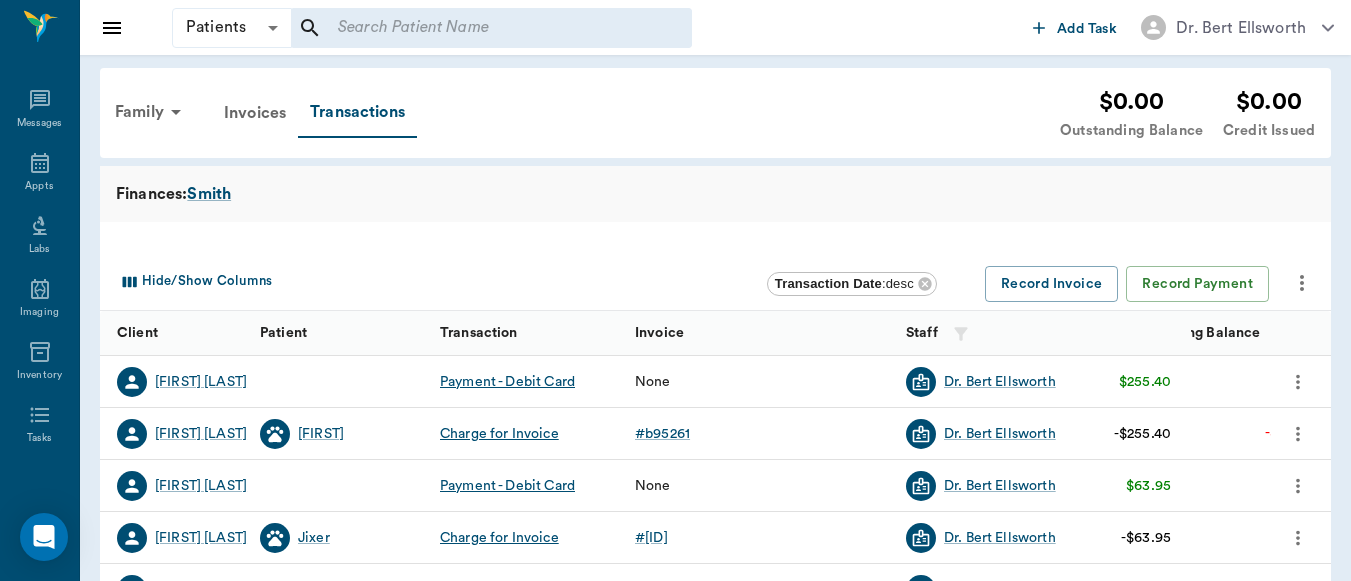 scroll, scrollTop: 0, scrollLeft: 0, axis: both 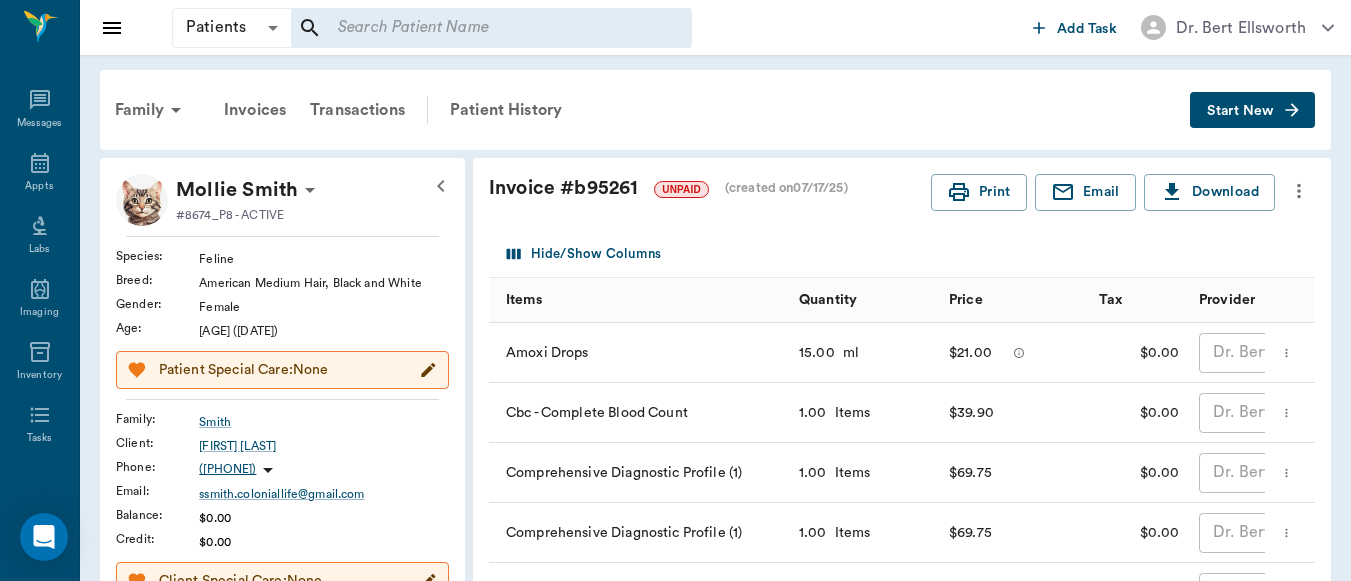 click on "Start New" at bounding box center [1240, 111] 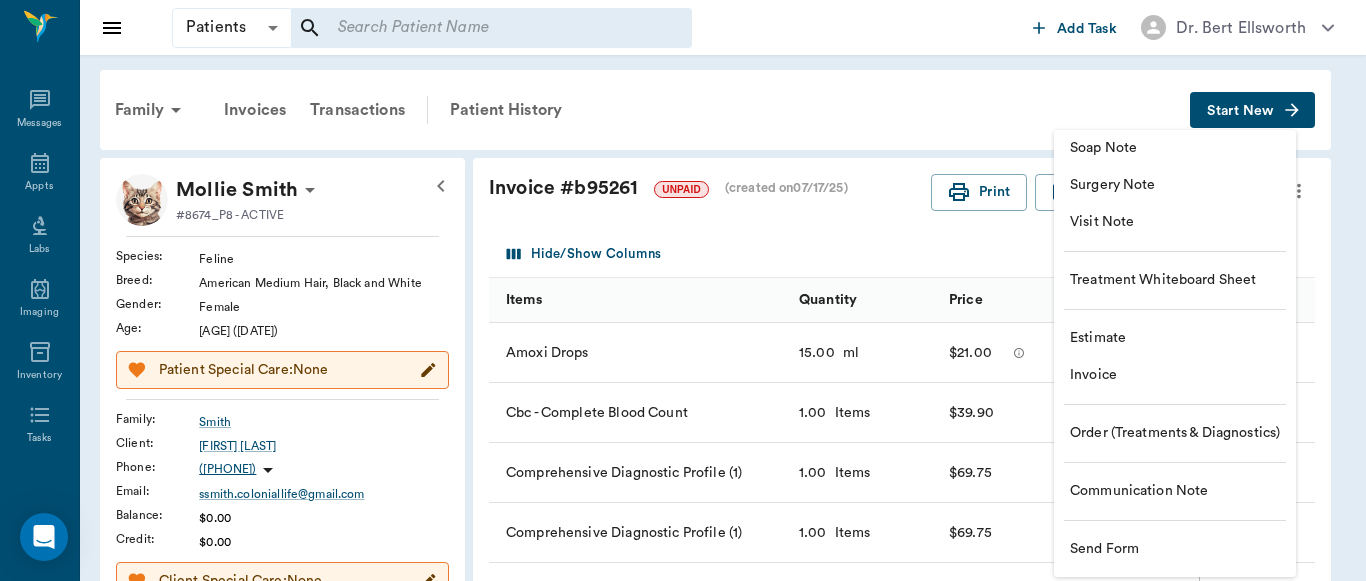 click at bounding box center [683, 290] 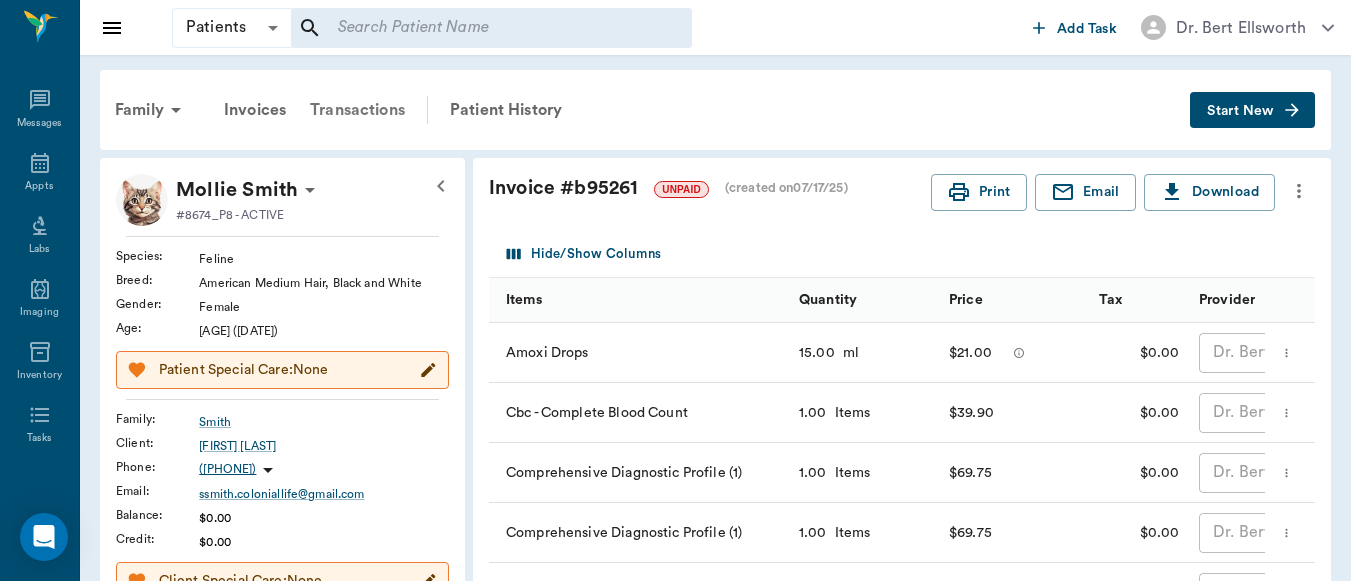 click on "Transactions" at bounding box center (357, 110) 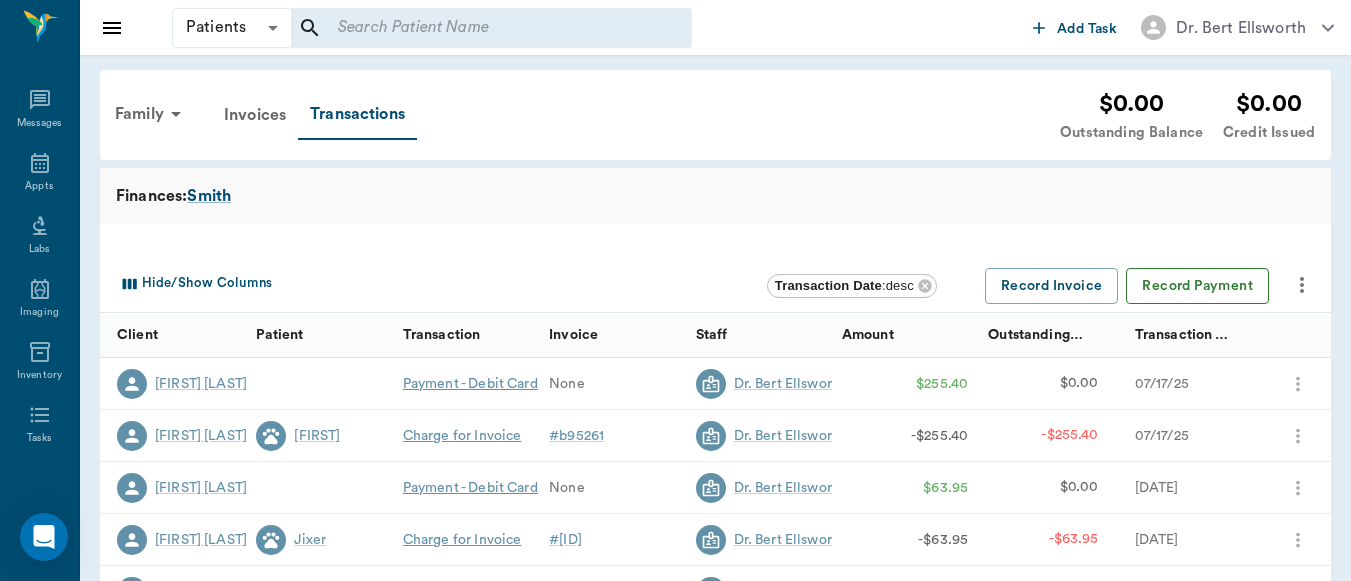 click on "Record Payment" at bounding box center (1197, 286) 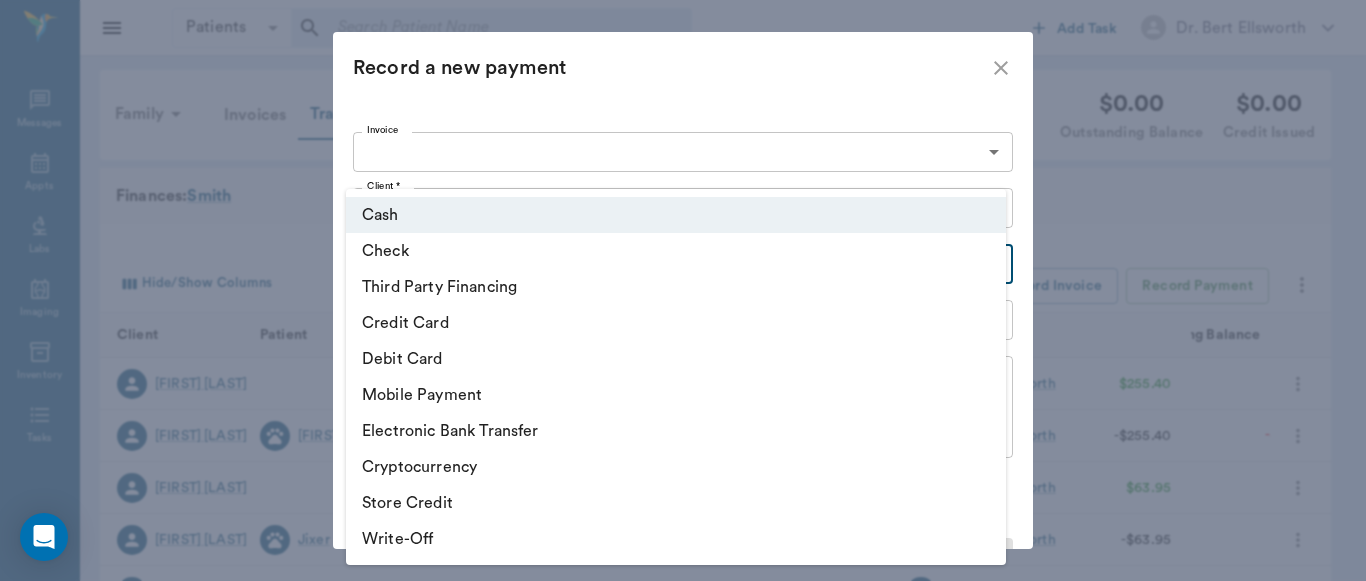click on "Patients Patients ​ ​ Add Task Dr. Bert Ellsworth Nectar Messages Appts Labs Imaging Inventory Tasks Forms Staff Reports Lookup Settings Family Invoices Transactions $0.00 Outstanding Balance $0.00 Credit Issued Finances:    Smith Hide/Show Columns Transaction Date :  desc Record Invoice Record Payment Client Patient Transaction Invoice Staff Amount Outstanding Balance Transaction Date Stacey Smith Payment - Debit Card  None Dr. Bert Ellsworth $255.40 $0.00 07/17/25 Stacey Smith Mollie Charge for Invoice # b95261 Dr. Bert Ellsworth -$255.40 -$255.40 07/17/25 Stacey Smith Payment - Debit Card  None Dr. Bert Ellsworth $63.95 $0.00 05/08/25 Stacey Smith Jixer Charge for Invoice # 9a15f6 Dr. Bert Ellsworth -$63.95 -$63.95 05/08/25 Stacey Smith Payment - Credit Card  None Dr. Bert Ellsworth $48.25 $0.00 04/08/25 Stacey Smith Hayden Charge for Invoice # ca4185 Dr. Bert Ellsworth -$48.25 -$48.25 04/08/25 Stacey Smith Boy French Fries Payment - Credit Card  # 7d9284 # 7d9252 # 7d9259 # 7d926c $225.00 $0.00 # #" at bounding box center (683, 615) 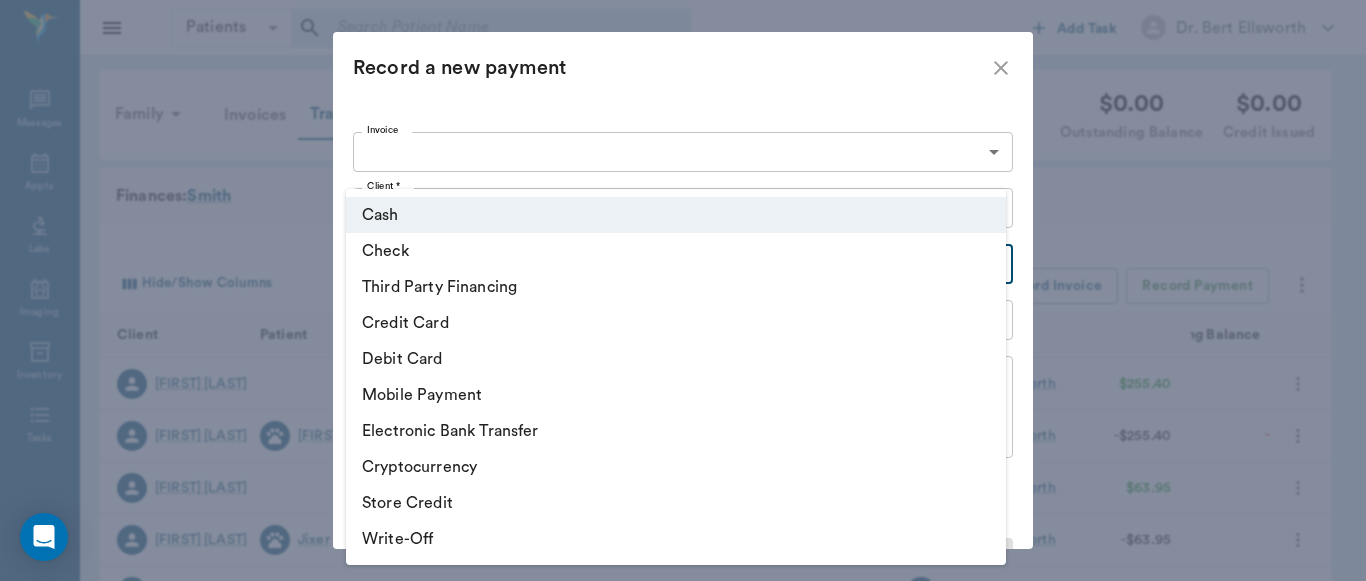 click on "Store Credit" at bounding box center [676, 503] 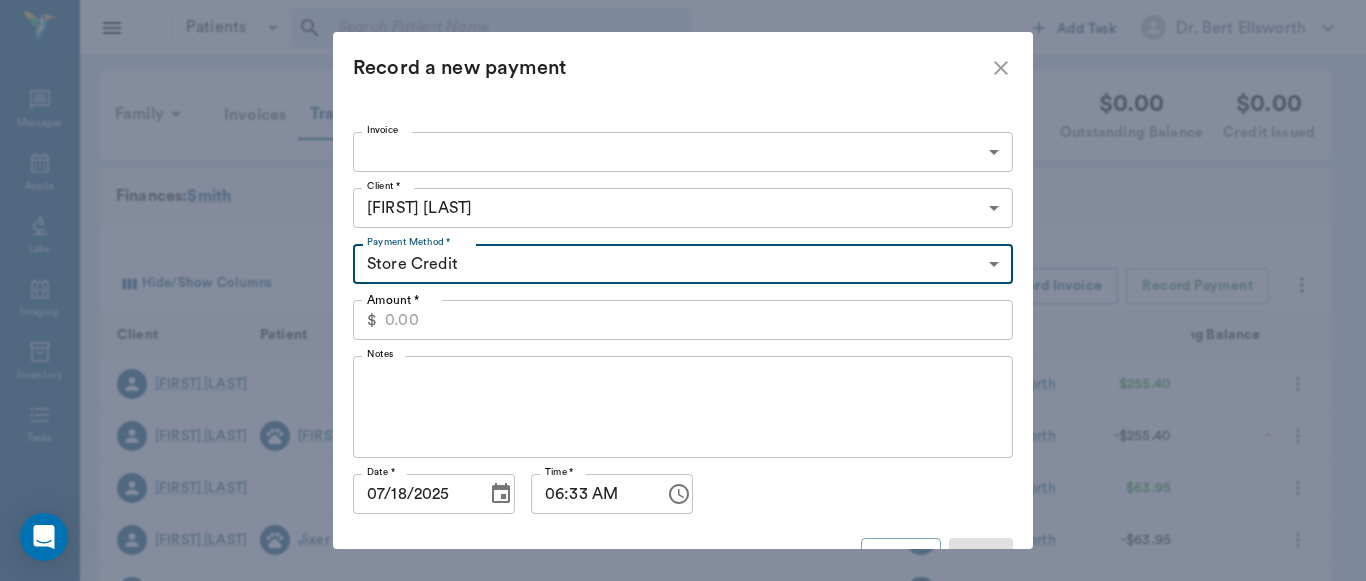 click on "Amount *" at bounding box center (699, 320) 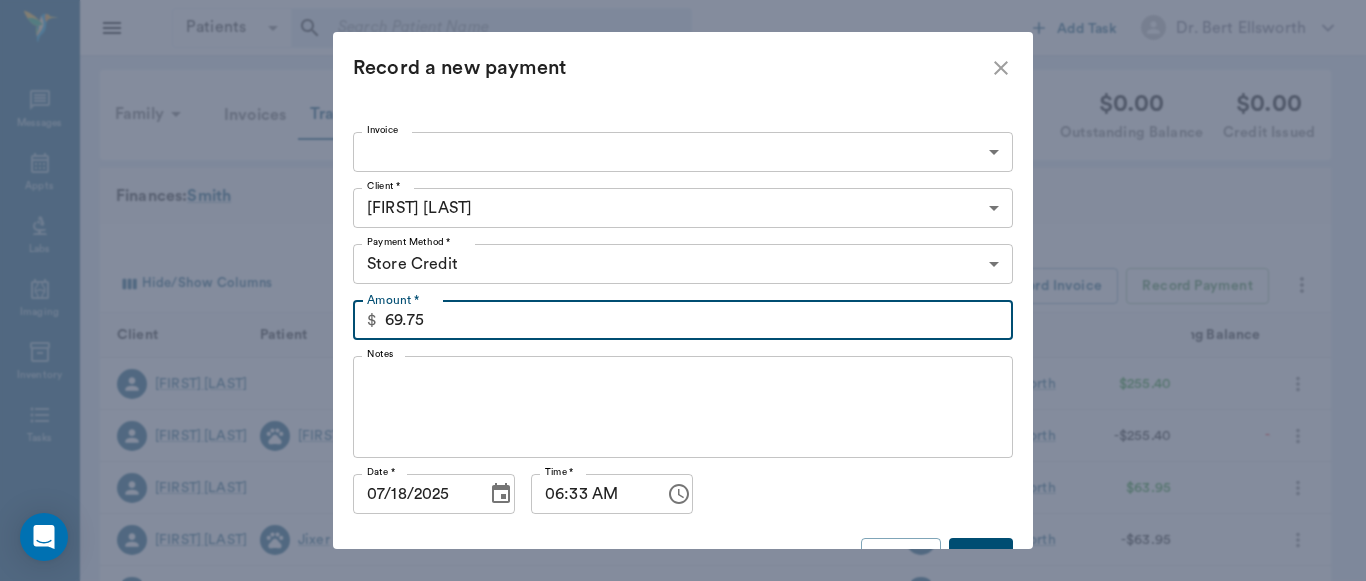 type on "69.75" 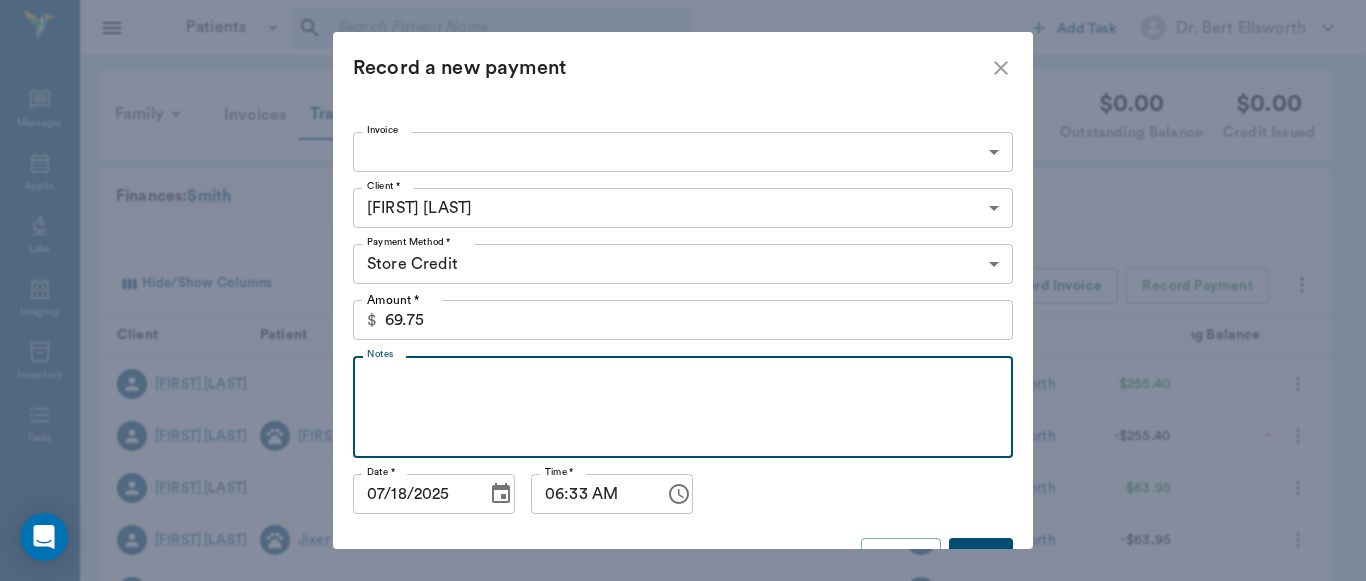 click on "Notes" at bounding box center [683, 407] 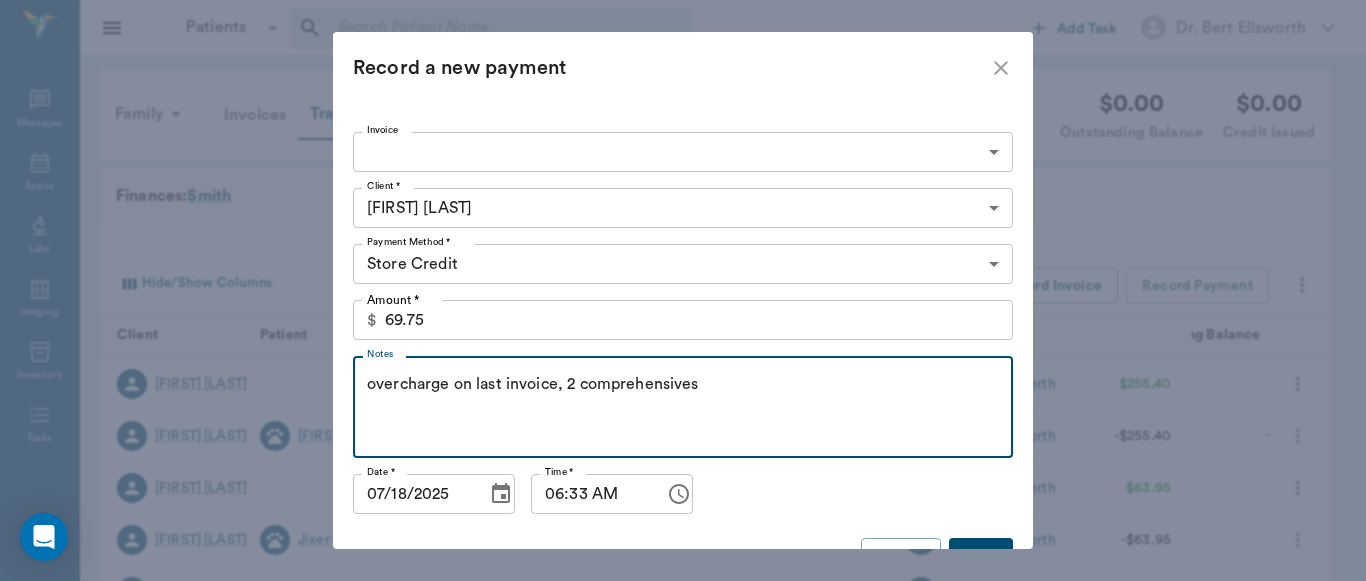 type on "overcharge on last invoice, 2 comprehensives" 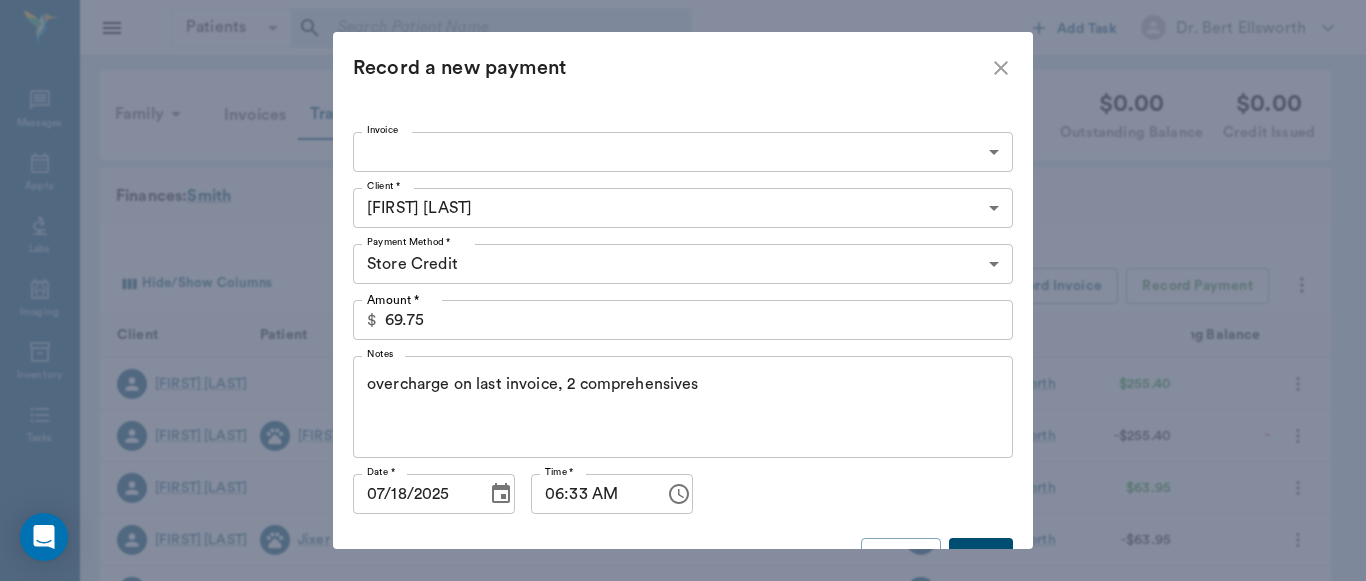 scroll, scrollTop: 46, scrollLeft: 0, axis: vertical 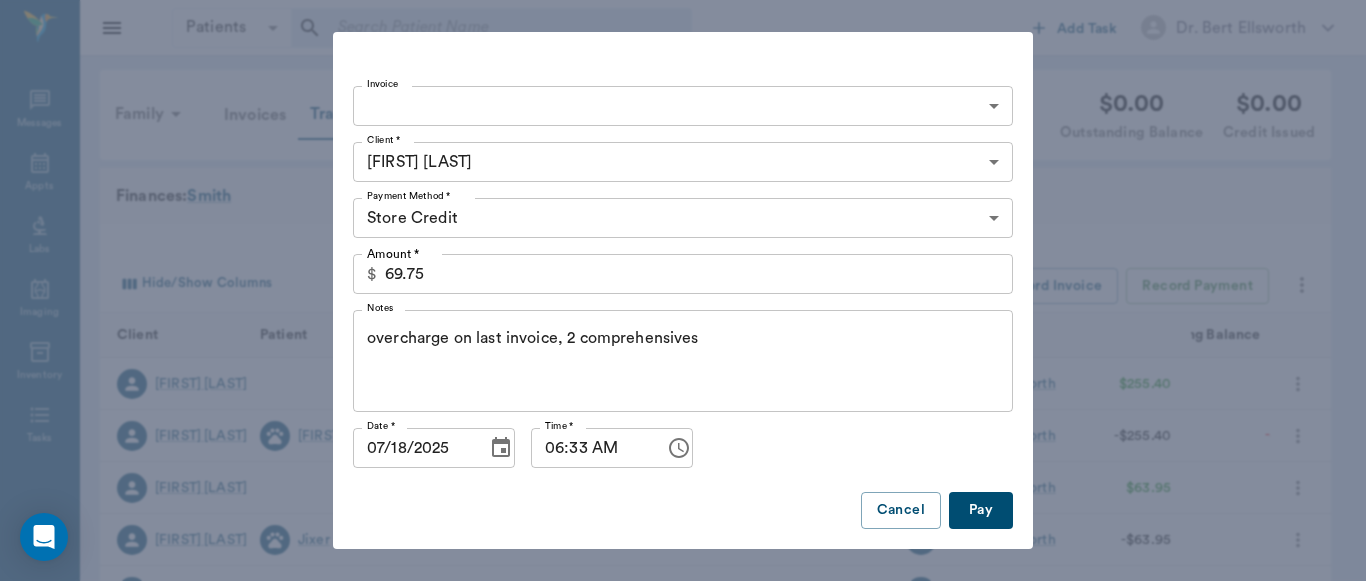click on "Pay" at bounding box center [981, 510] 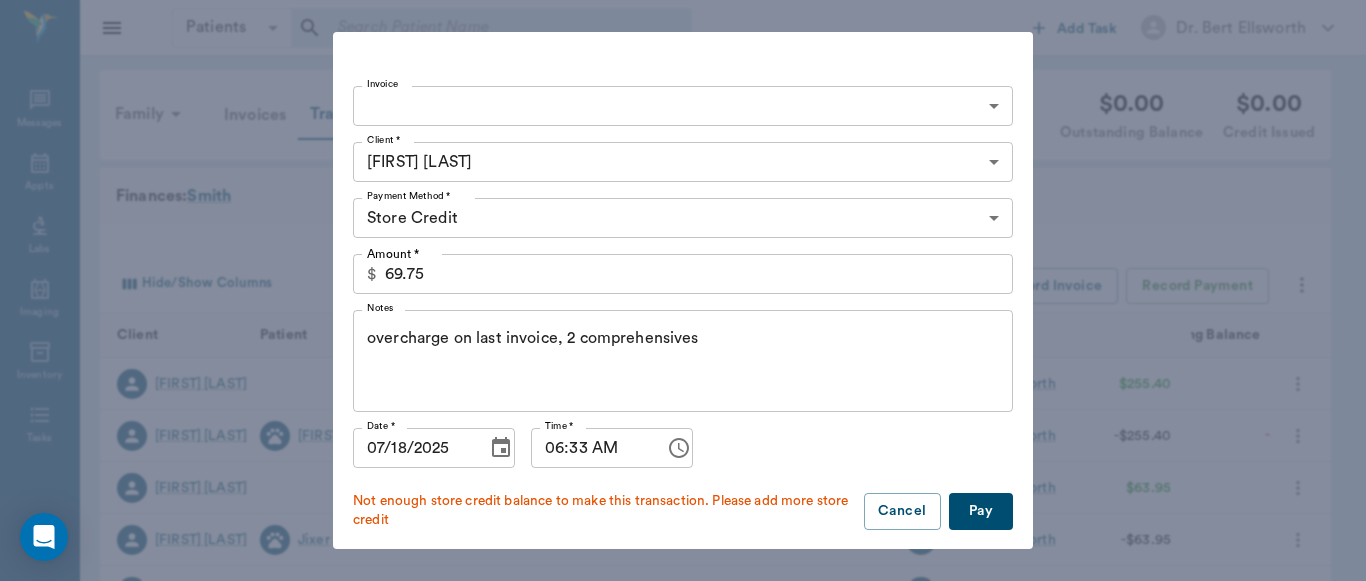 scroll, scrollTop: 0, scrollLeft: 0, axis: both 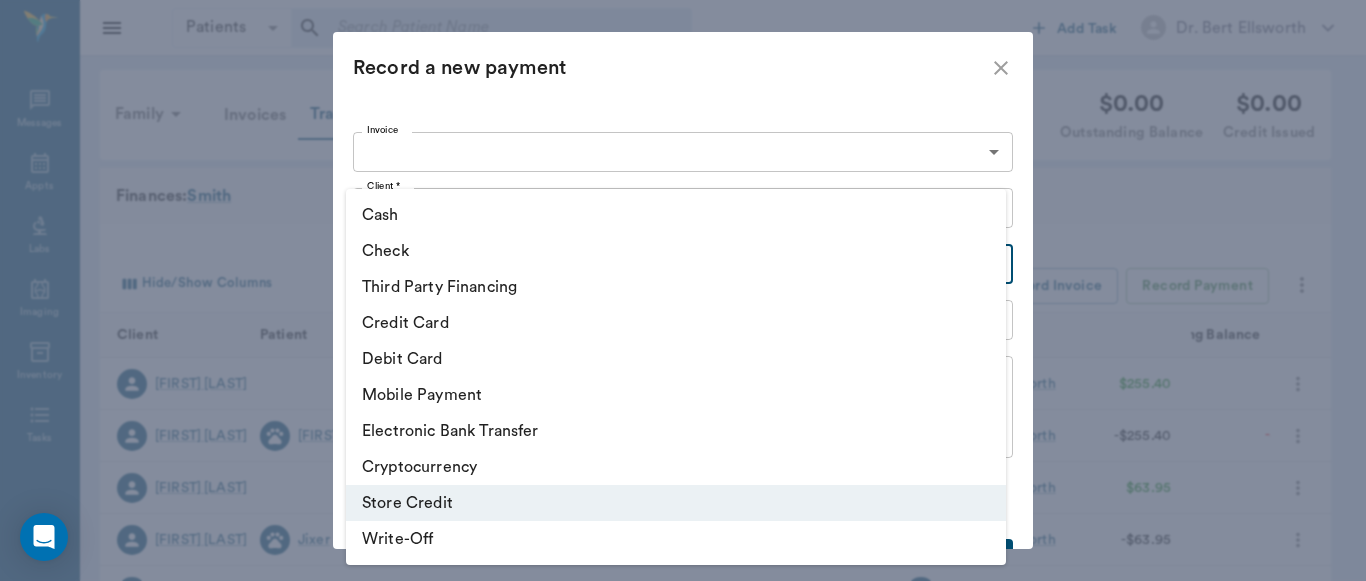 click on "Patients Patients ​ ​ Add Task Dr. Bert Ellsworth Nectar Messages Appts Labs Imaging Inventory Tasks Forms Staff Reports Lookup Settings Family Invoices Transactions $0.00 Outstanding Balance $0.00 Credit Issued Finances:    Smith Hide/Show Columns Transaction Date :  desc Record Invoice Record Payment Client Patient Transaction Invoice Staff Amount Outstanding Balance Transaction Date Stacey Smith Payment - Debit Card  None Dr. Bert Ellsworth $255.40 $0.00 07/17/25 Stacey Smith Mollie Charge for Invoice # b95261 Dr. Bert Ellsworth -$255.40 -$255.40 07/17/25 Stacey Smith Payment - Debit Card  None Dr. Bert Ellsworth $63.95 $0.00 05/08/25 Stacey Smith Jixer Charge for Invoice # 9a15f6 Dr. Bert Ellsworth -$63.95 -$63.95 05/08/25 Stacey Smith Payment - Credit Card  None Dr. Bert Ellsworth $48.25 $0.00 04/08/25 Stacey Smith Hayden Charge for Invoice # ca4185 Dr. Bert Ellsworth -$48.25 -$48.25 04/08/25 Stacey Smith Boy French Fries Payment - Credit Card  # 7d9284 # 7d9252 # 7d9259 # 7d926c $225.00 $0.00 # #" at bounding box center [683, 615] 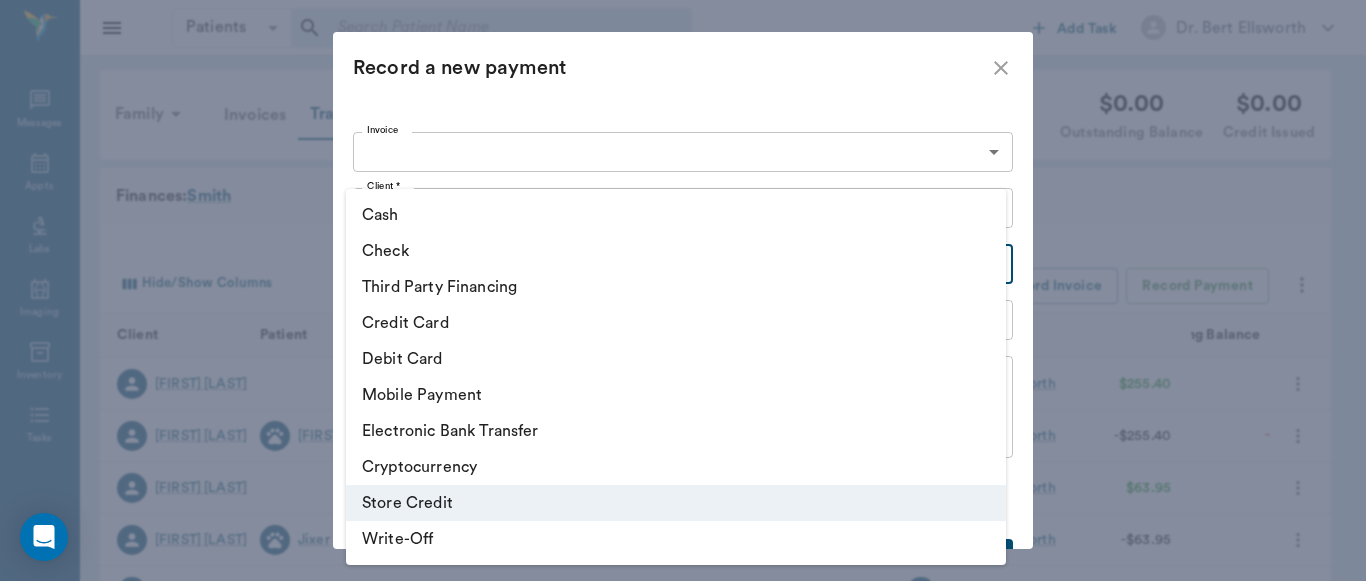 click on "Third Party Financing" at bounding box center [676, 287] 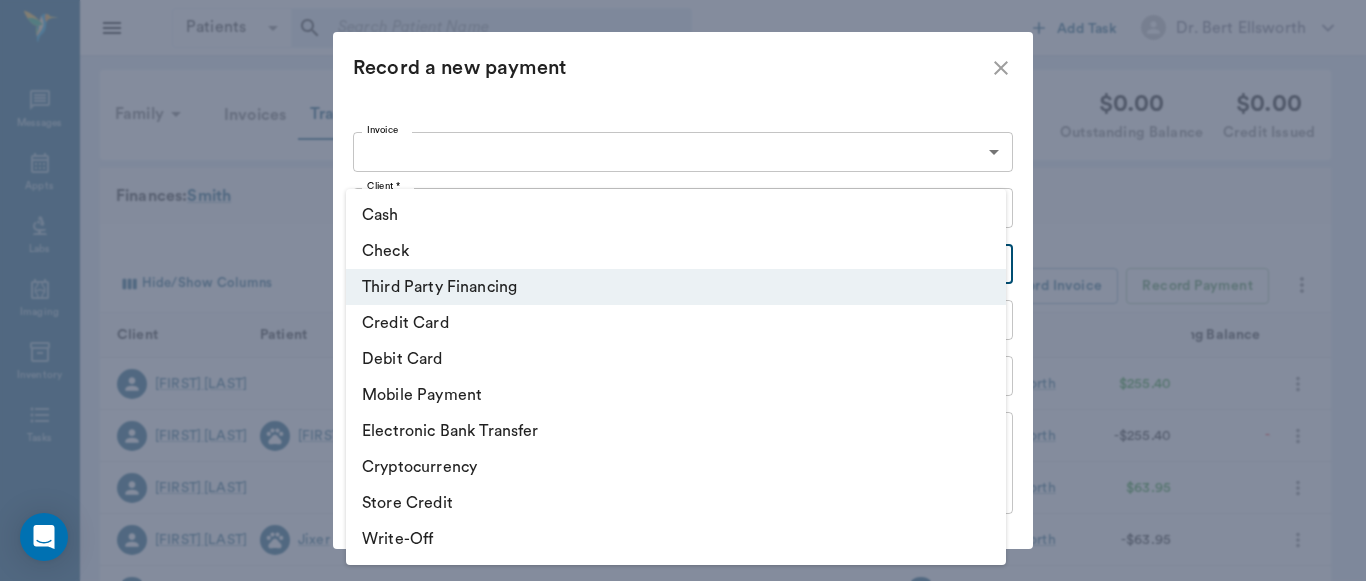 click on "Patients Patients ​ ​ Add Task Dr. Bert Ellsworth Nectar Messages Appts Labs Imaging Inventory Tasks Forms Staff Reports Lookup Settings Family Invoices Transactions $0.00 Outstanding Balance $0.00 Credit Issued Finances:    Smith Hide/Show Columns Transaction Date :  desc Record Invoice Record Payment Client Patient Transaction Invoice Staff Amount Outstanding Balance Transaction Date Stacey Smith Payment - Debit Card  None Dr. Bert Ellsworth $255.40 $0.00 07/17/25 Stacey Smith Mollie Charge for Invoice # b95261 Dr. Bert Ellsworth -$255.40 -$255.40 07/17/25 Stacey Smith Payment - Debit Card  None Dr. Bert Ellsworth $63.95 $0.00 05/08/25 Stacey Smith Jixer Charge for Invoice # 9a15f6 Dr. Bert Ellsworth -$63.95 -$63.95 05/08/25 Stacey Smith Payment - Credit Card  None Dr. Bert Ellsworth $48.25 $0.00 04/08/25 Stacey Smith Hayden Charge for Invoice # ca4185 Dr. Bert Ellsworth -$48.25 -$48.25 04/08/25 Stacey Smith Boy French Fries Payment - Credit Card  # 7d9284 # 7d9252 # 7d9259 # 7d926c $225.00 $0.00 # #" at bounding box center [683, 615] 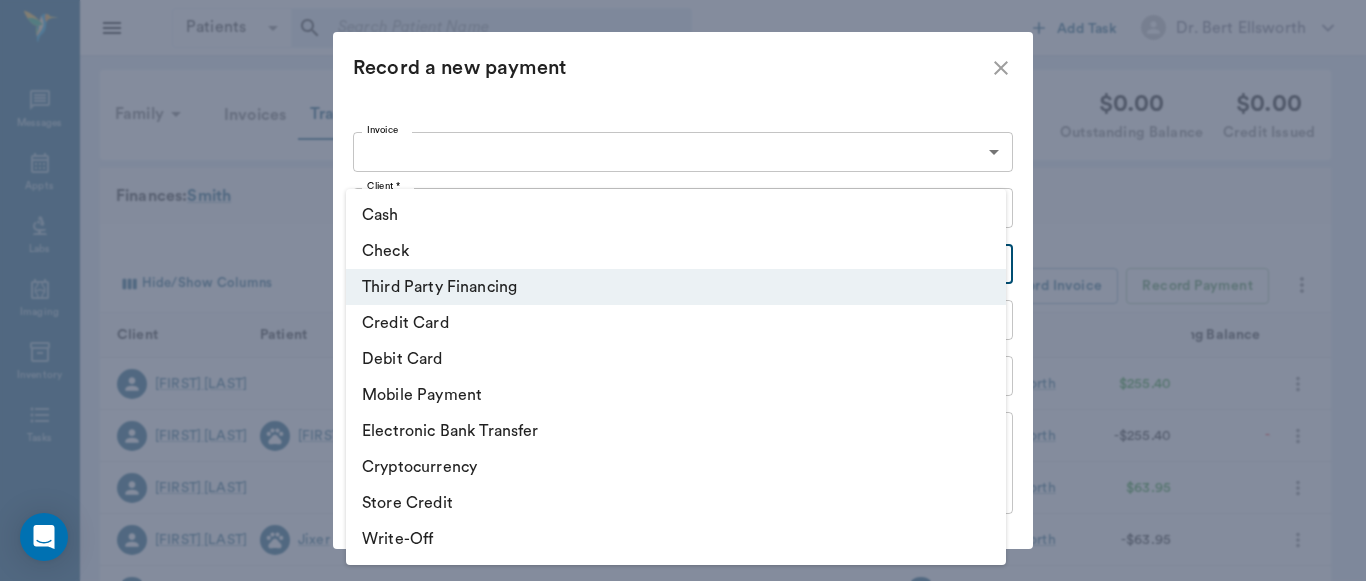 click on "Write-Off" at bounding box center (676, 539) 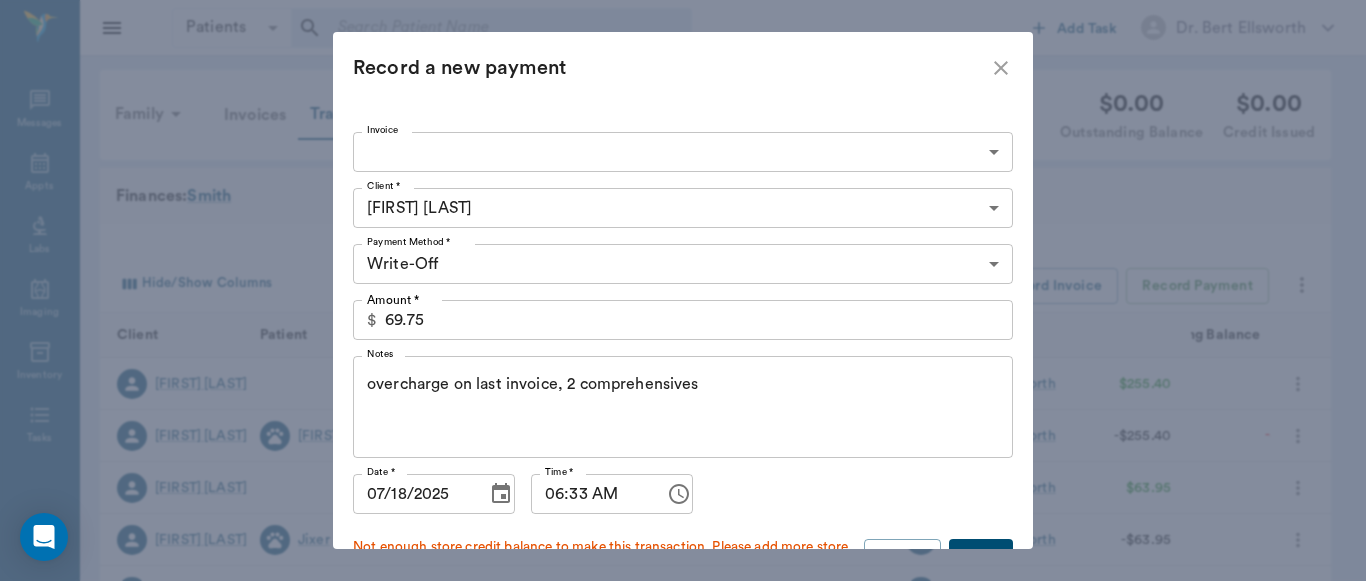scroll, scrollTop: 48, scrollLeft: 0, axis: vertical 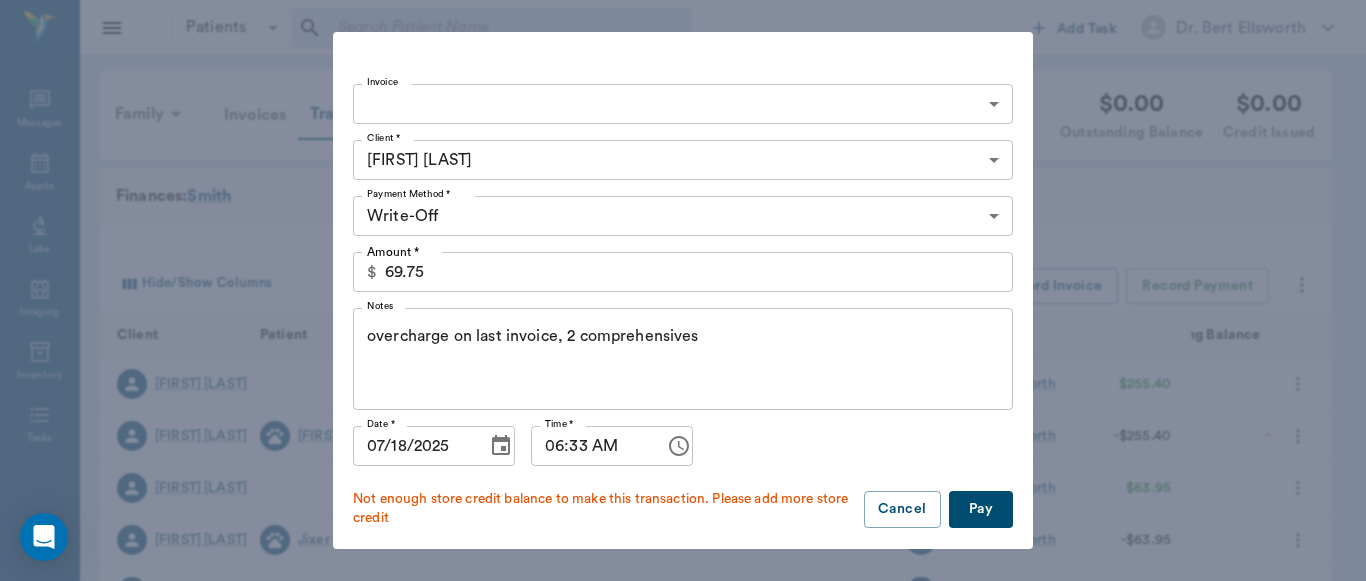 click on "Pay" at bounding box center [981, 509] 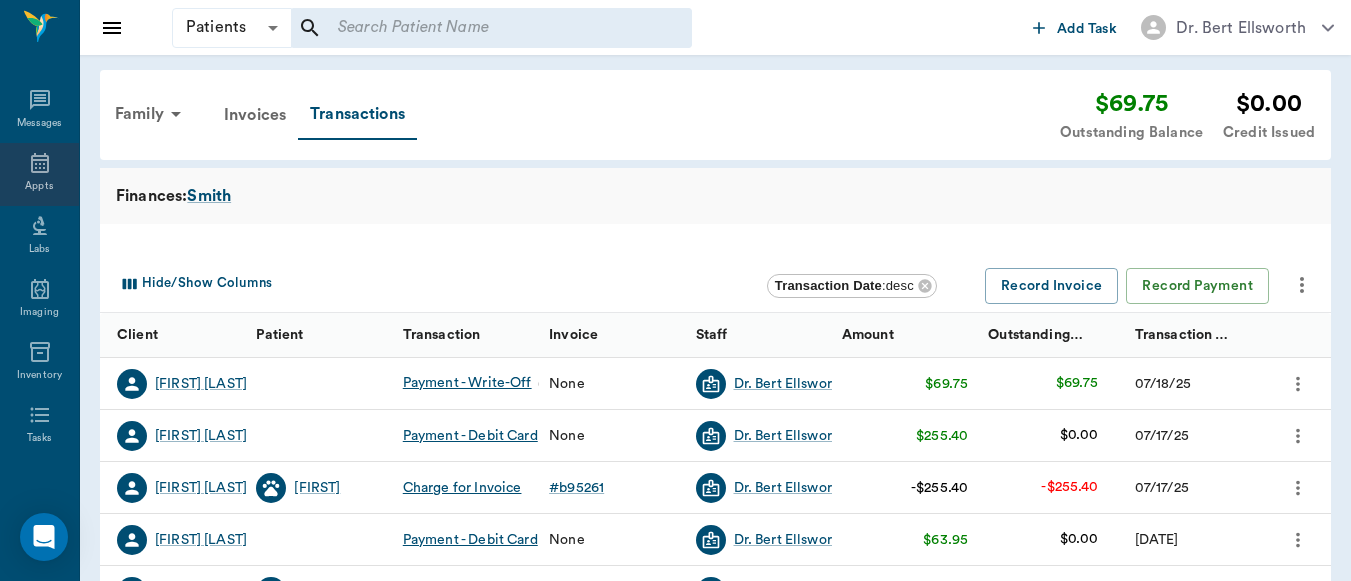click 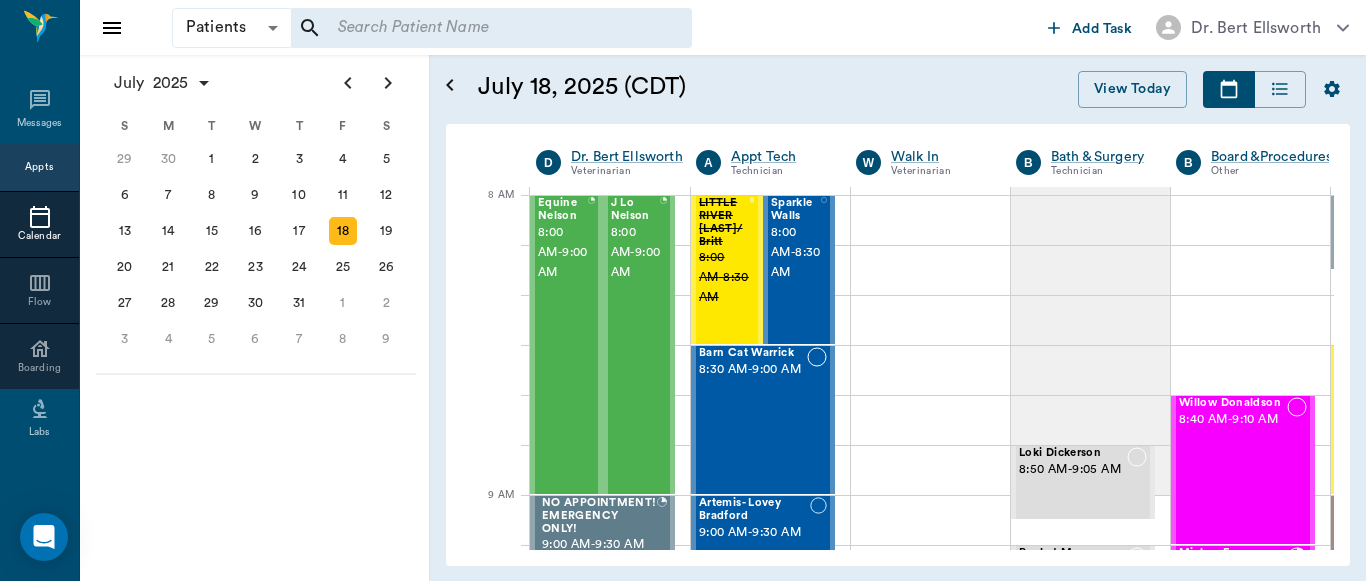 scroll, scrollTop: 0, scrollLeft: 1, axis: horizontal 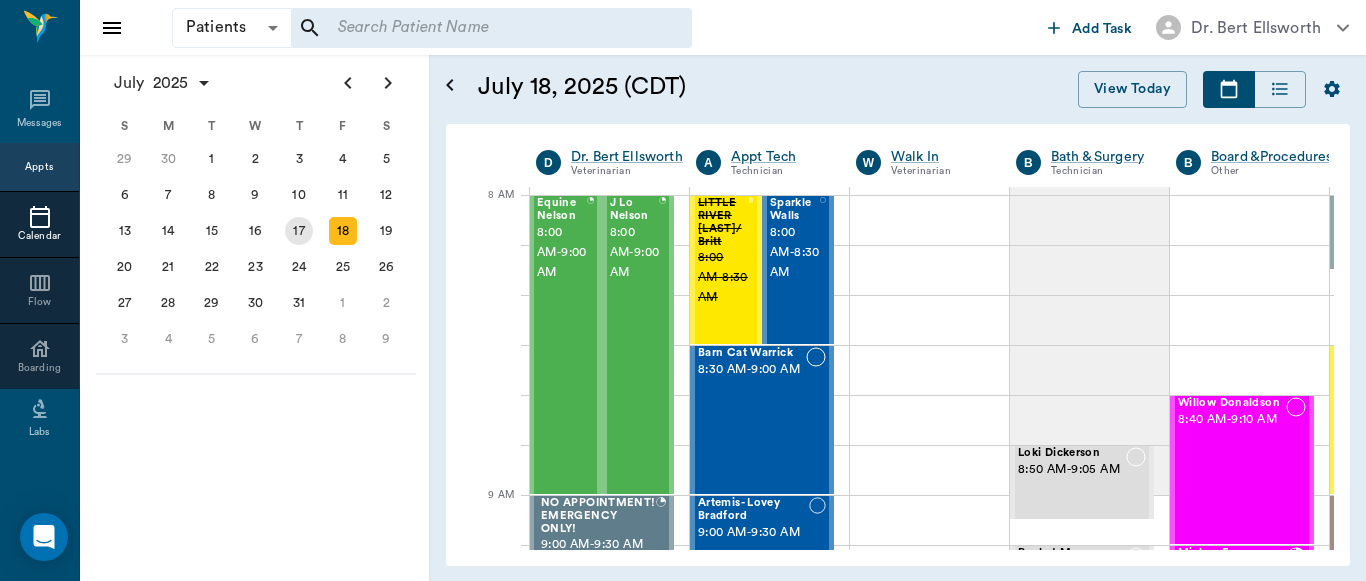 click on "17" at bounding box center (299, 231) 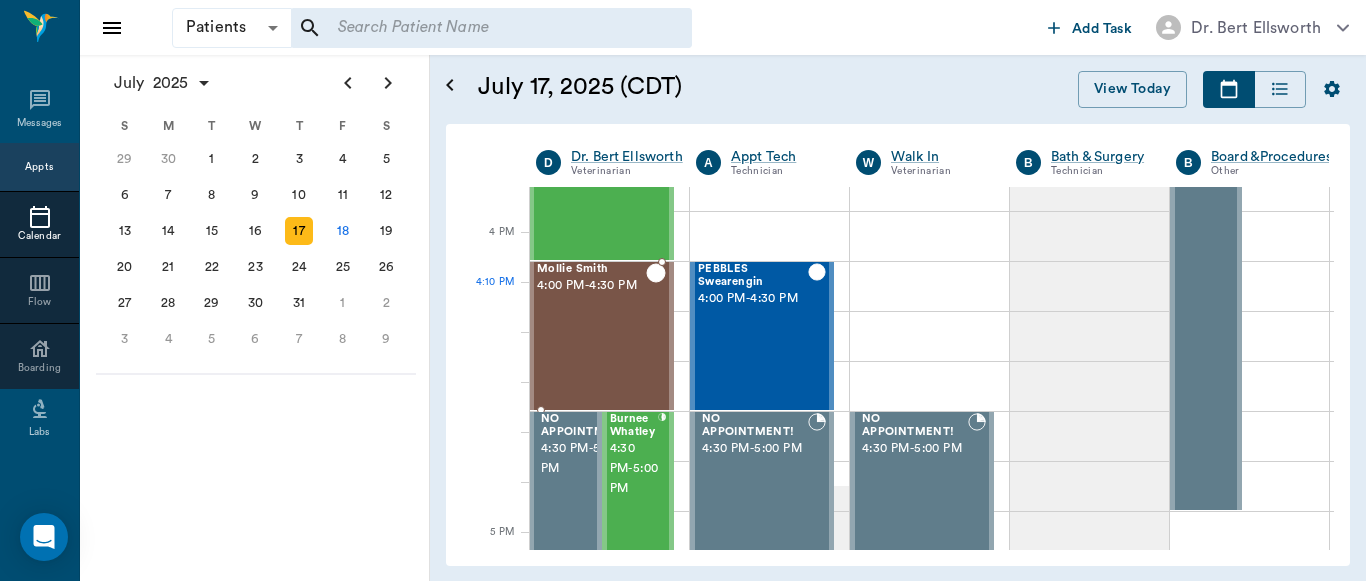 scroll, scrollTop: 2314, scrollLeft: 1, axis: both 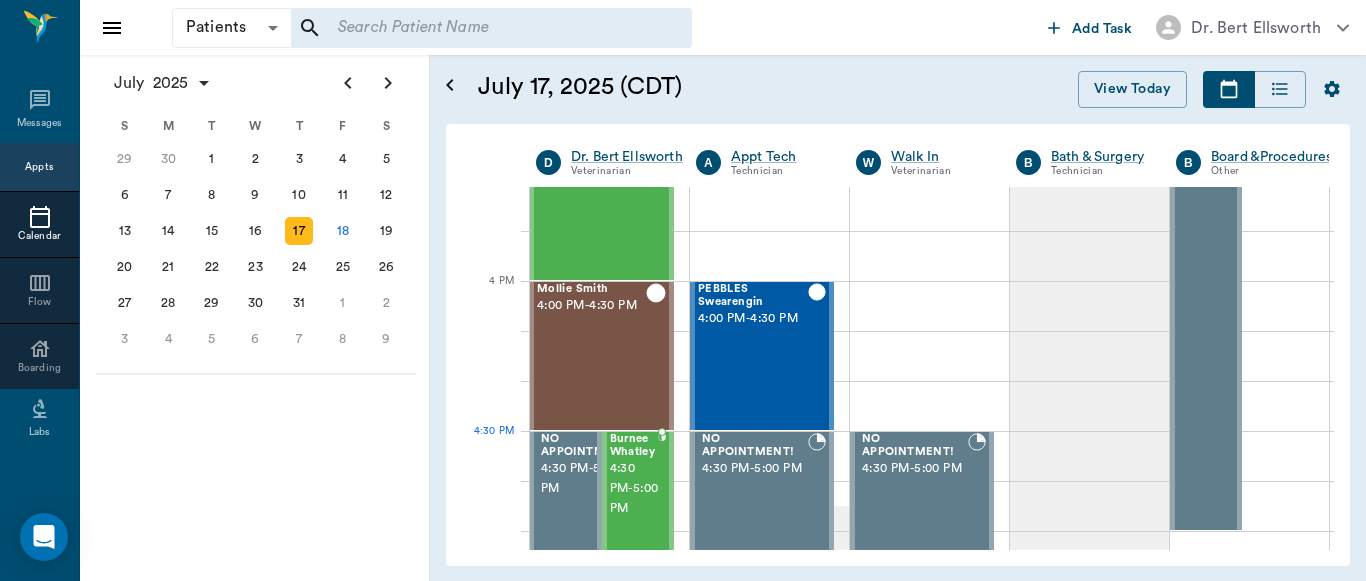 click on "4:30 PM  -  5:00 PM" at bounding box center (634, 489) 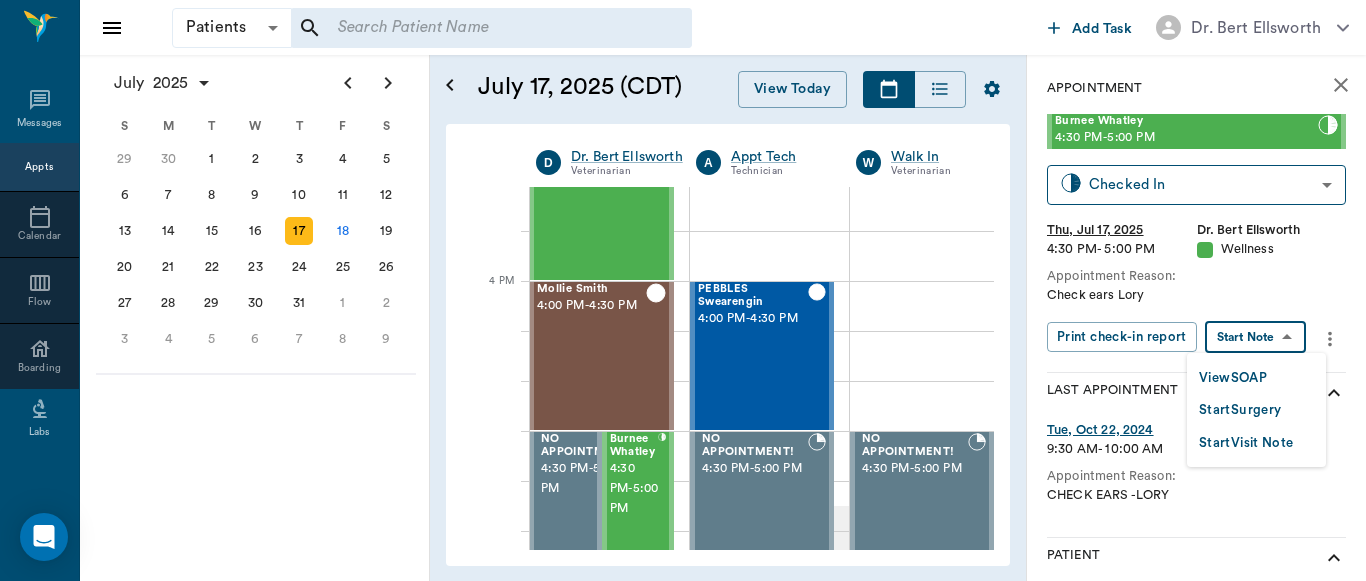 click on "Patients Patients ​ ​ Add Task Dr. Bert Ellsworth Nectar Messages Appts Calendar Flow Boarding Labs Imaging Inventory Tasks Forms Staff Reports Lookup Settings July 2025 S M T W T F S Jun 1 2 3 4 5 6 7 8 9 10 11 12 13 14 15 16 17 18 19 20 21 22 23 24 25 26 27 28 29 30 Jul 1 2 3 4 5 6 7 8 9 10 11 12 S M T W T F S 29 30 Jul 1 2 3 4 5 6 7 8 9 10 11 12 13 14 15 16 17 18 19 20 21 22 23 24 25 26 27 28 29 30 31 Aug 1 2 3 4 5 6 7 8 9 S M T W T F S 27 28 29 30 31 Aug 1 2 3 4 5 6 7 8 9 10 11 12 13 14 15 16 17 18 19 20 21 22 23 24 25 26 27 28 29 30 31 Sep 1 2 3 4 5 6 July 17, 2025 (CDT) View Today July 2025 Today 17 Thu Jul 2025 D Dr. Bert Ellsworth Veterinarian A Appt Tech Technician W Walk In Veterinarian B Bath & Surgery Technician B Board &Procedures Other D Dr. Kindall Jones Veterinarian 8 AM 9 AM 10 AM 11 AM 12 PM 1 PM 2 PM 3 PM 4 PM 5 PM 6 PM 7 PM 8 PM 4:20 PM Bovine Barr 8:00 AM  -  9:00 AM Racey Smith 9:00 AM  -  9:30 AM puppy Kilgore 9:30 AM  -  10:00 AM Trooper Neff 10:00 AM  -  10:30 AM Bootsie Deese  -" at bounding box center [683, 290] 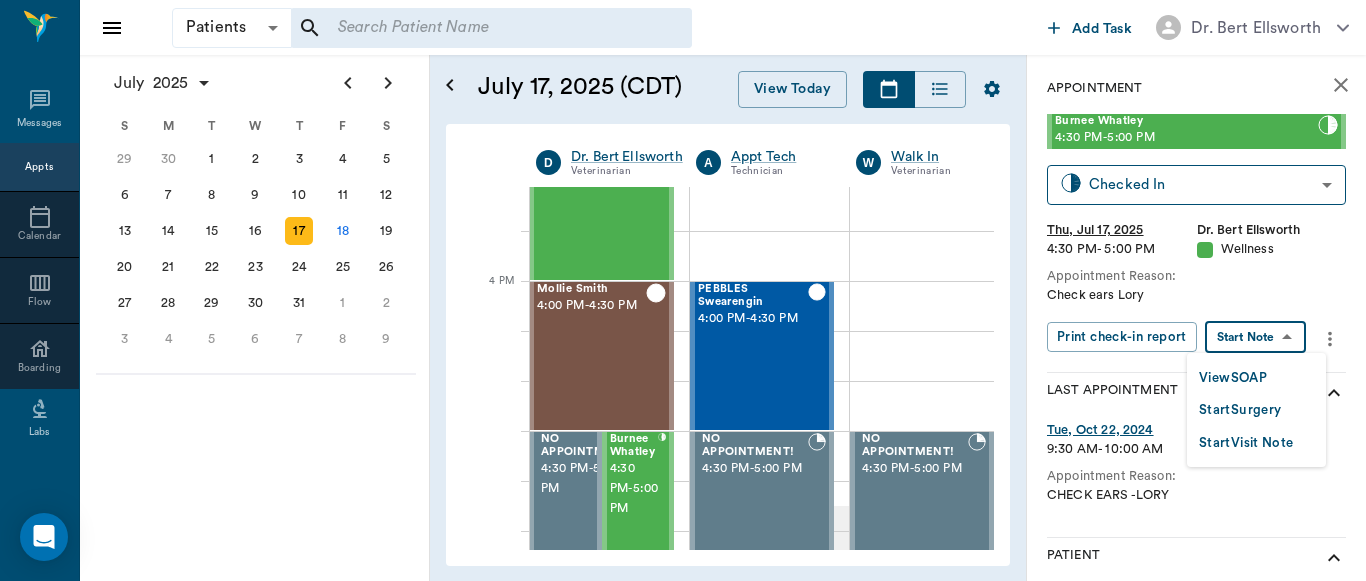 click on "View  SOAP" at bounding box center [1233, 378] 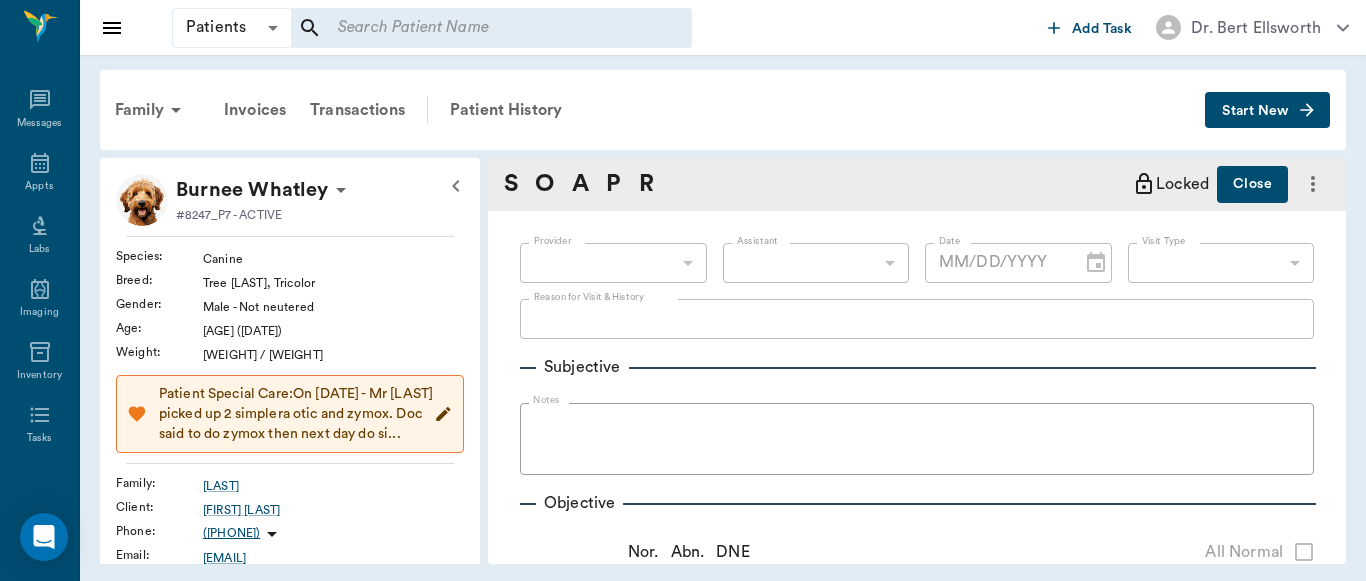 click on "Subjective Notes" at bounding box center (917, 407) 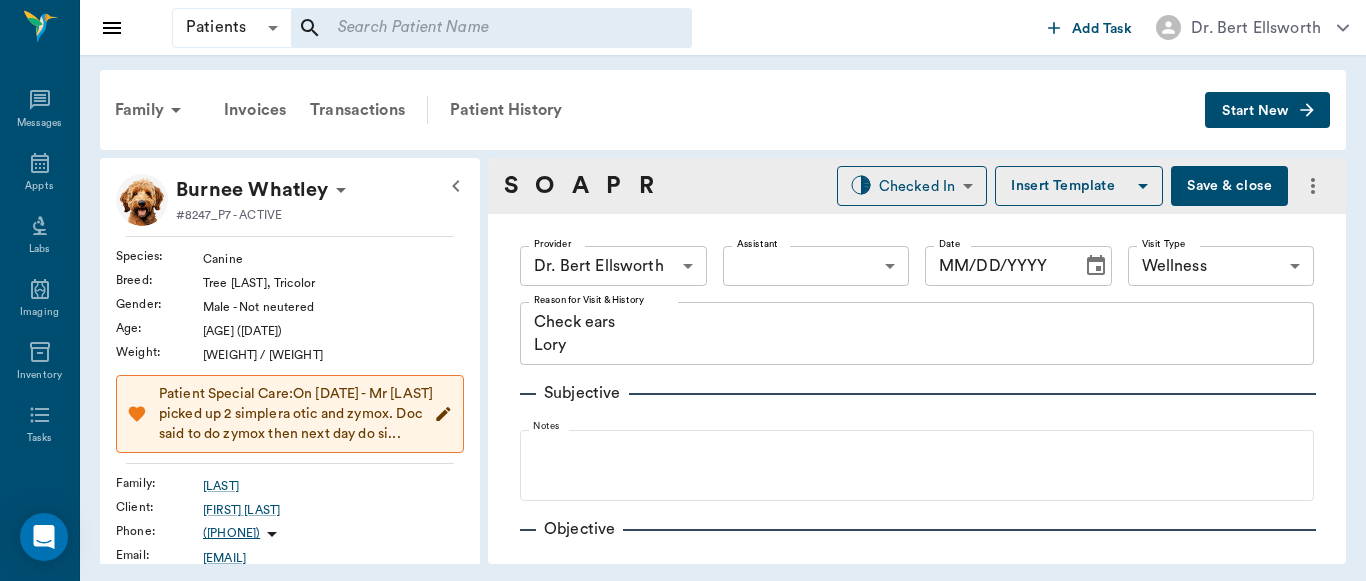 type on "63ec2f075fda476ae8351a4d" 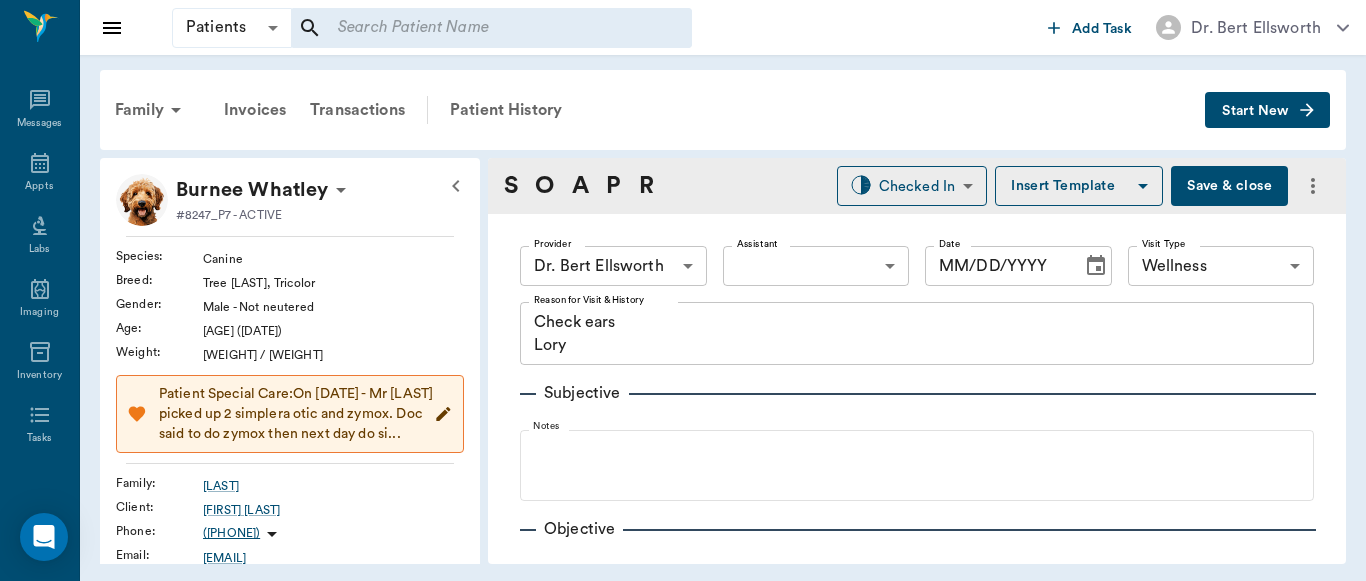type on "65d2be4f46e3a538d89b8c14" 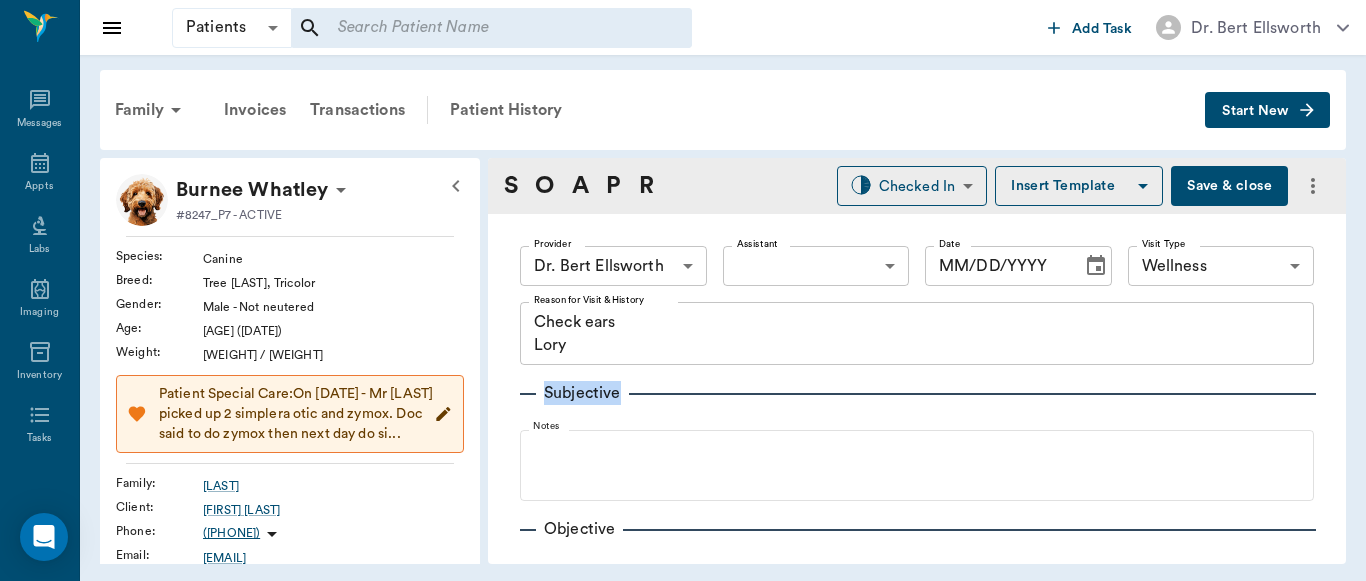 type on "07/17/2025" 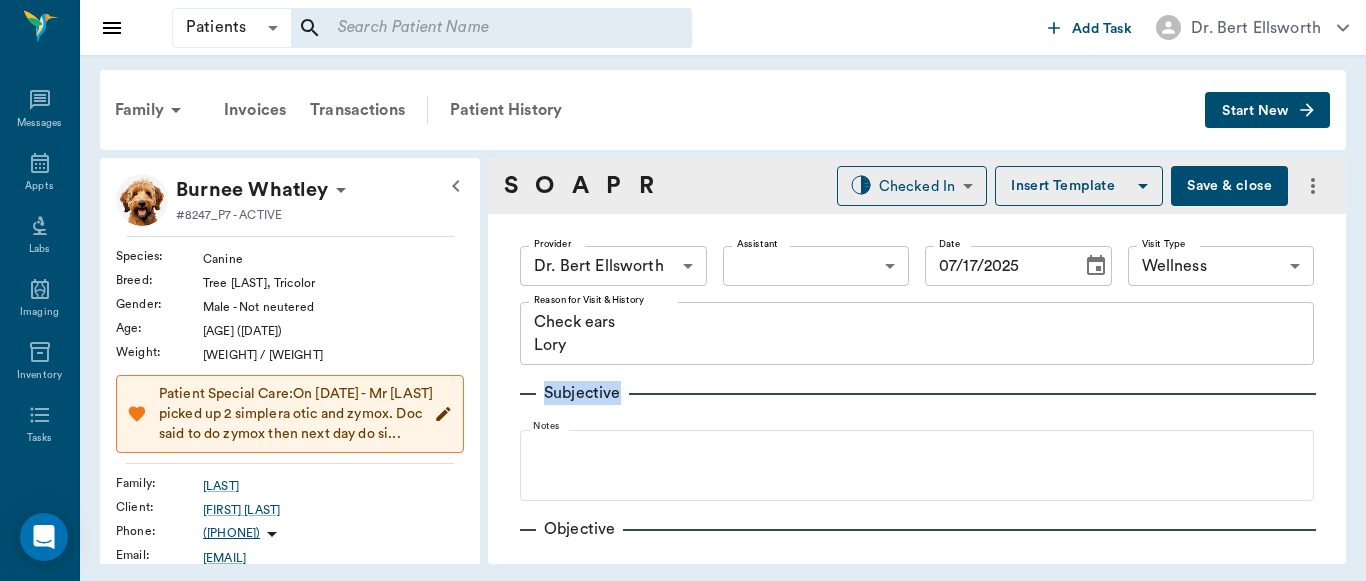 click on "Subjective Notes" at bounding box center [917, 433] 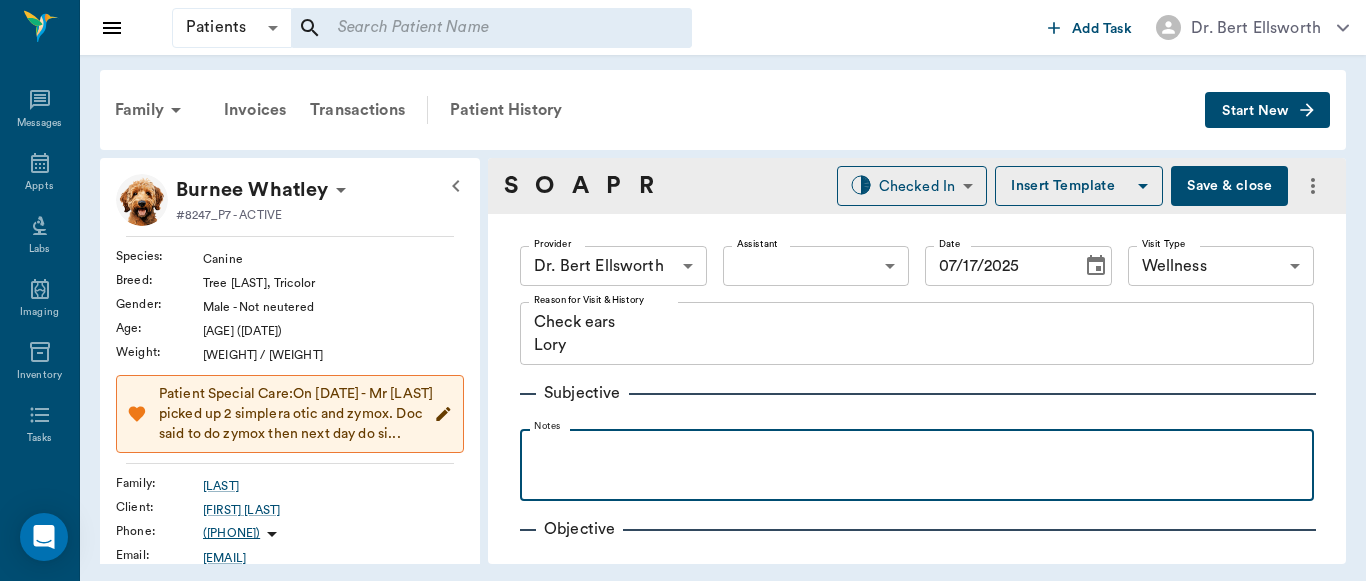 click at bounding box center [917, 451] 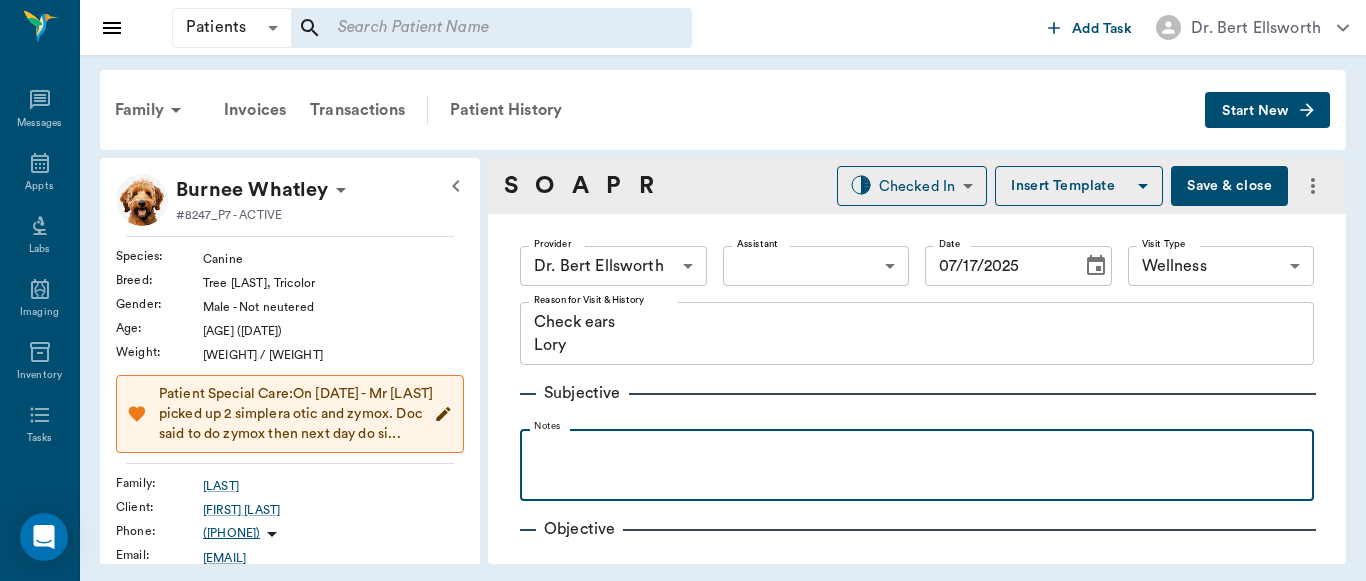 type 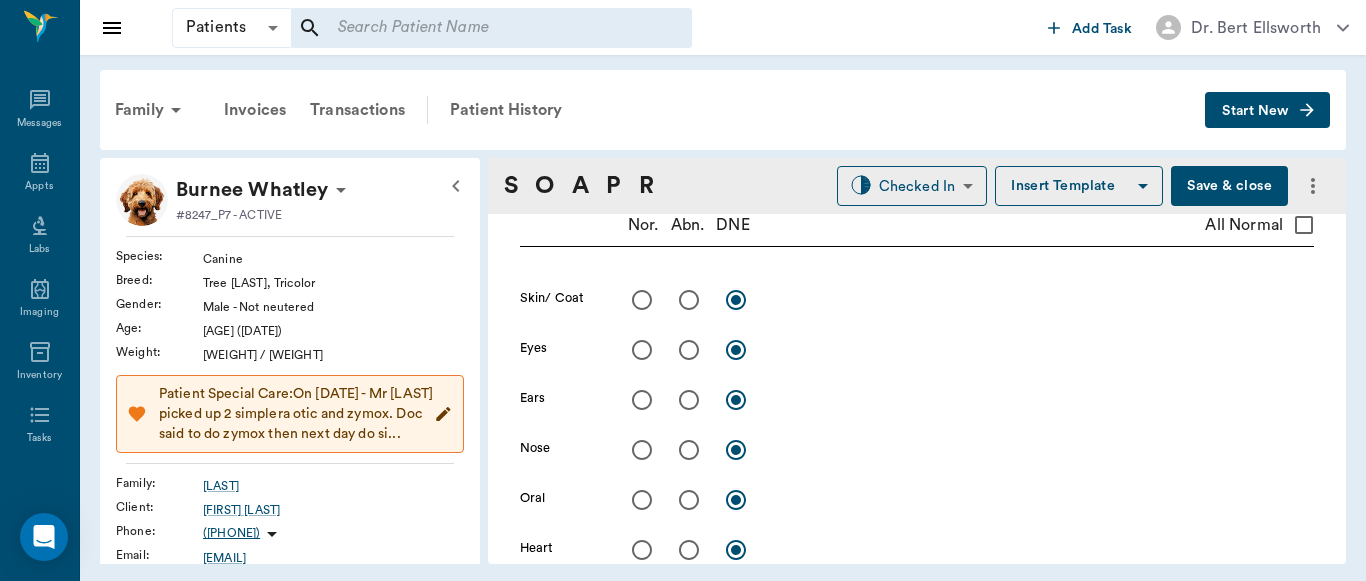 scroll, scrollTop: 355, scrollLeft: 0, axis: vertical 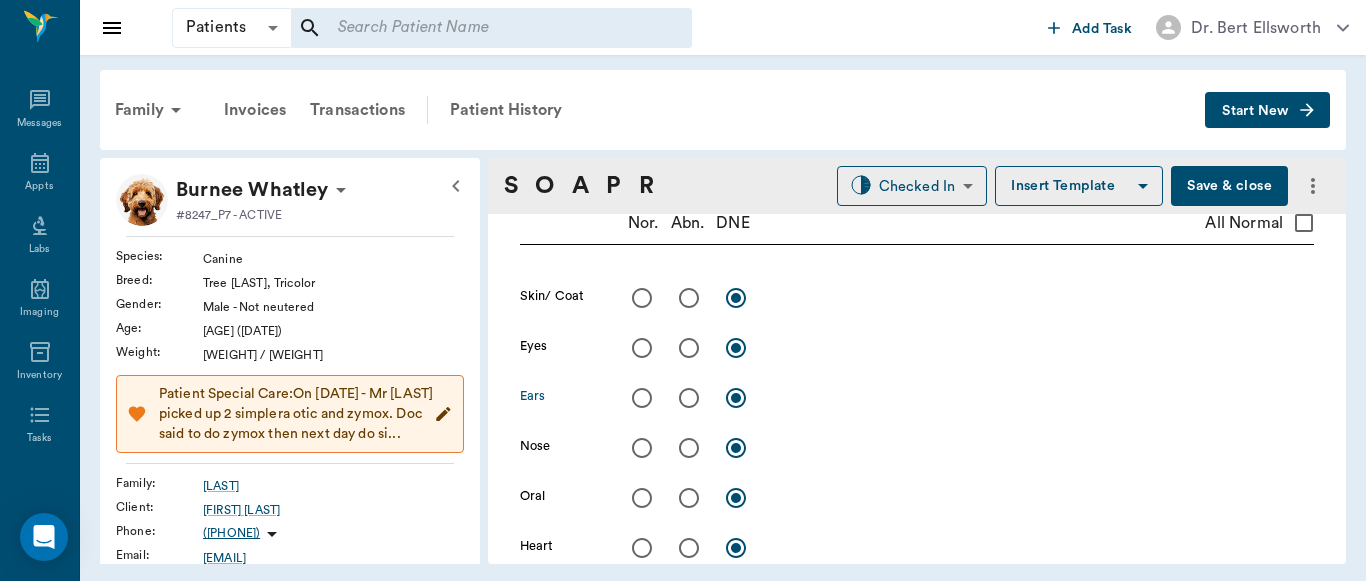 click at bounding box center [689, 398] 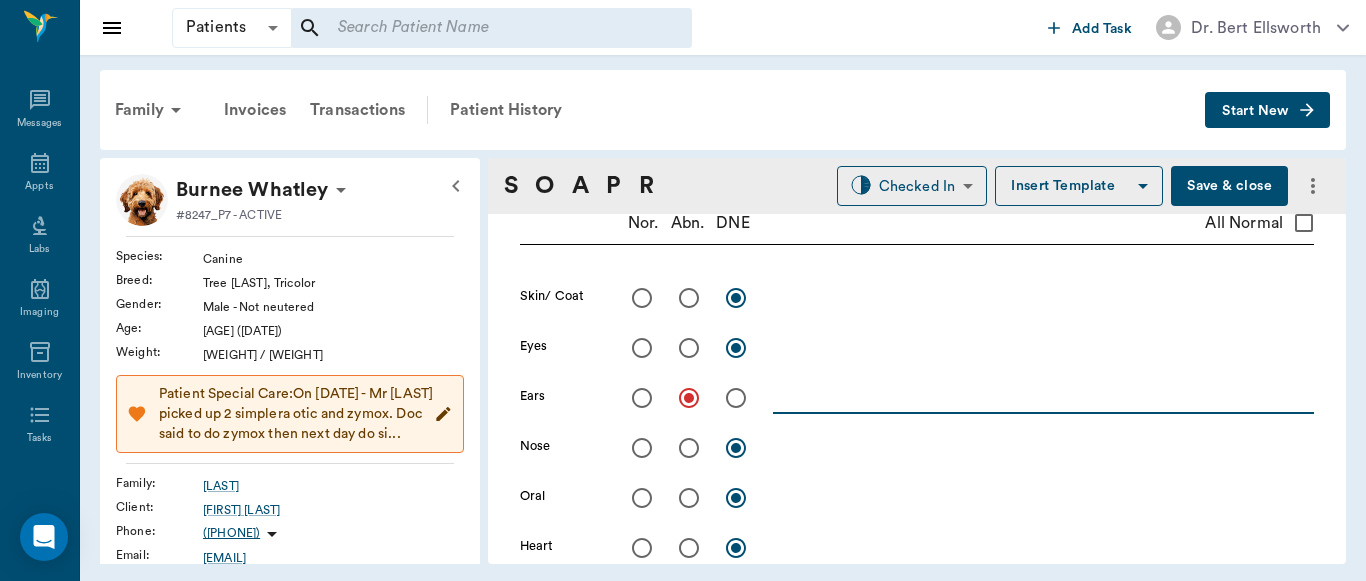 click at bounding box center [1043, 397] 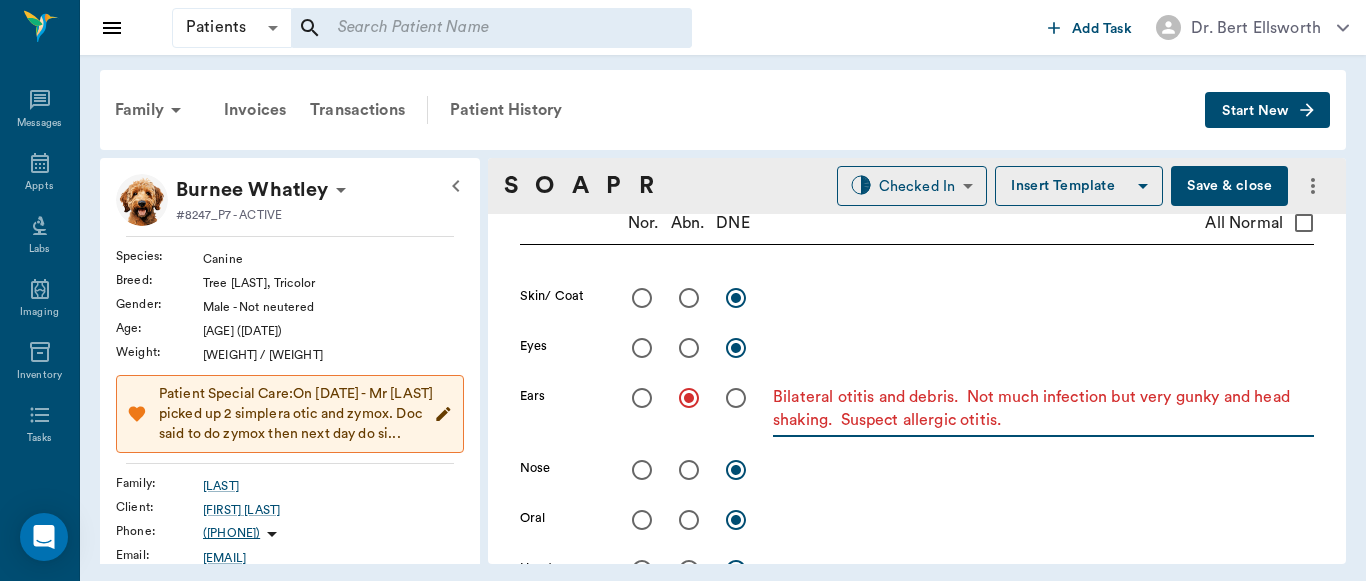 click on "Bilateral otitis and debris.  Not much infection but very gunky and head shaking.  Suspect allergic otitis." at bounding box center (1043, 409) 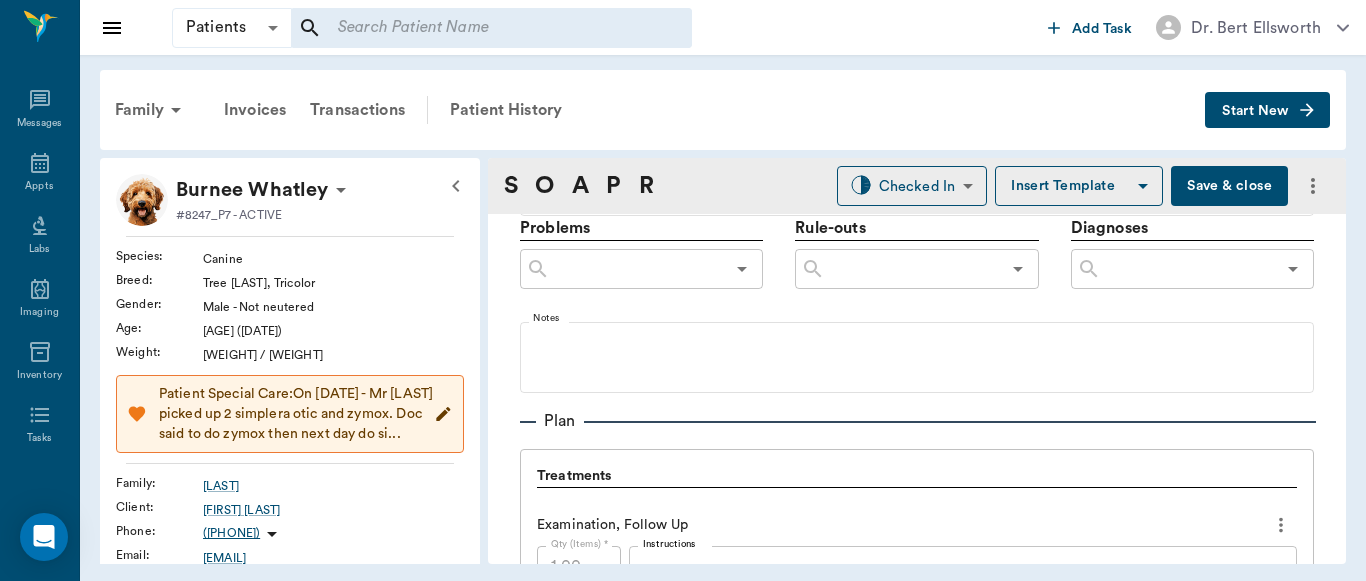scroll, scrollTop: 1074, scrollLeft: 0, axis: vertical 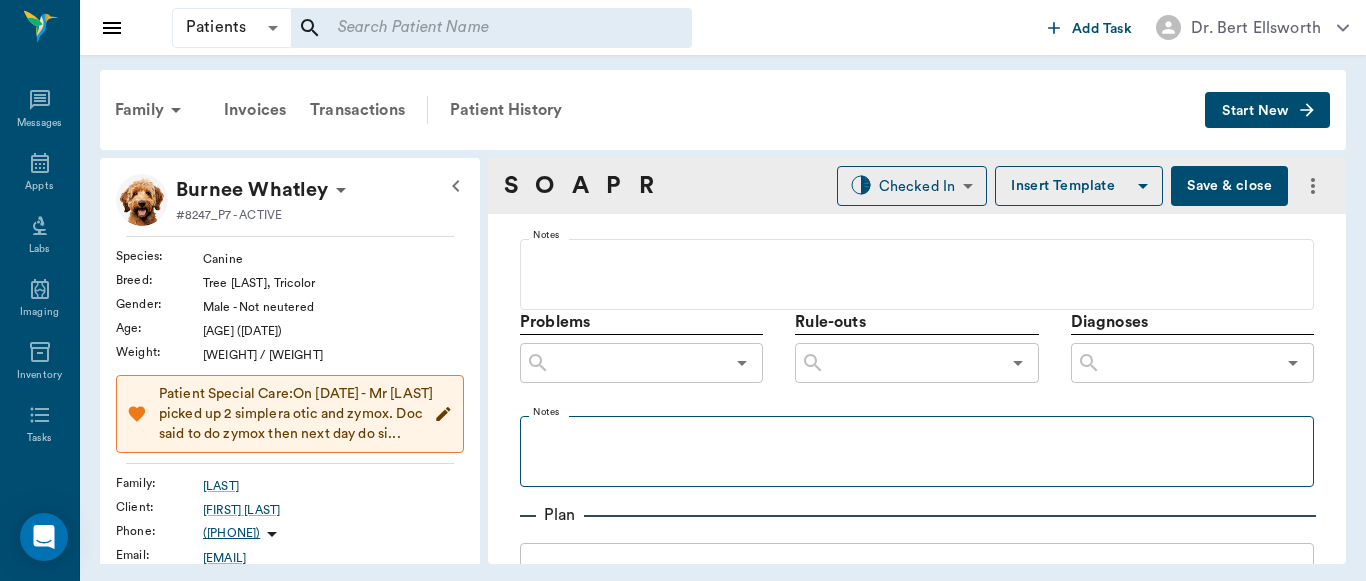 type on "Bilateral otitis and debris.  Not much infection but very gunky and head shaking. Cyto: mostly debris and bacteria.  Suspect allergic otitis." 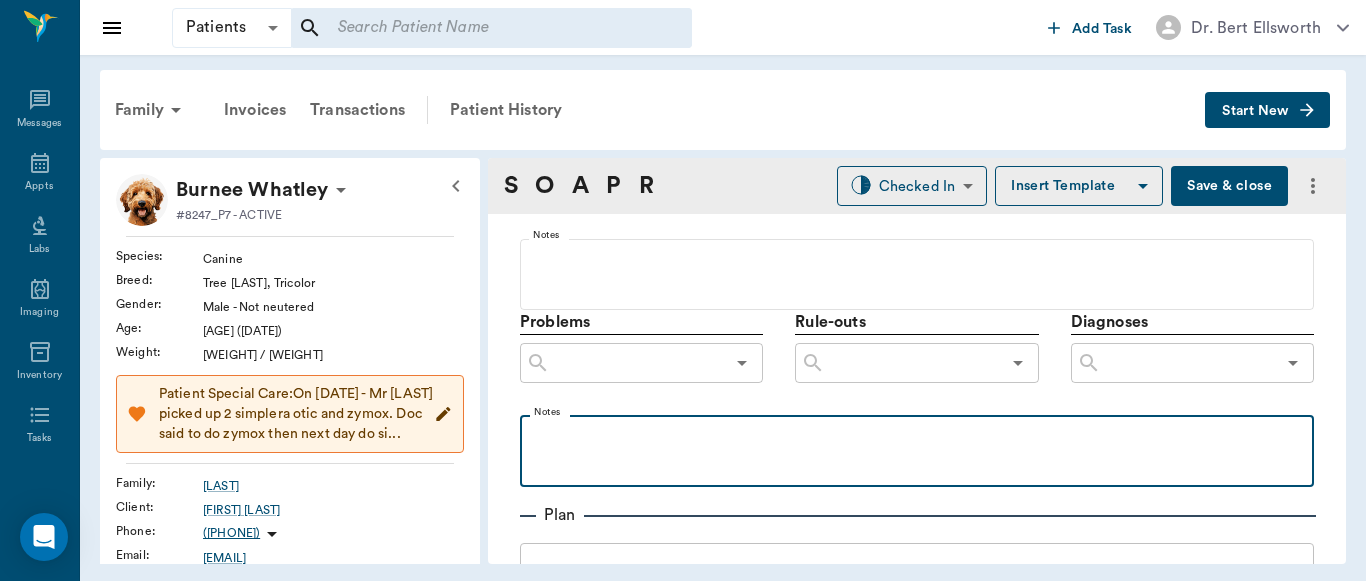 click at bounding box center (917, 450) 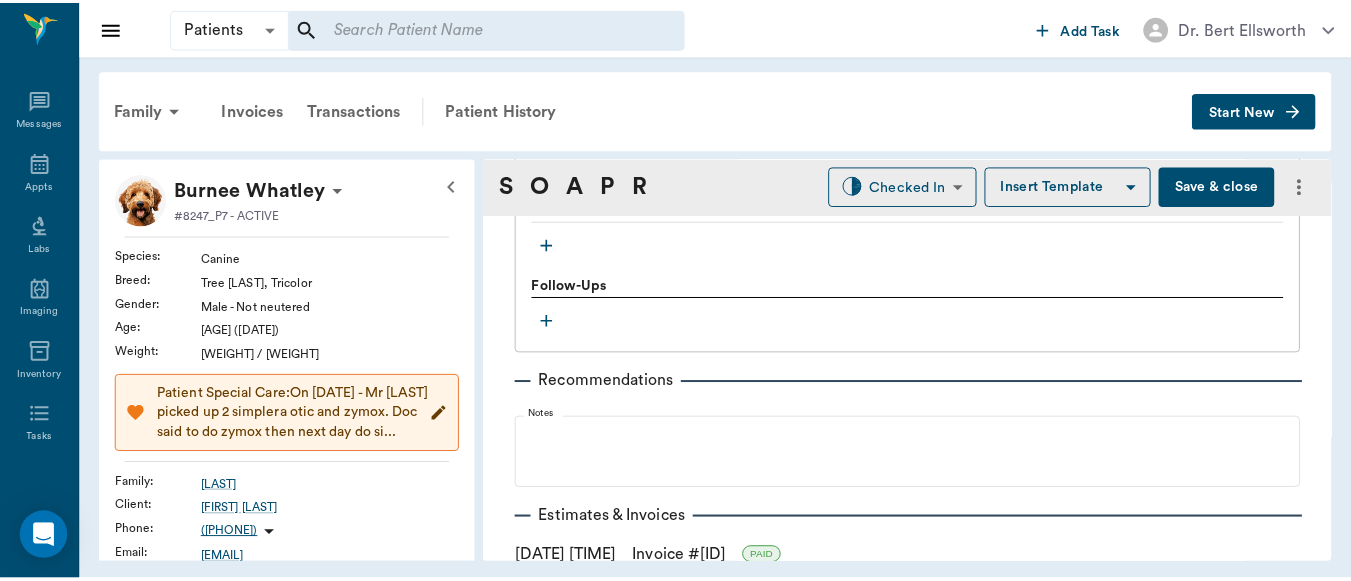 scroll, scrollTop: 1806, scrollLeft: 0, axis: vertical 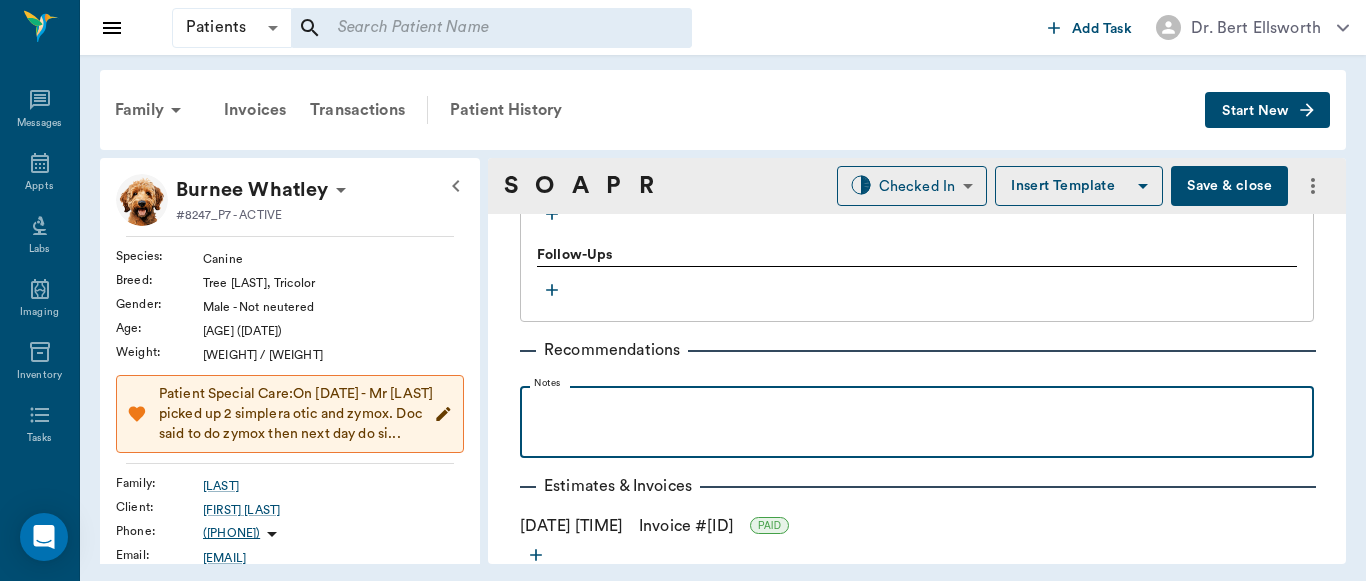 click at bounding box center [917, 421] 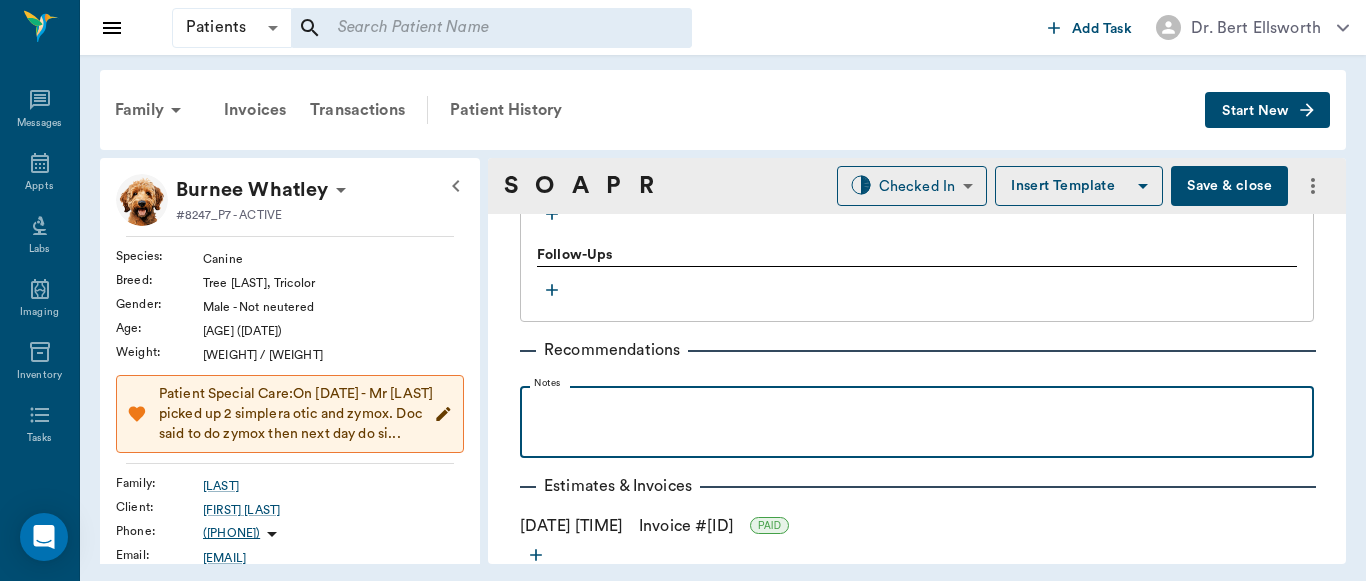 type 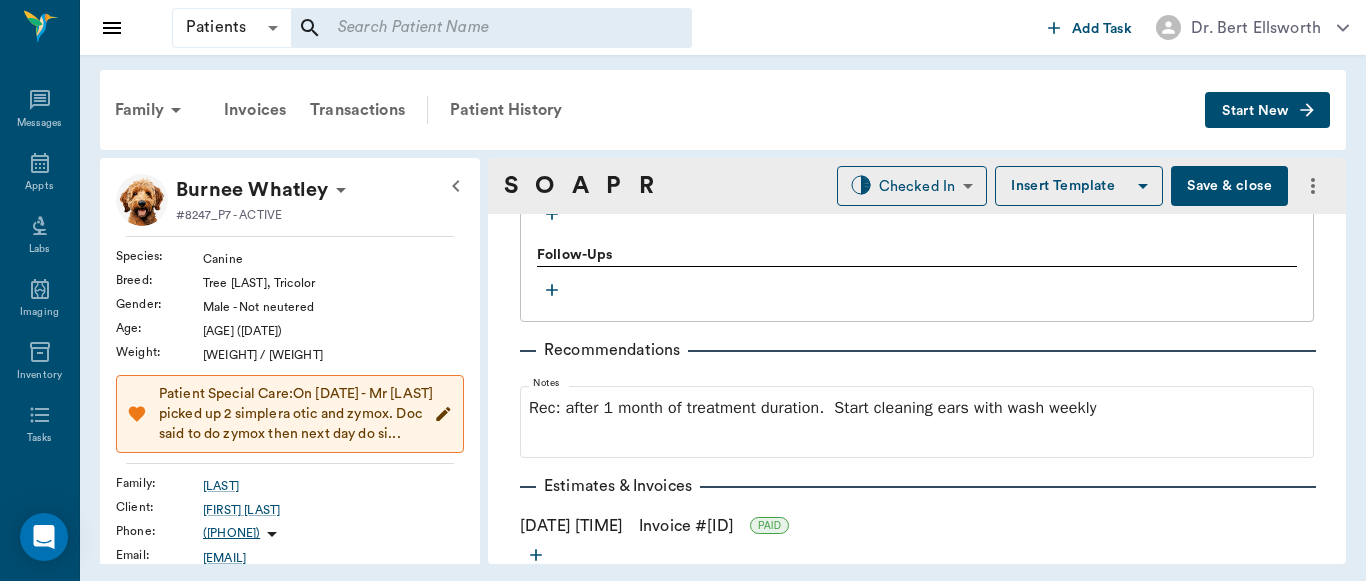 click on "Save & close" at bounding box center (1229, 186) 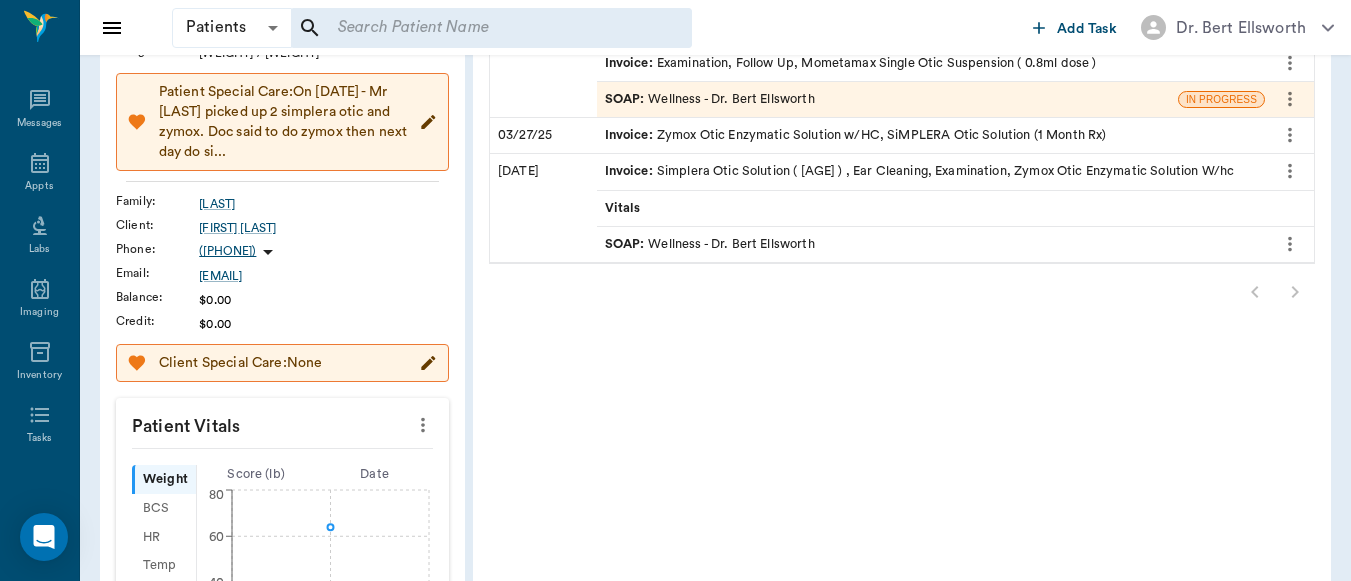 scroll, scrollTop: 306, scrollLeft: 0, axis: vertical 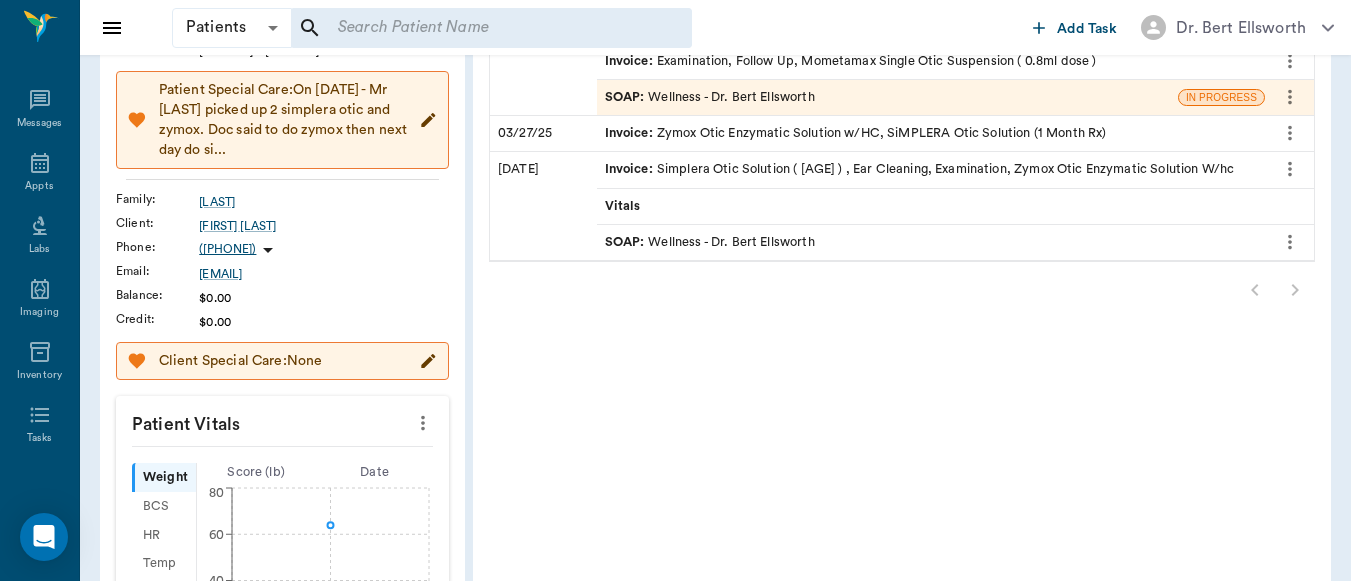 click 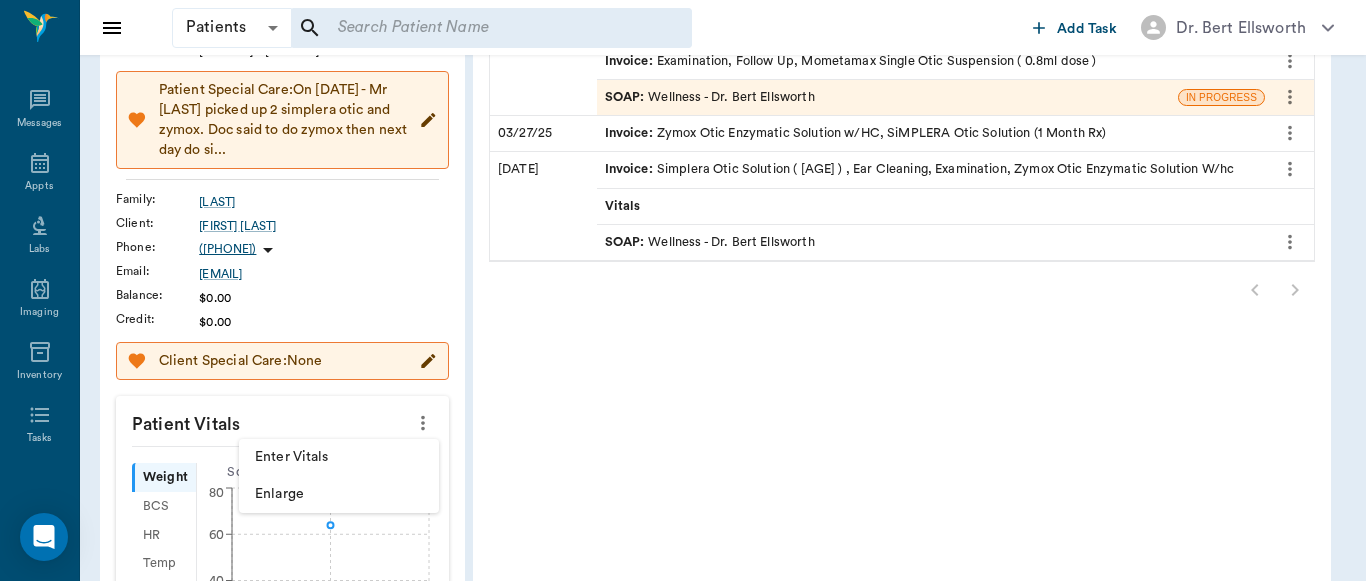click on "Enter Vitals" at bounding box center [339, 457] 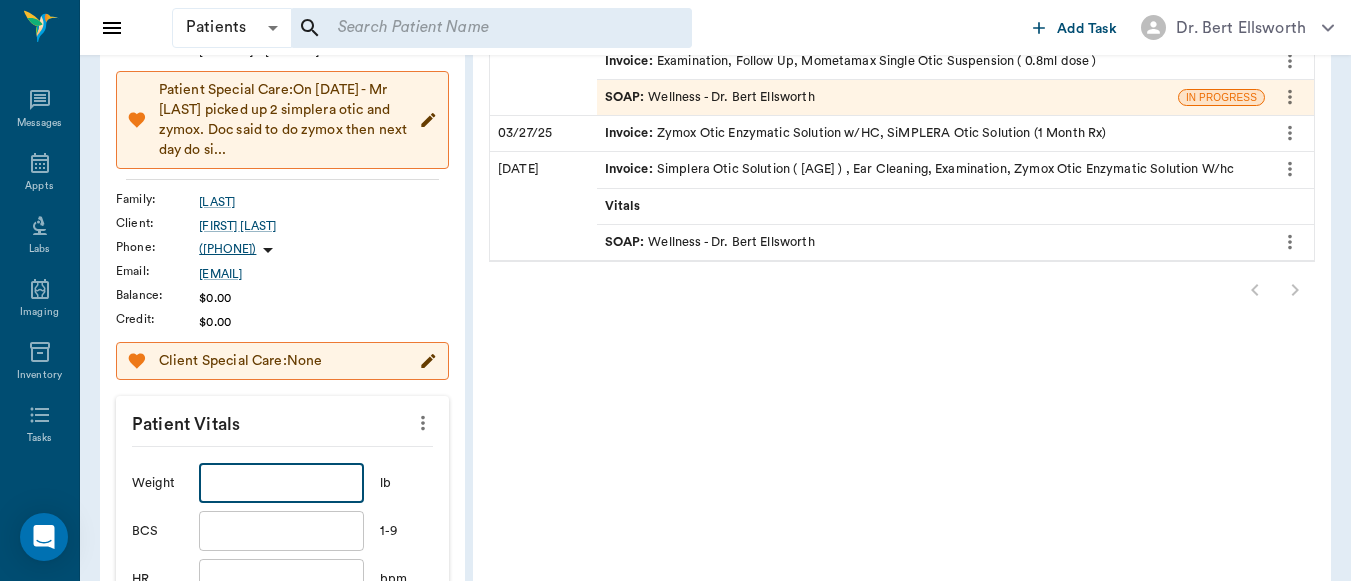 click at bounding box center (281, 483) 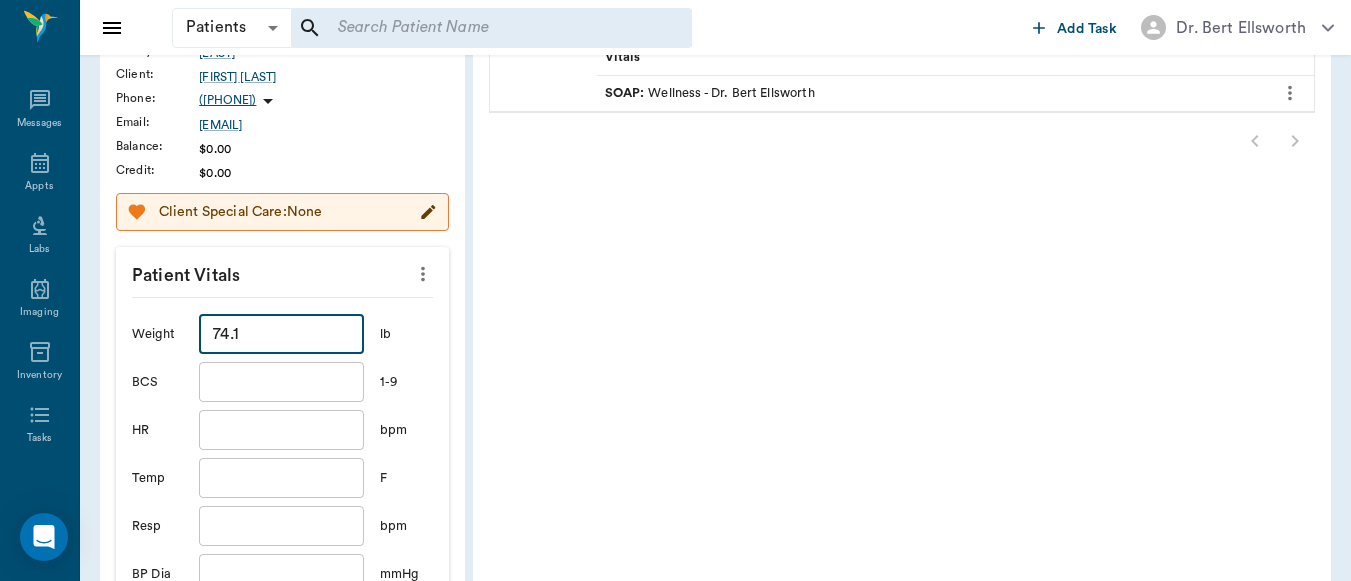 scroll, scrollTop: 456, scrollLeft: 0, axis: vertical 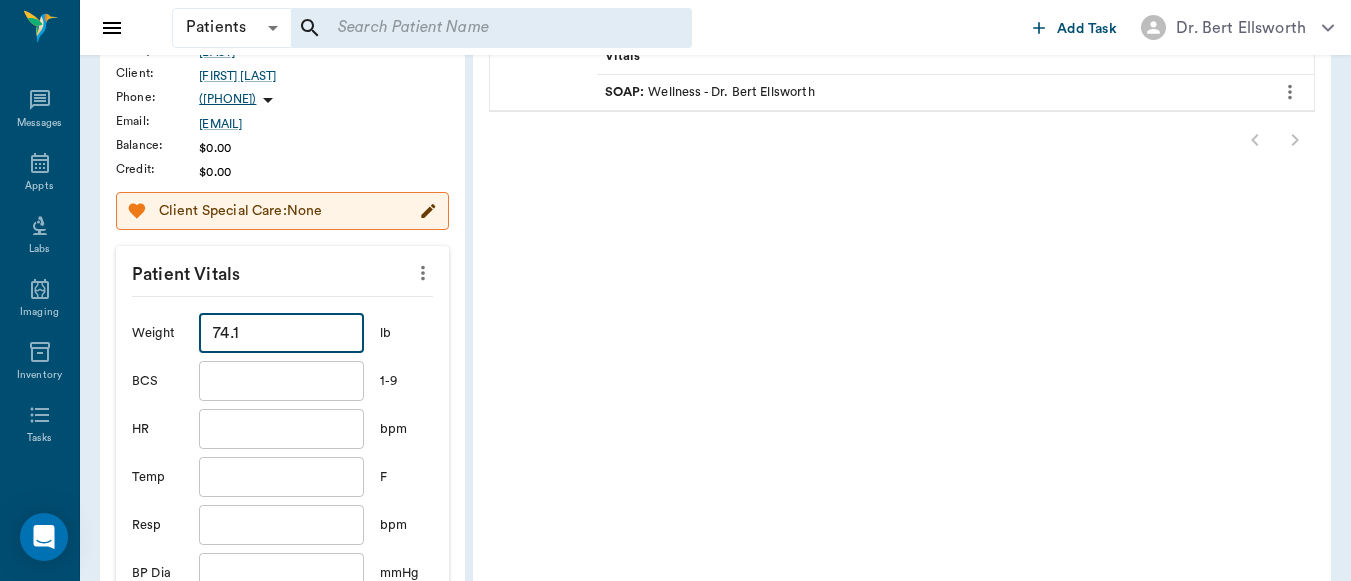 type on "74.1" 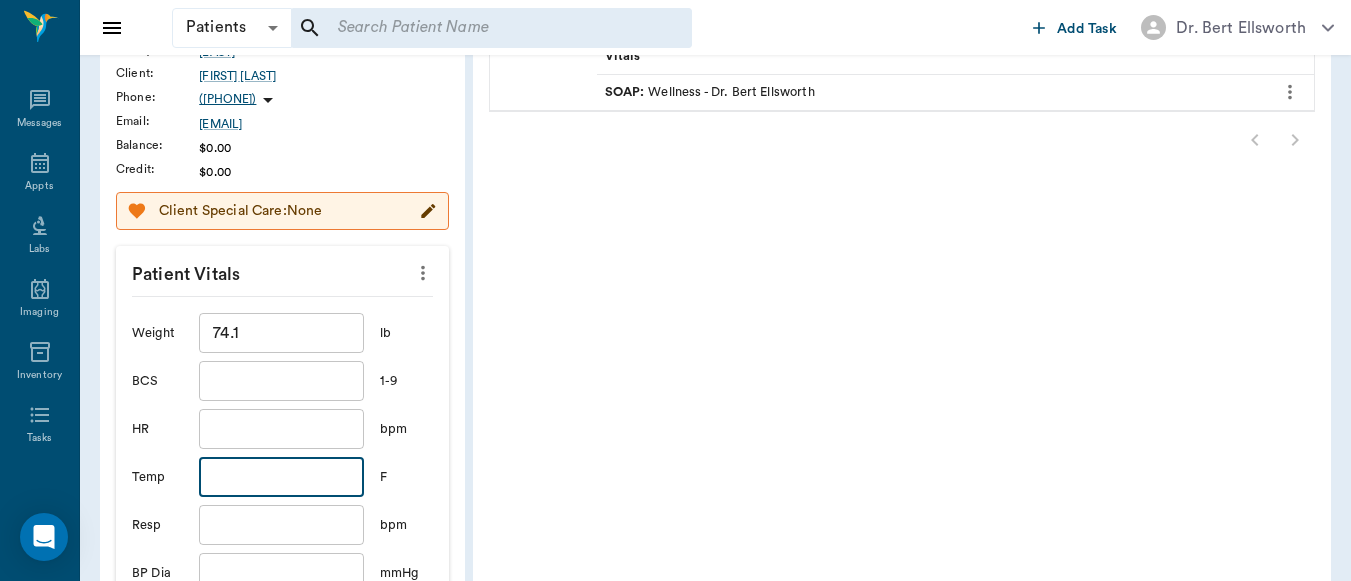 click at bounding box center (281, 477) 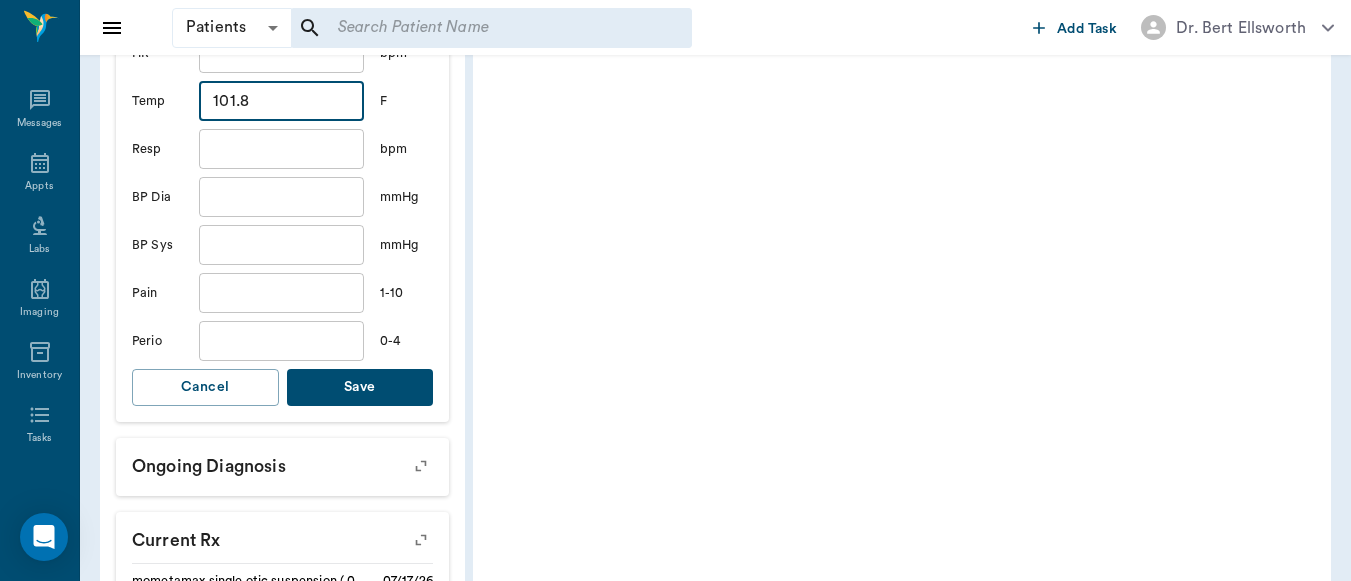 scroll, scrollTop: 833, scrollLeft: 0, axis: vertical 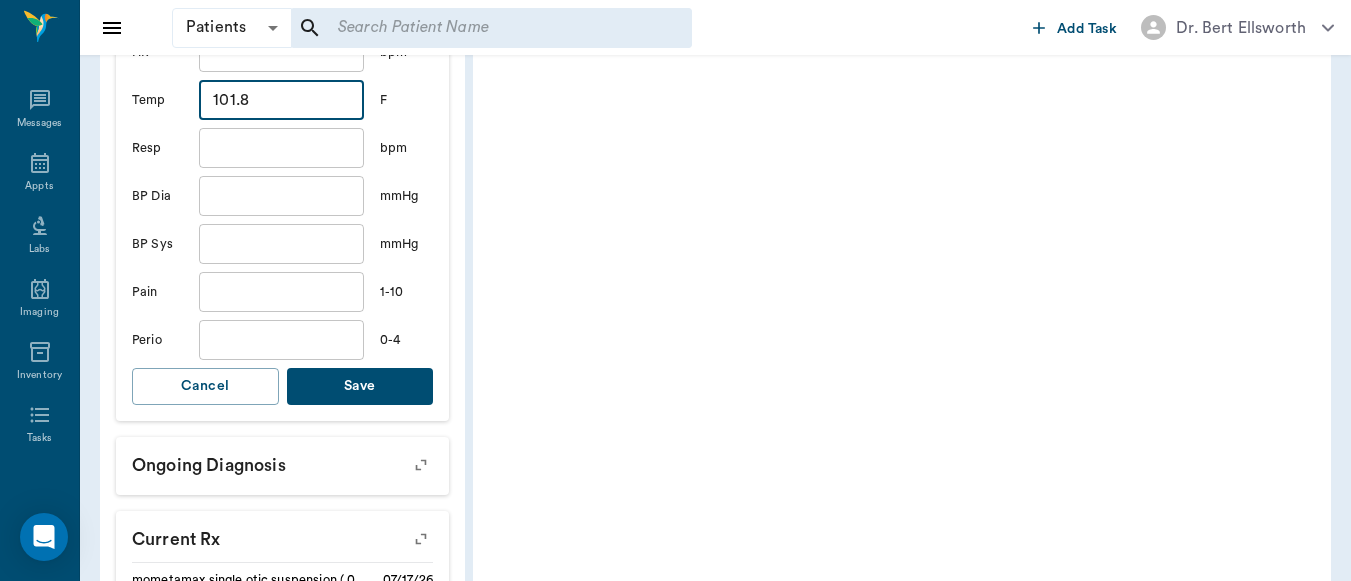 type on "101.8" 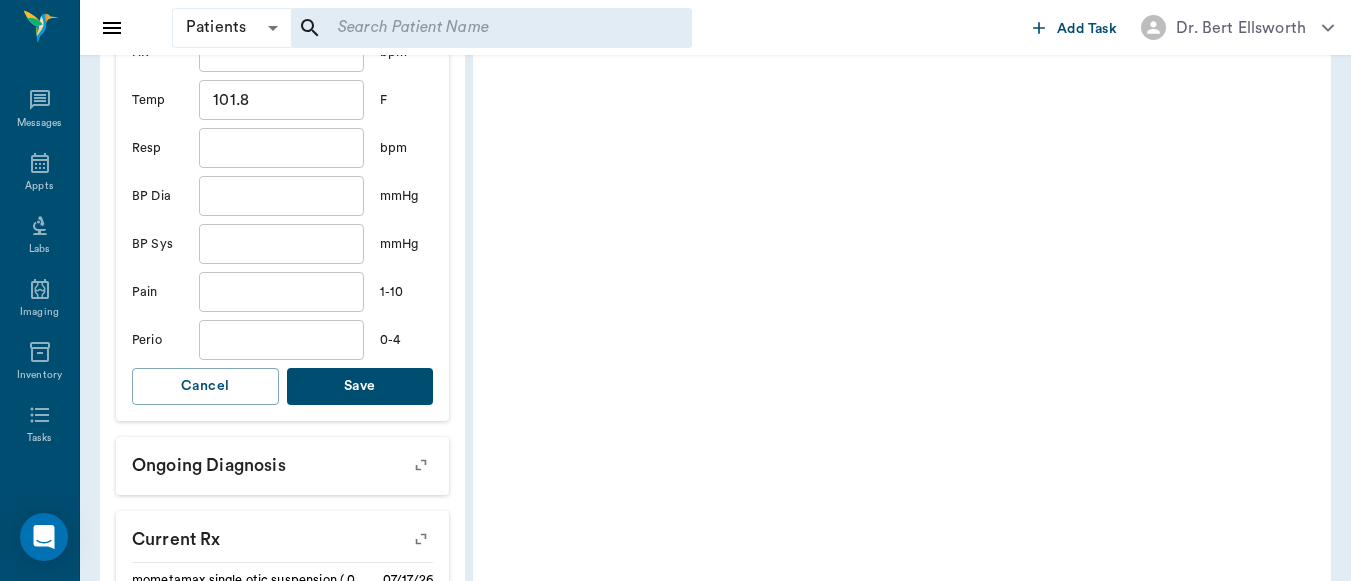 click on "Save" at bounding box center [360, 386] 